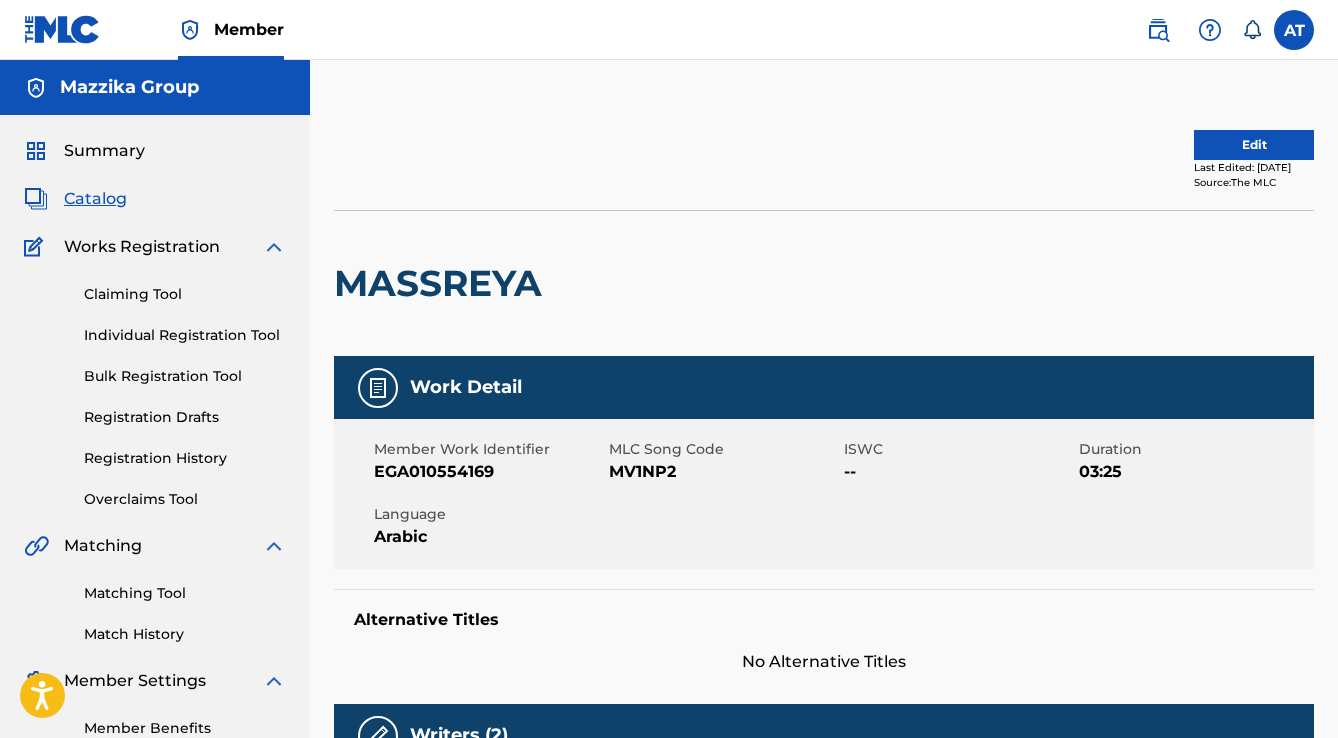 scroll, scrollTop: 0, scrollLeft: 0, axis: both 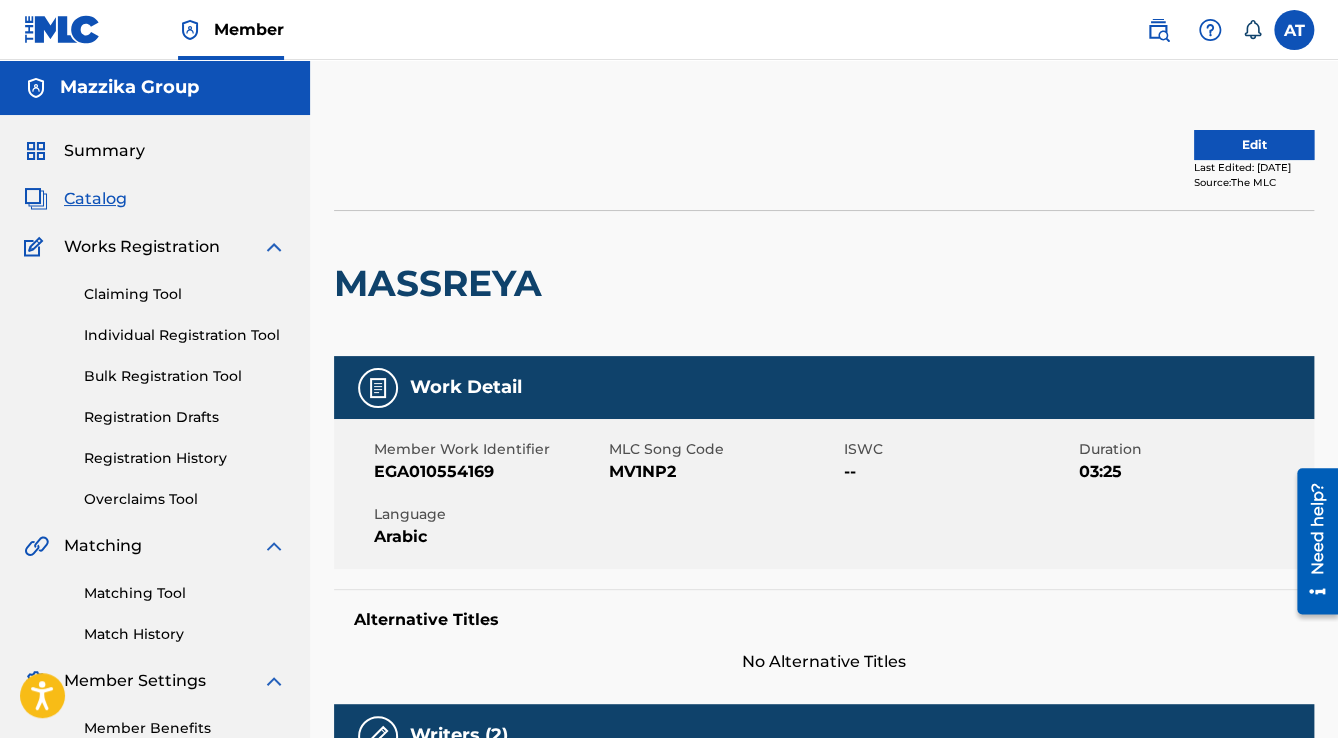 click at bounding box center [62, 29] 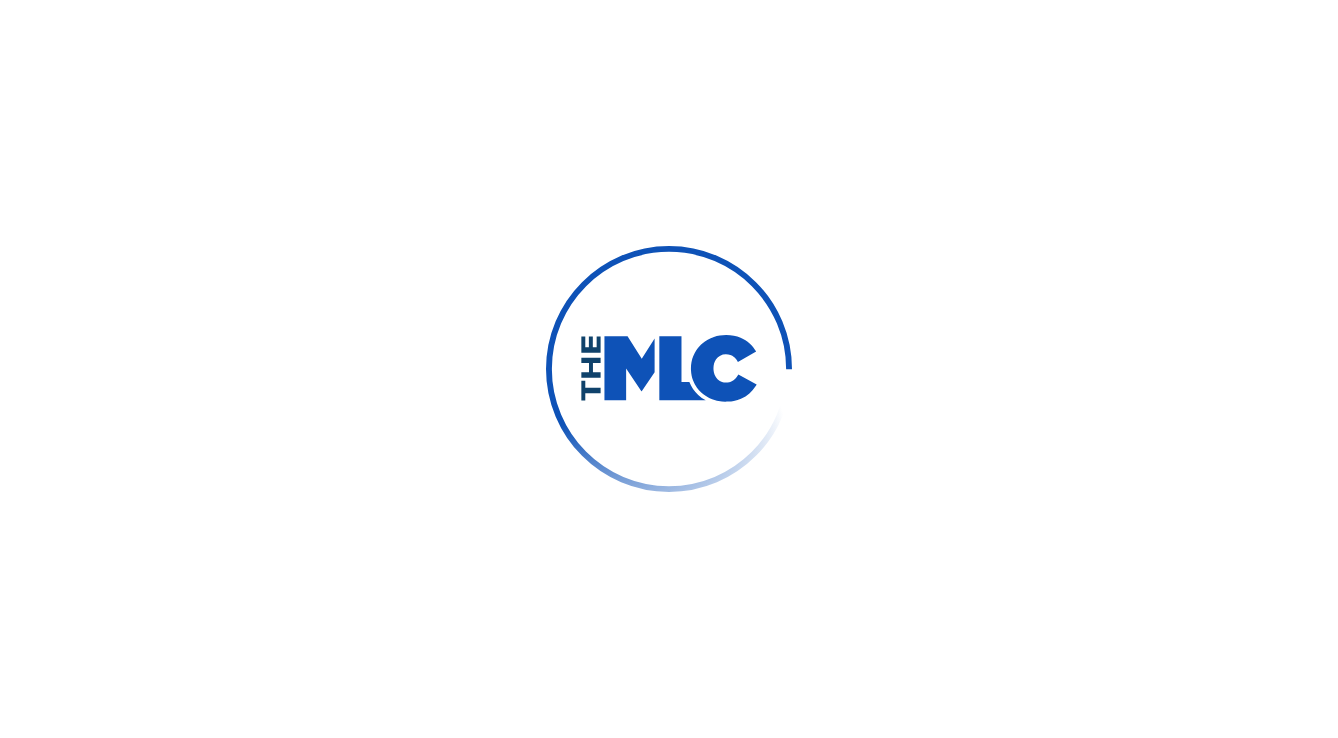 scroll, scrollTop: 0, scrollLeft: 0, axis: both 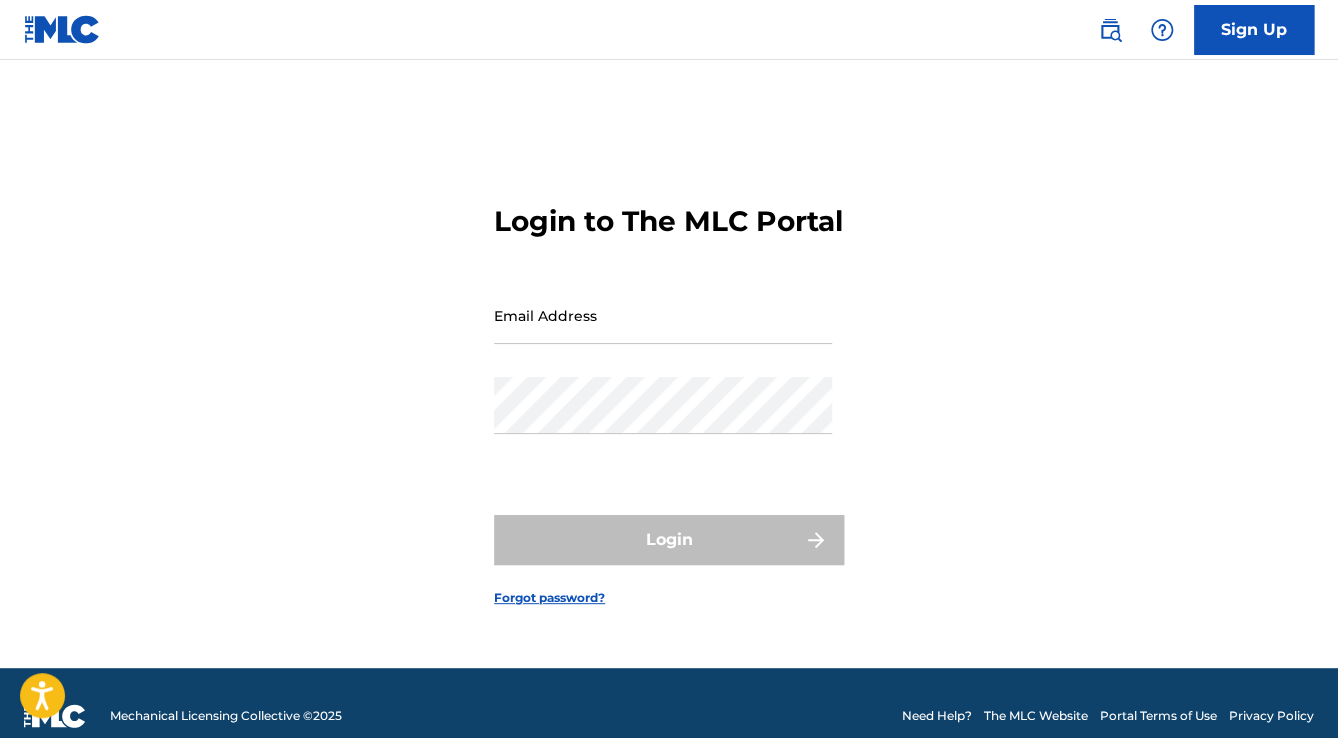 click on "Email Address" at bounding box center (663, 315) 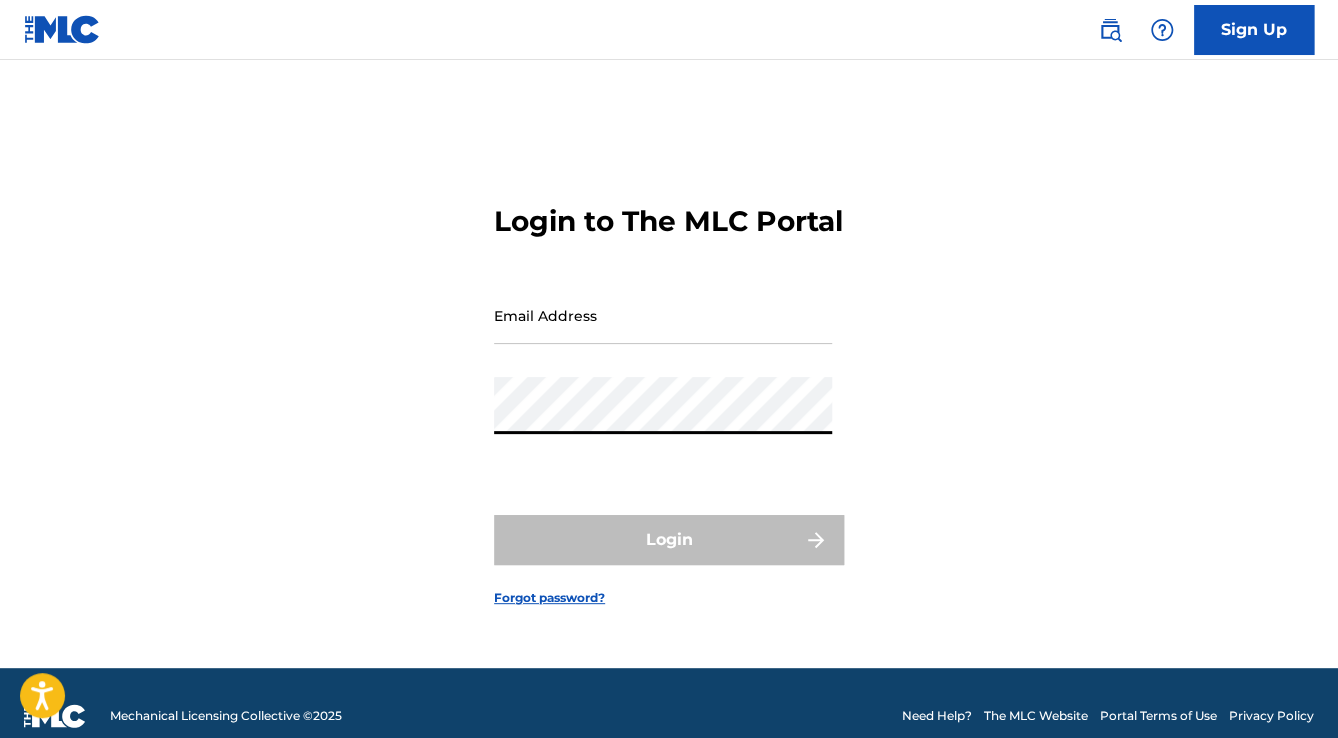 type on "[EMAIL_ADDRESS][DOMAIN_NAME]" 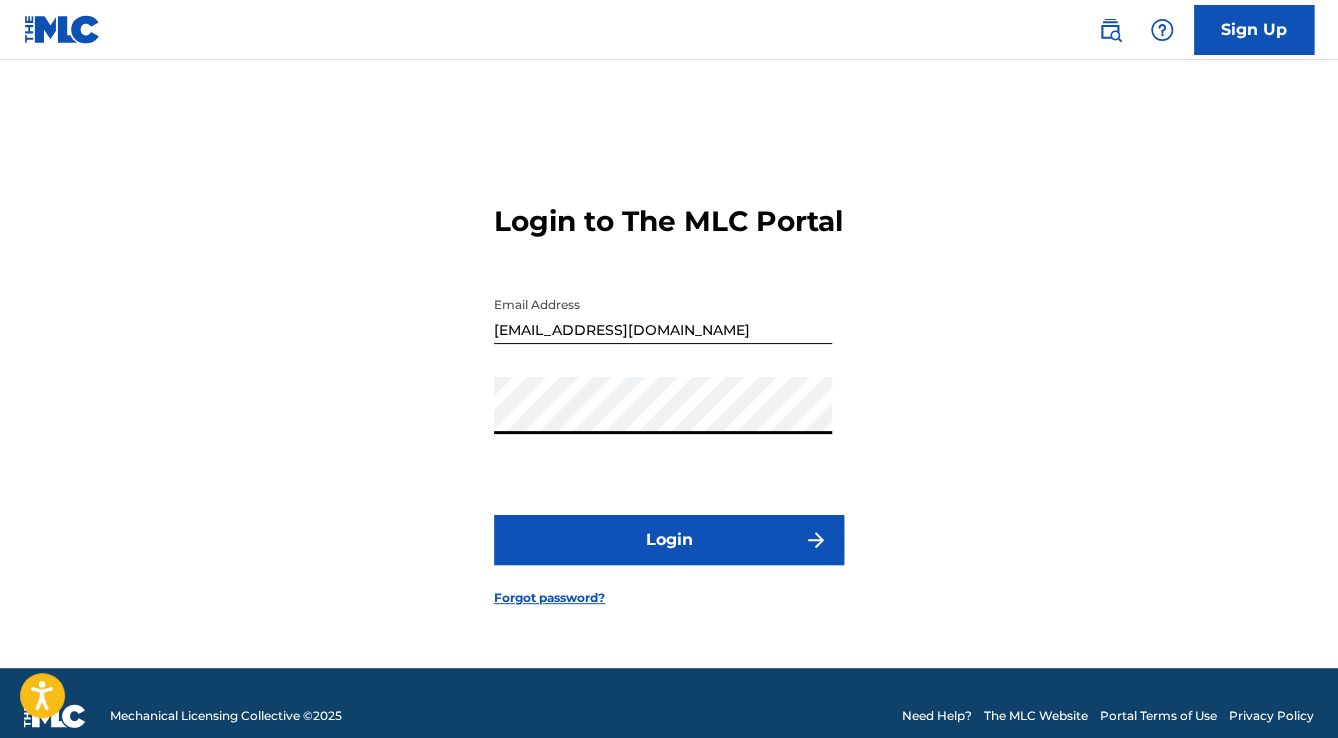 click on "Login" at bounding box center (669, 540) 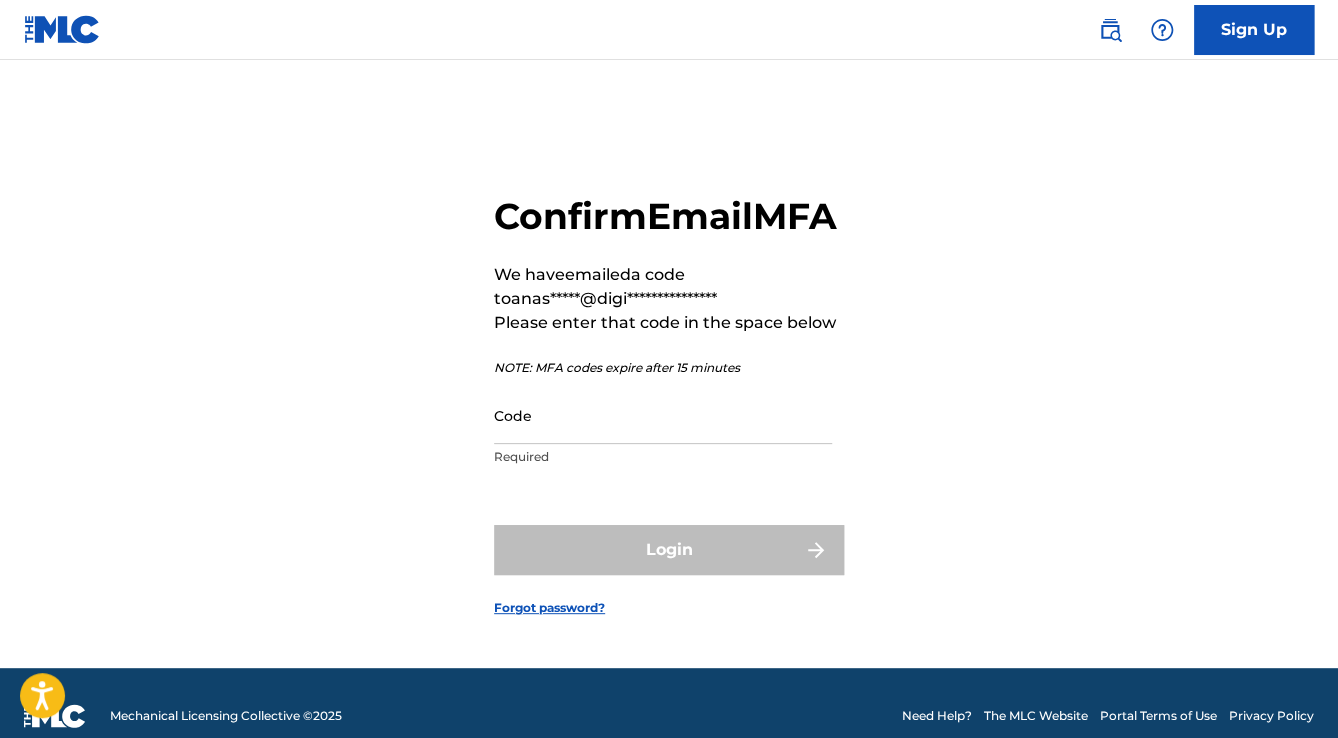 click on "Code" at bounding box center [663, 415] 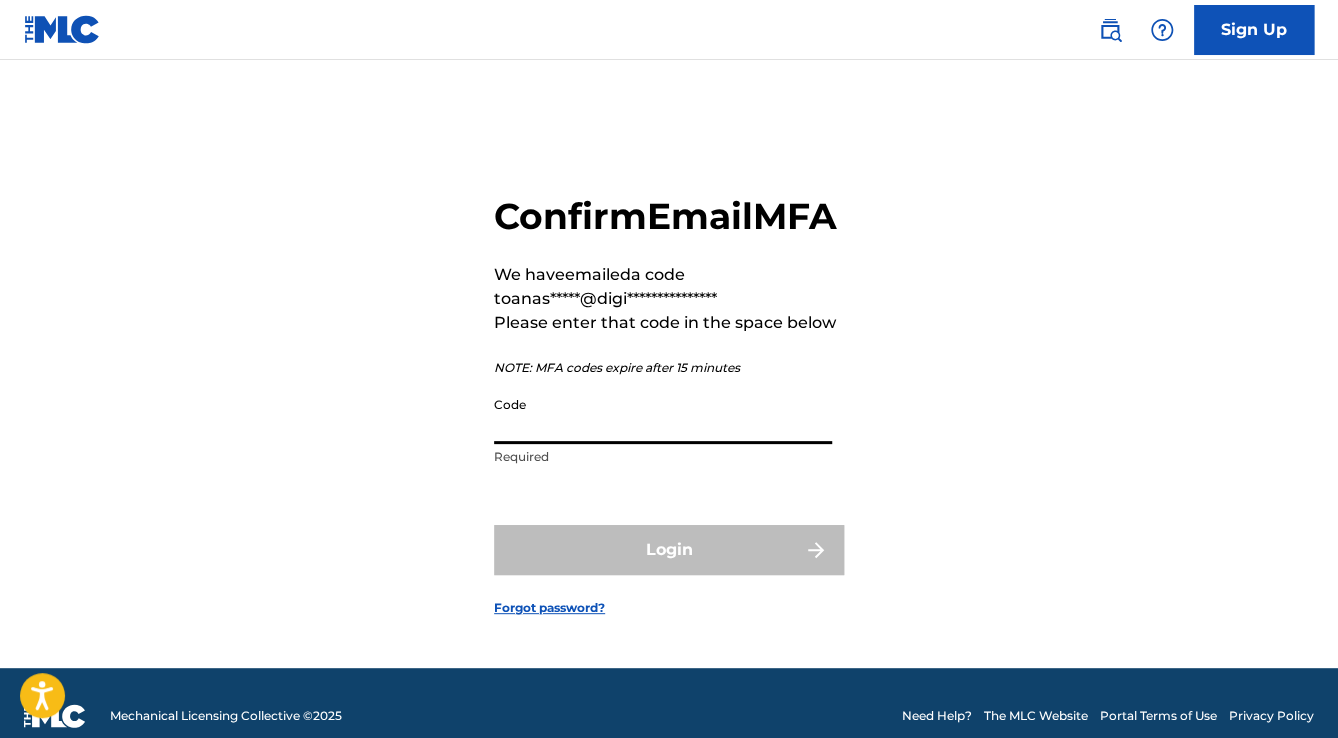 paste on "024163" 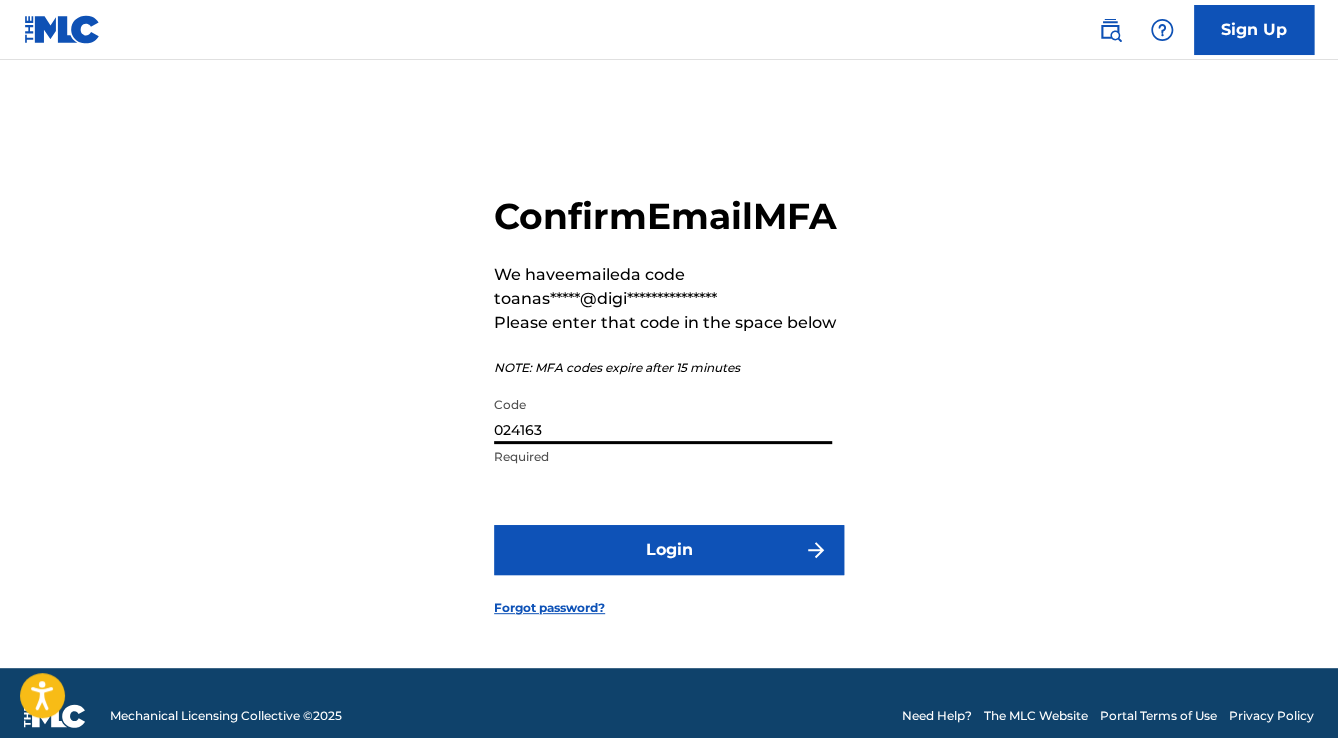 type on "024163" 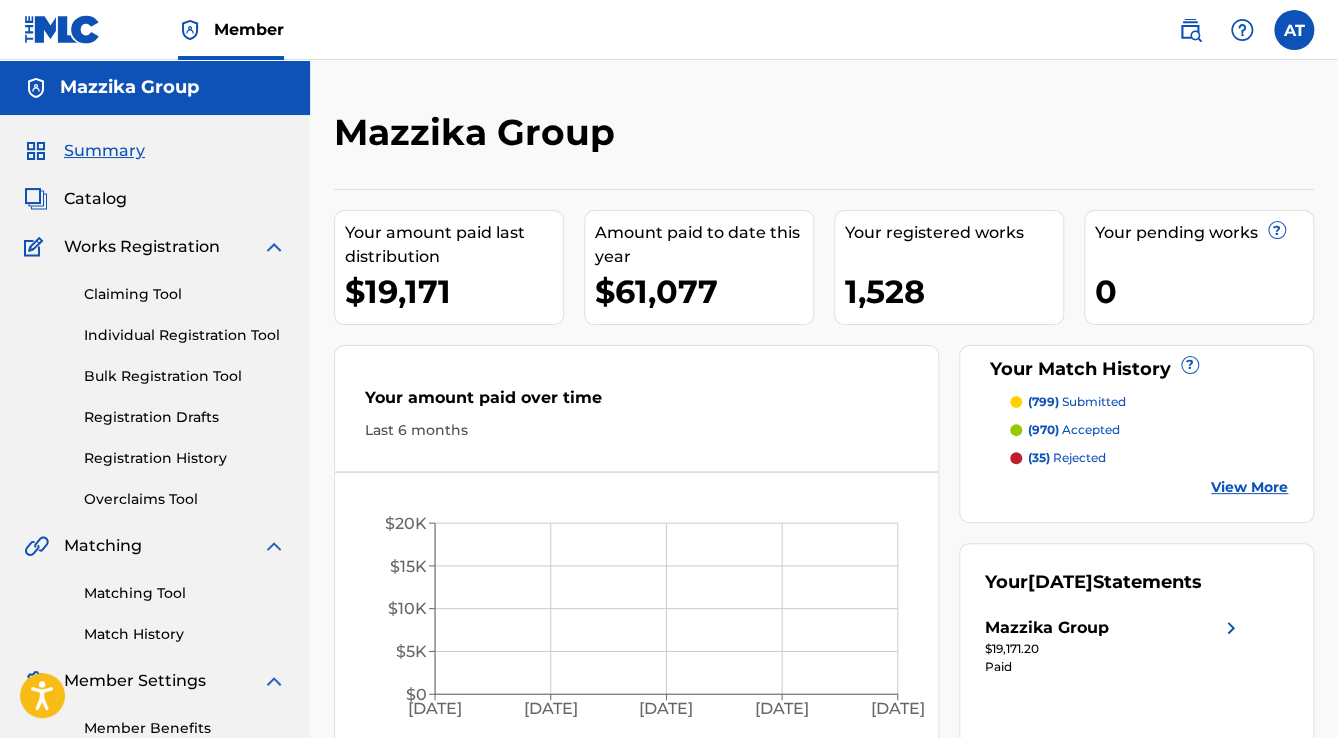 scroll, scrollTop: 0, scrollLeft: 0, axis: both 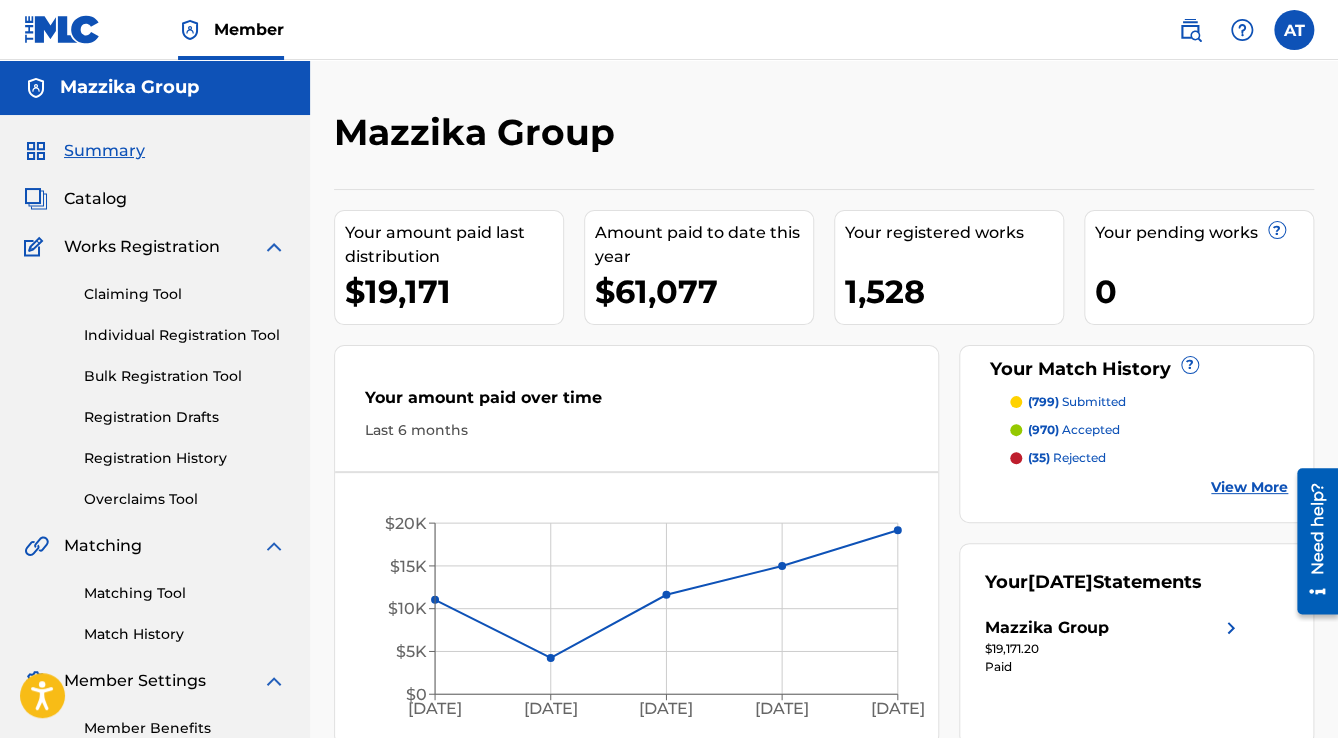 click on "Bulk Registration Tool" at bounding box center [185, 376] 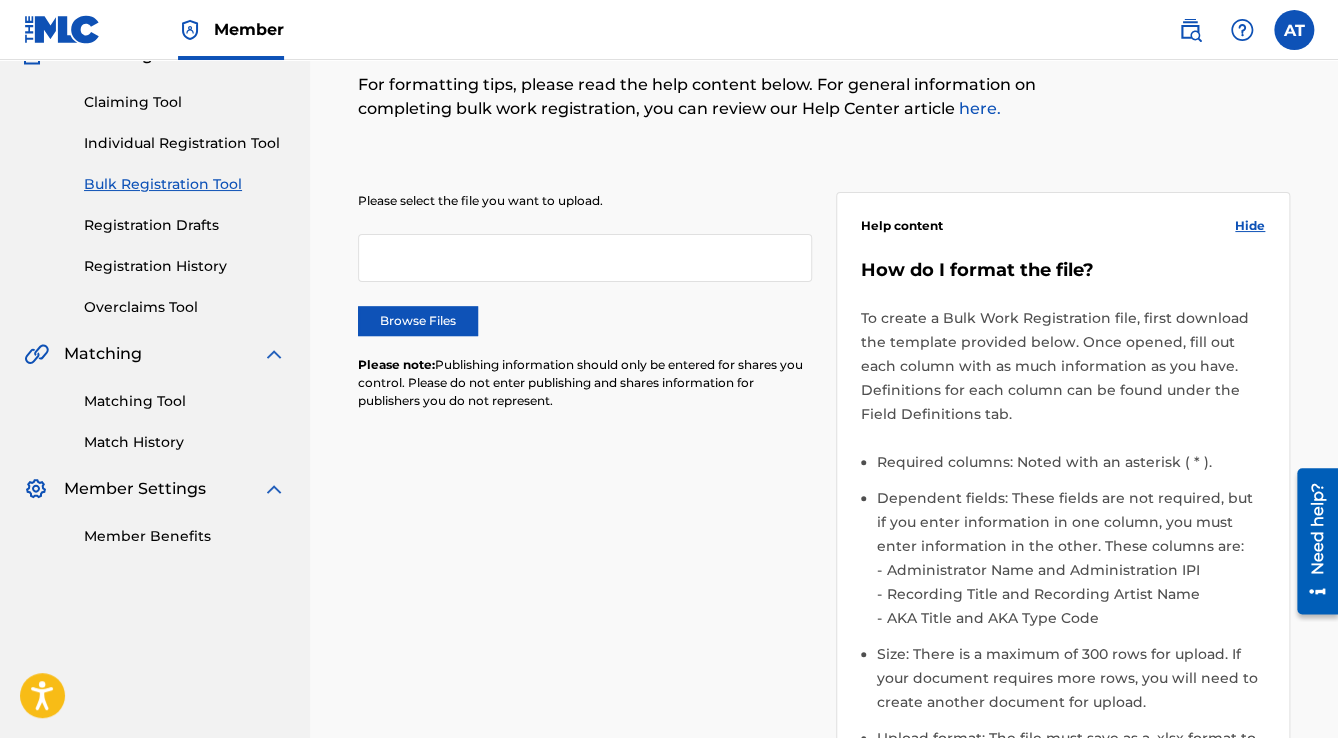 scroll, scrollTop: 160, scrollLeft: 0, axis: vertical 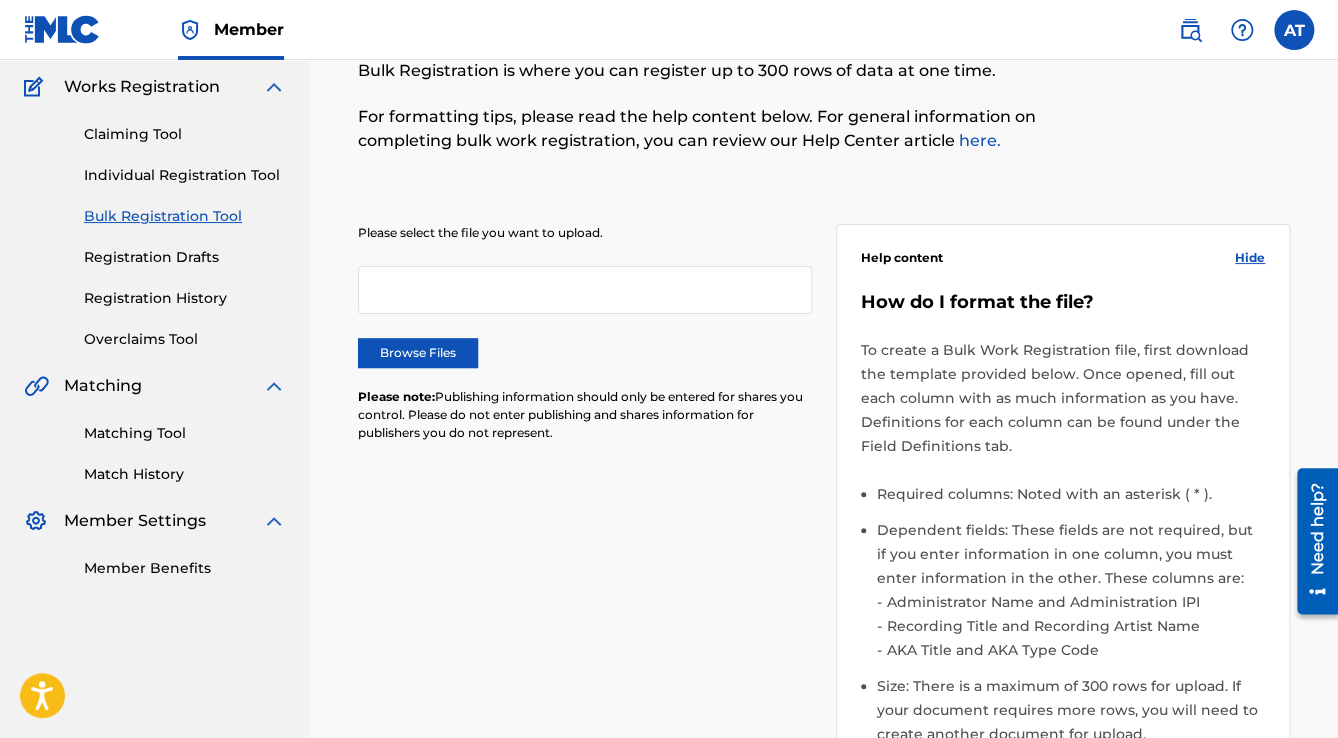 click on "Browse Files" at bounding box center [418, 353] 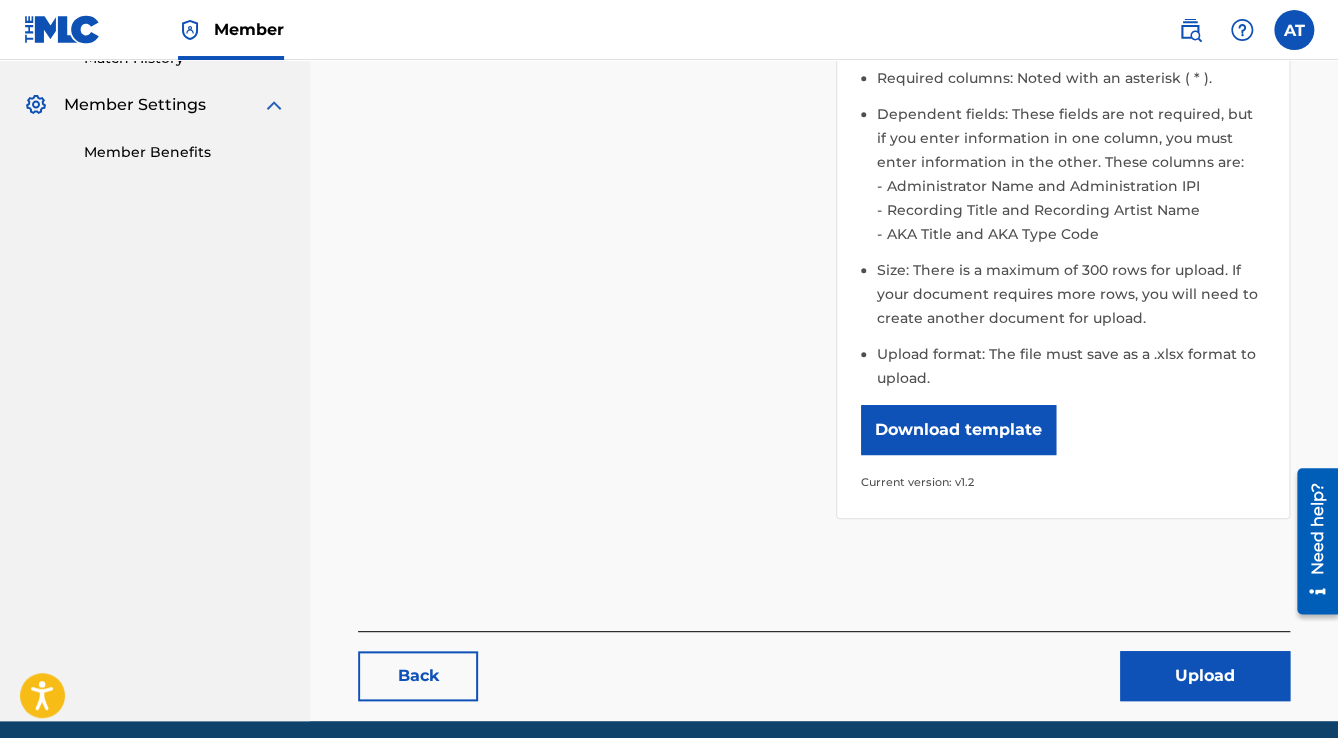 scroll, scrollTop: 653, scrollLeft: 0, axis: vertical 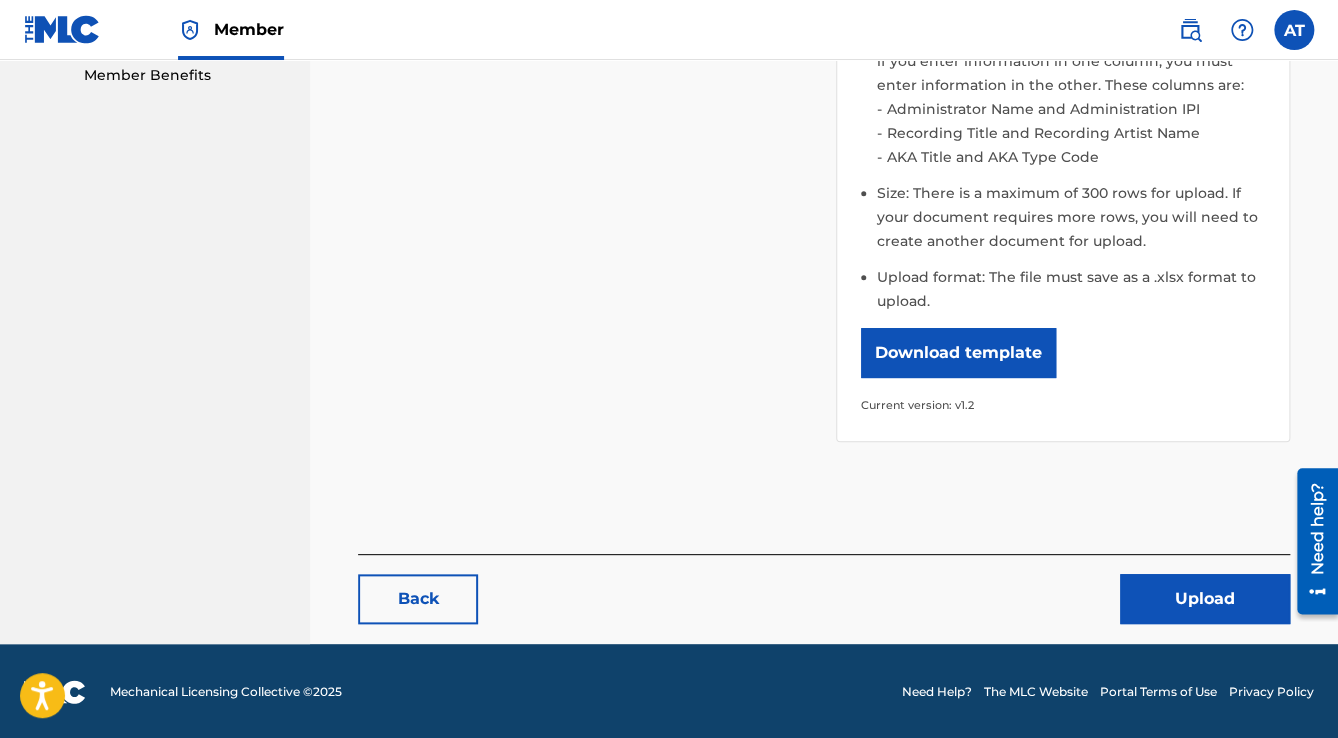 click on "Upload" at bounding box center (1205, 599) 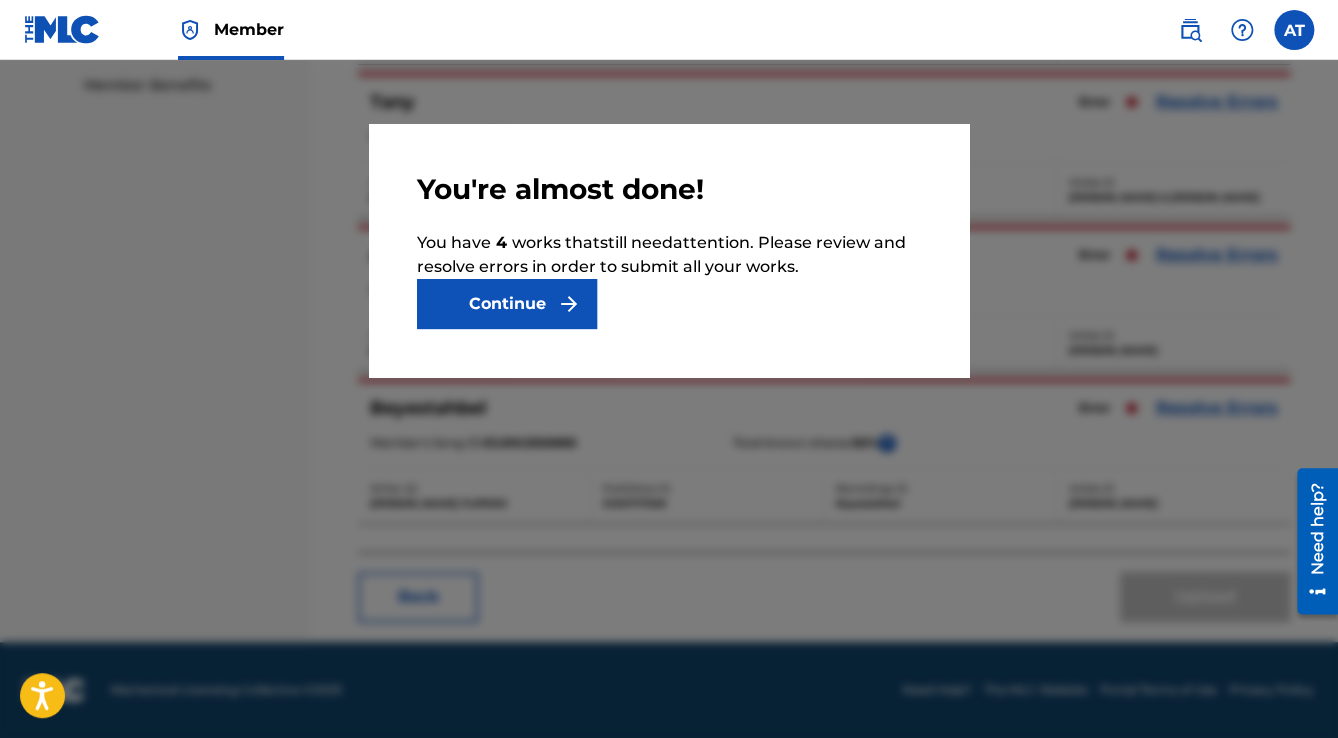 scroll, scrollTop: 0, scrollLeft: 0, axis: both 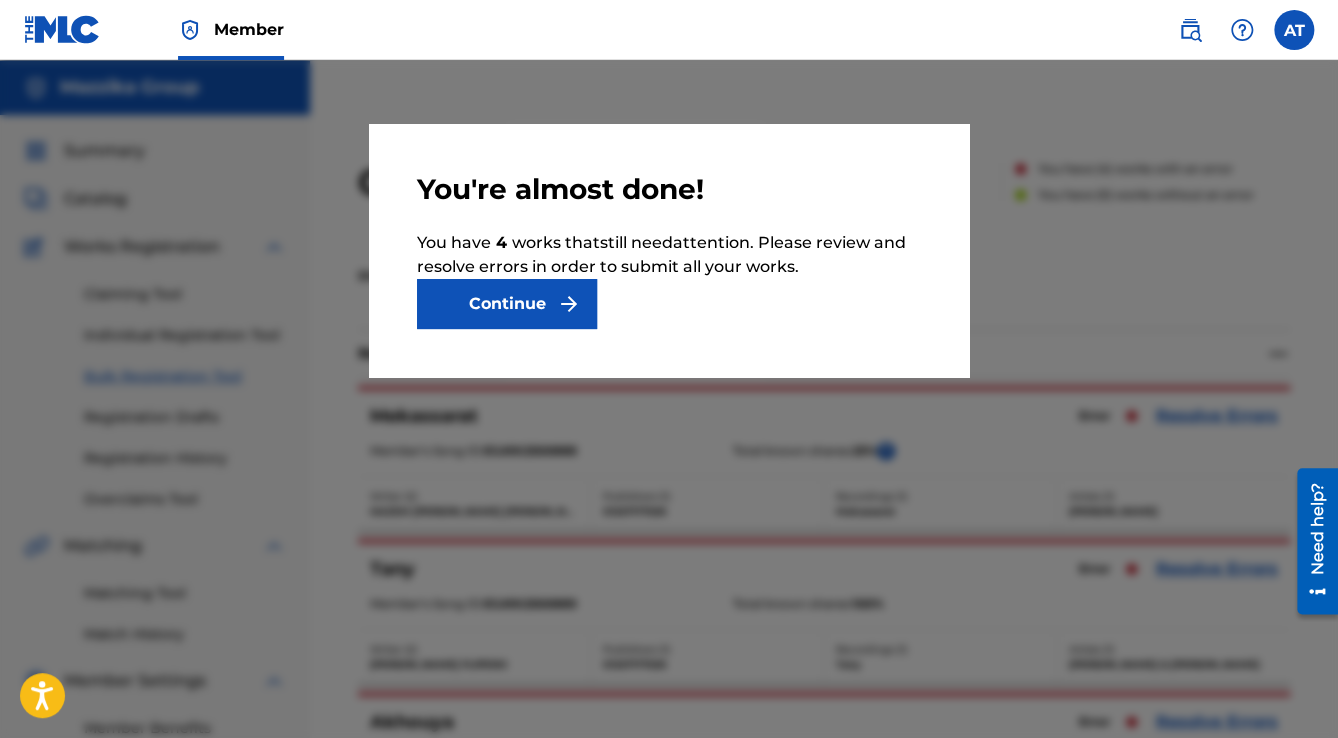 click on "Continue" at bounding box center (507, 304) 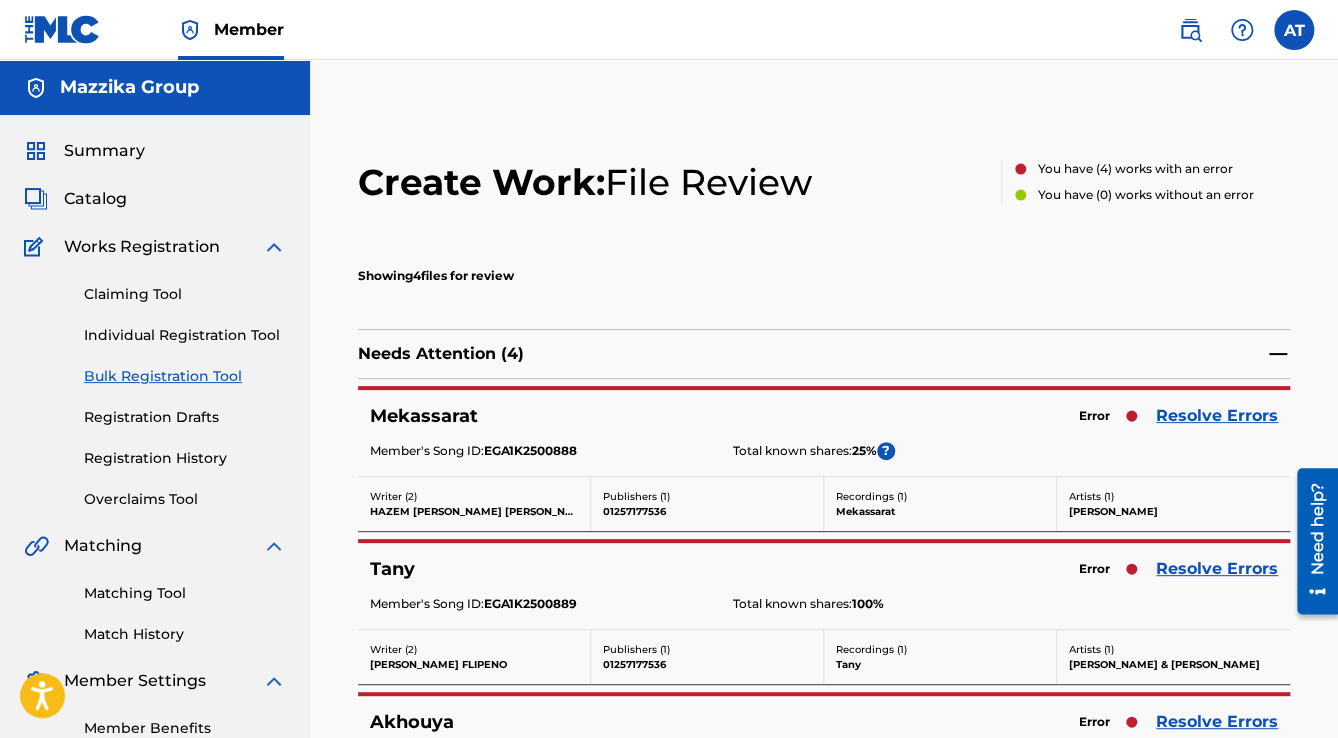 click on "Resolve Errors" at bounding box center (1217, 416) 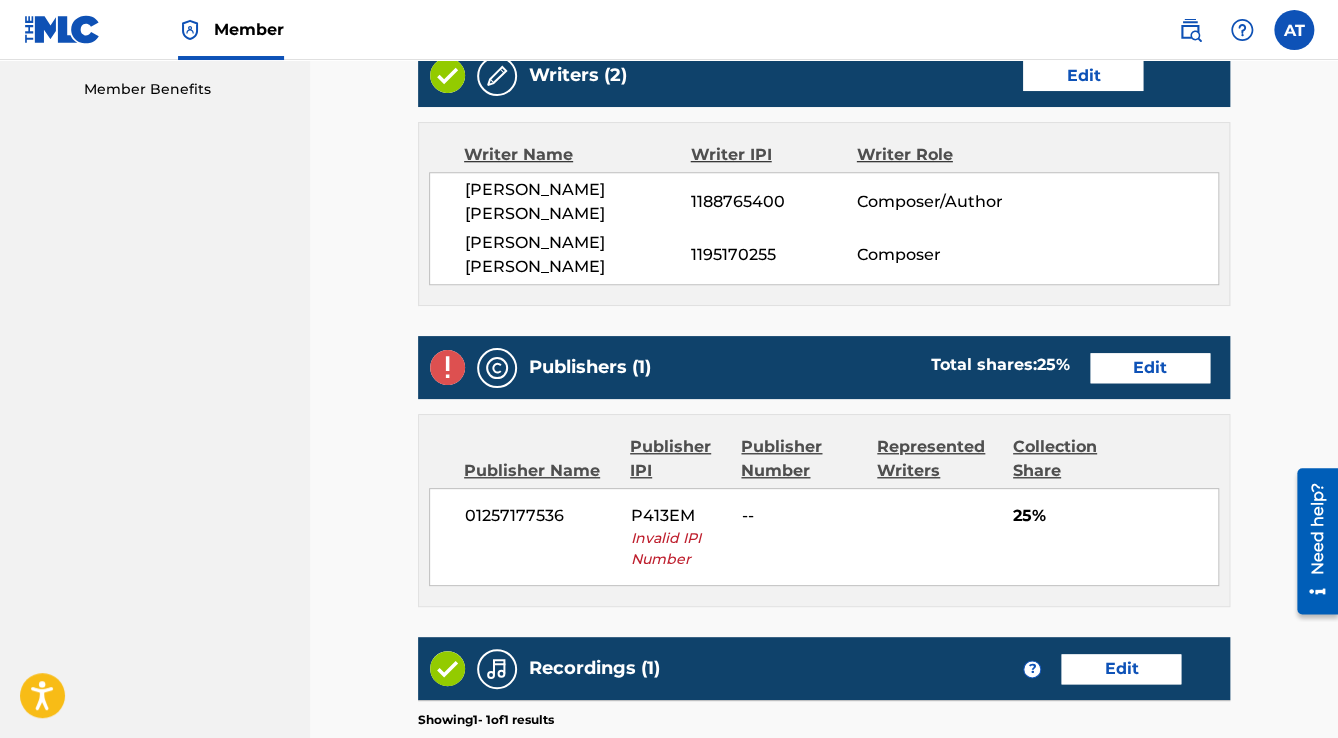 scroll, scrollTop: 640, scrollLeft: 0, axis: vertical 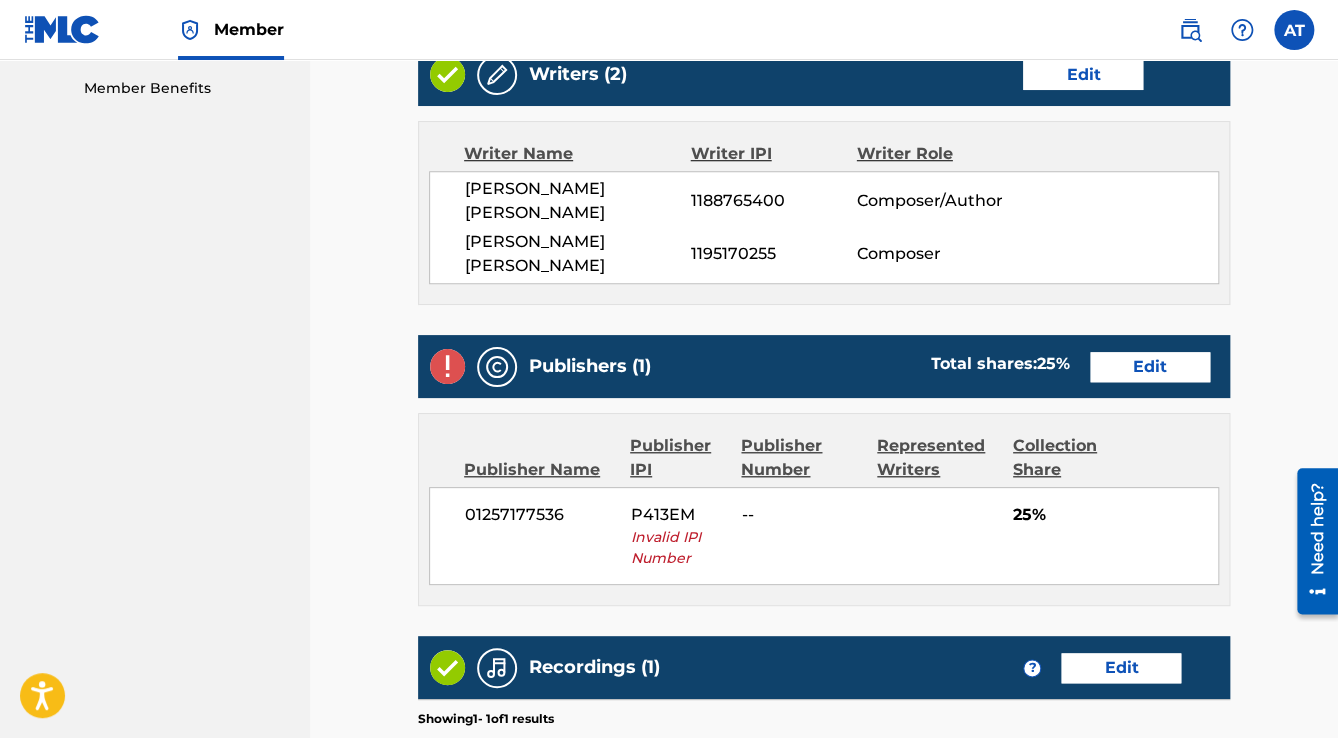 click on "Edit" at bounding box center (1150, 367) 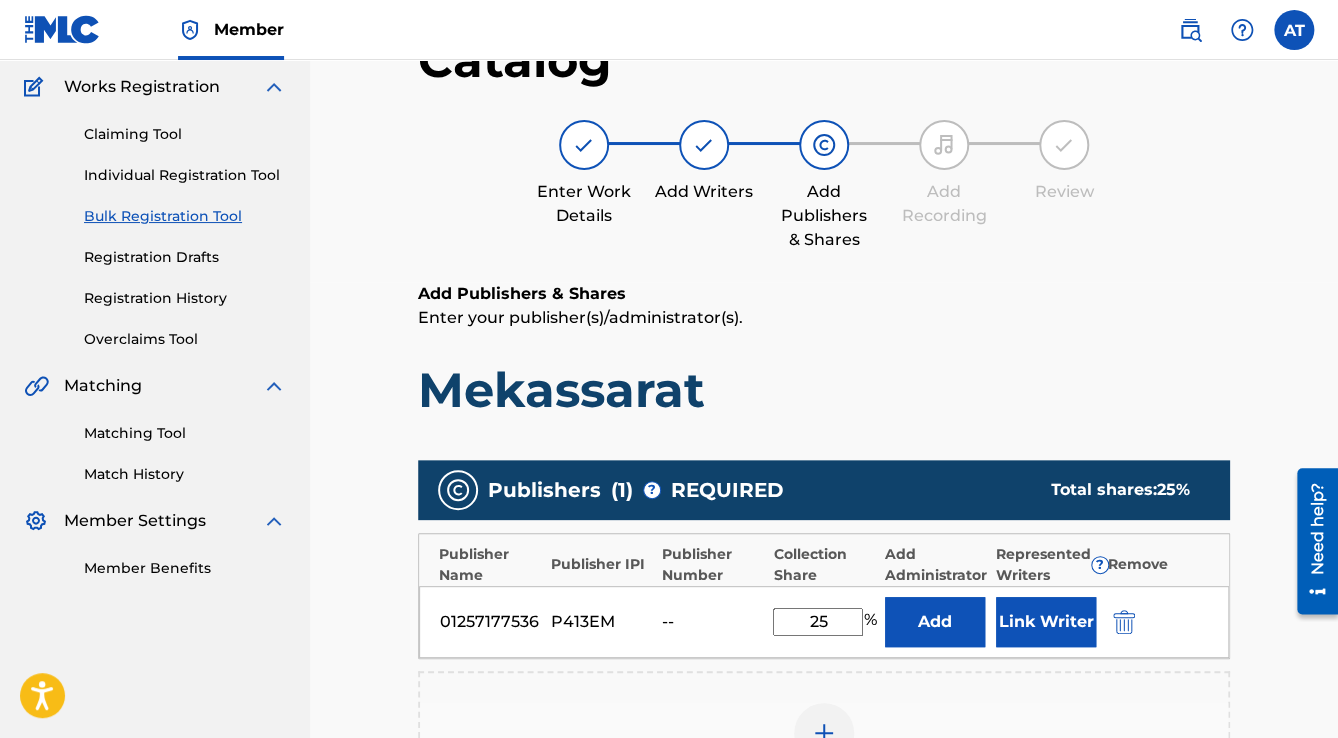 scroll, scrollTop: 400, scrollLeft: 0, axis: vertical 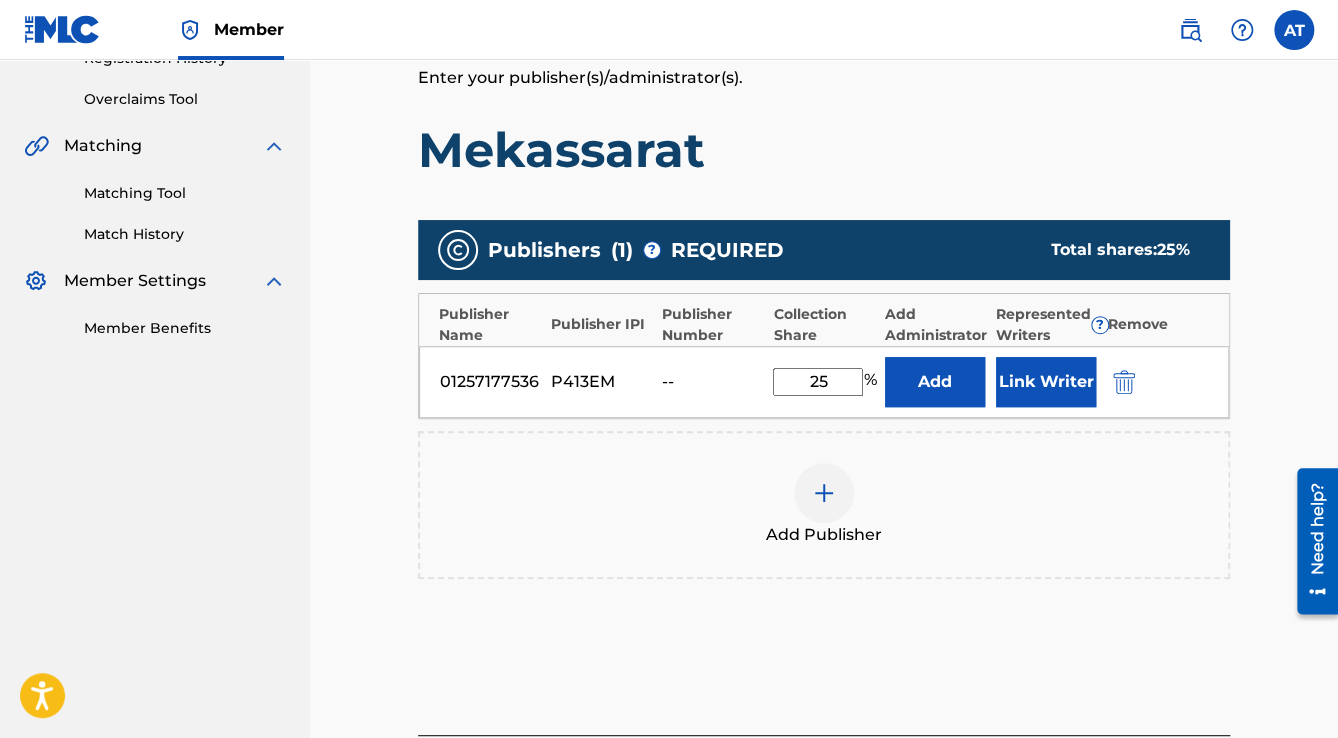 click at bounding box center [1124, 382] 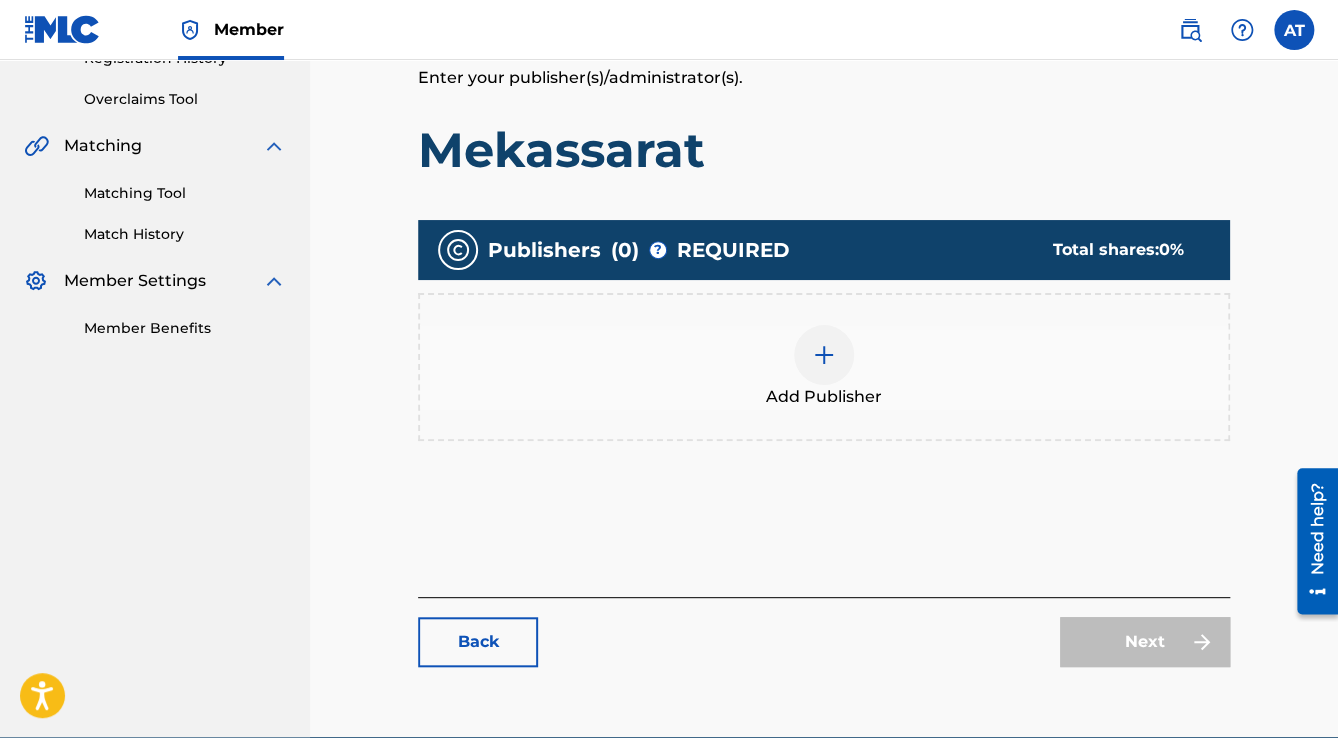click on "Add Publisher" at bounding box center [824, 367] 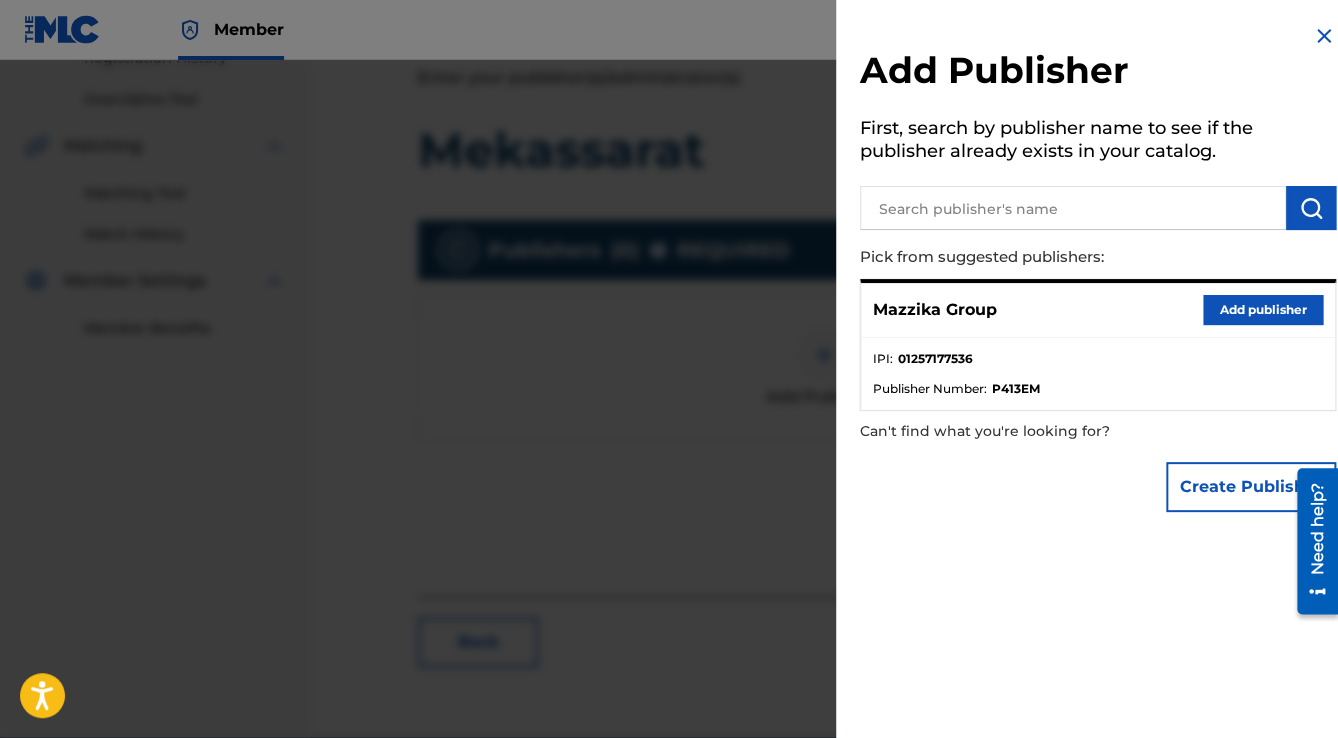 click on "Add publisher" at bounding box center [1263, 310] 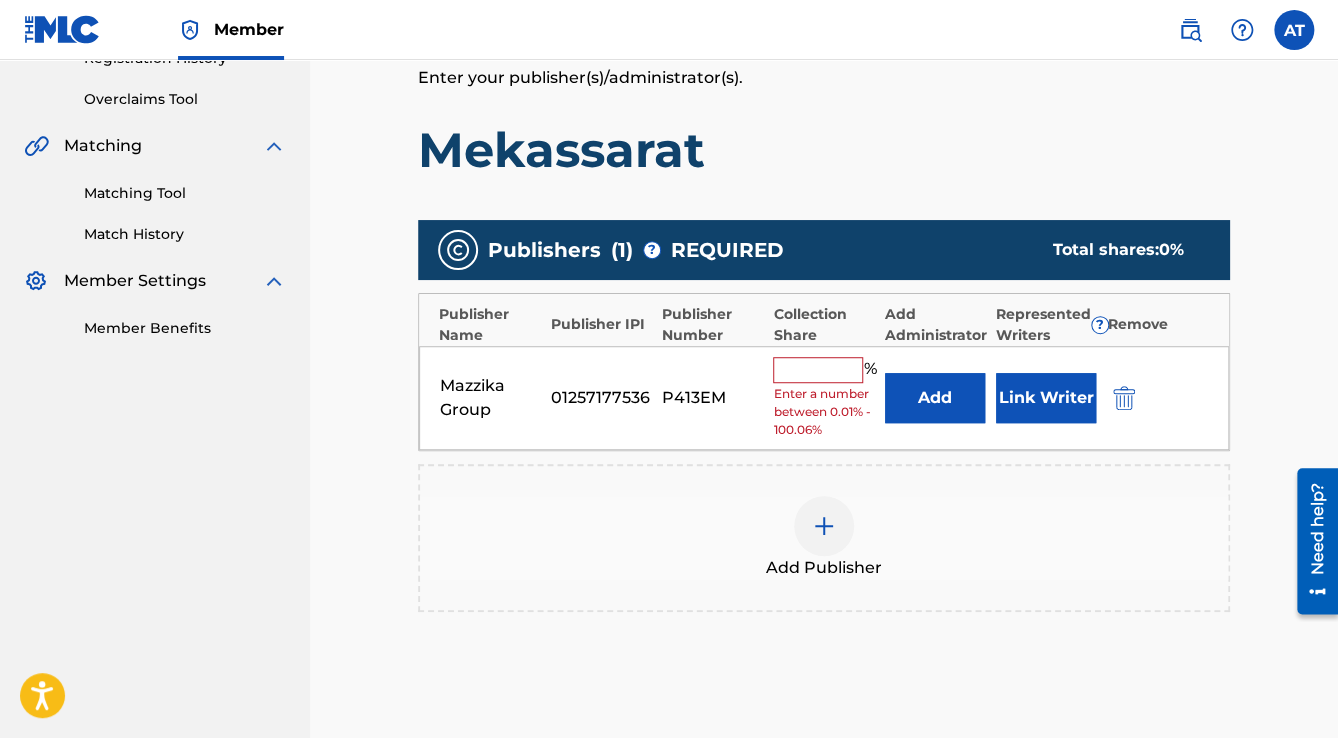 click at bounding box center [818, 370] 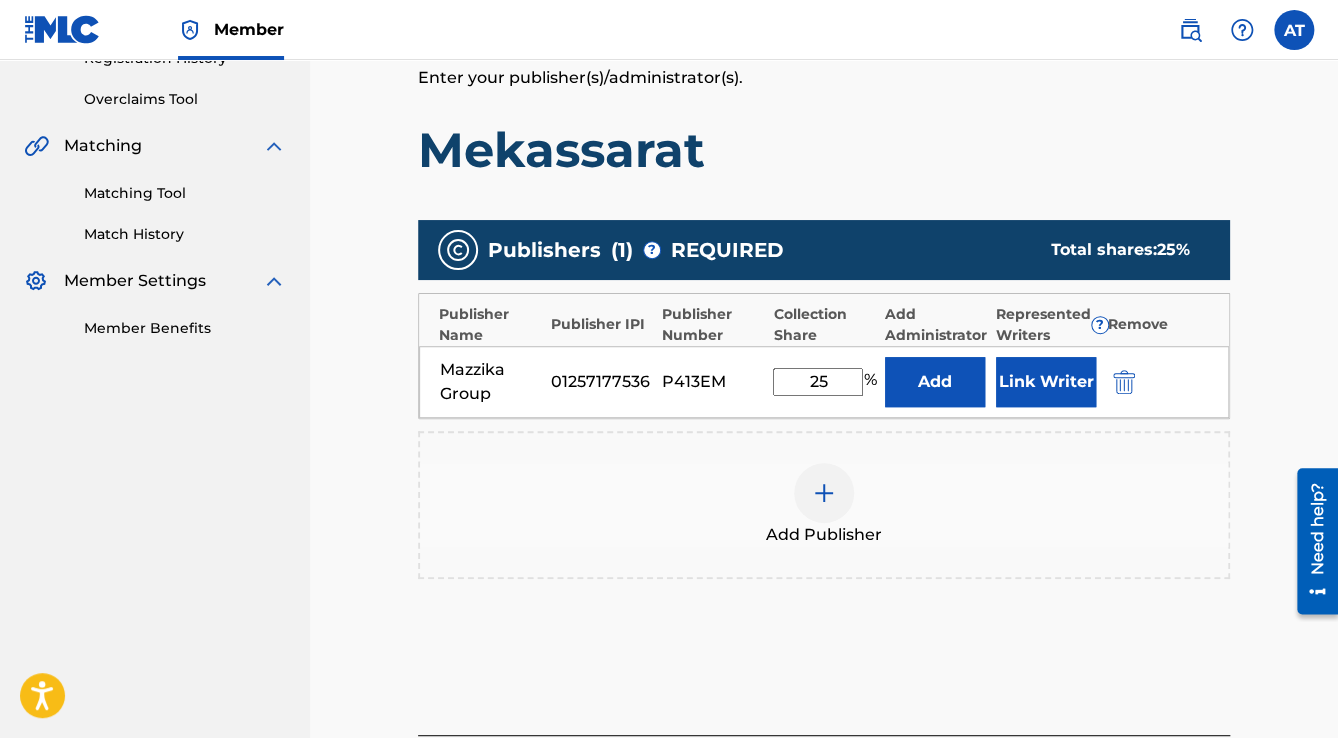 click on "Link Writer" at bounding box center (1046, 382) 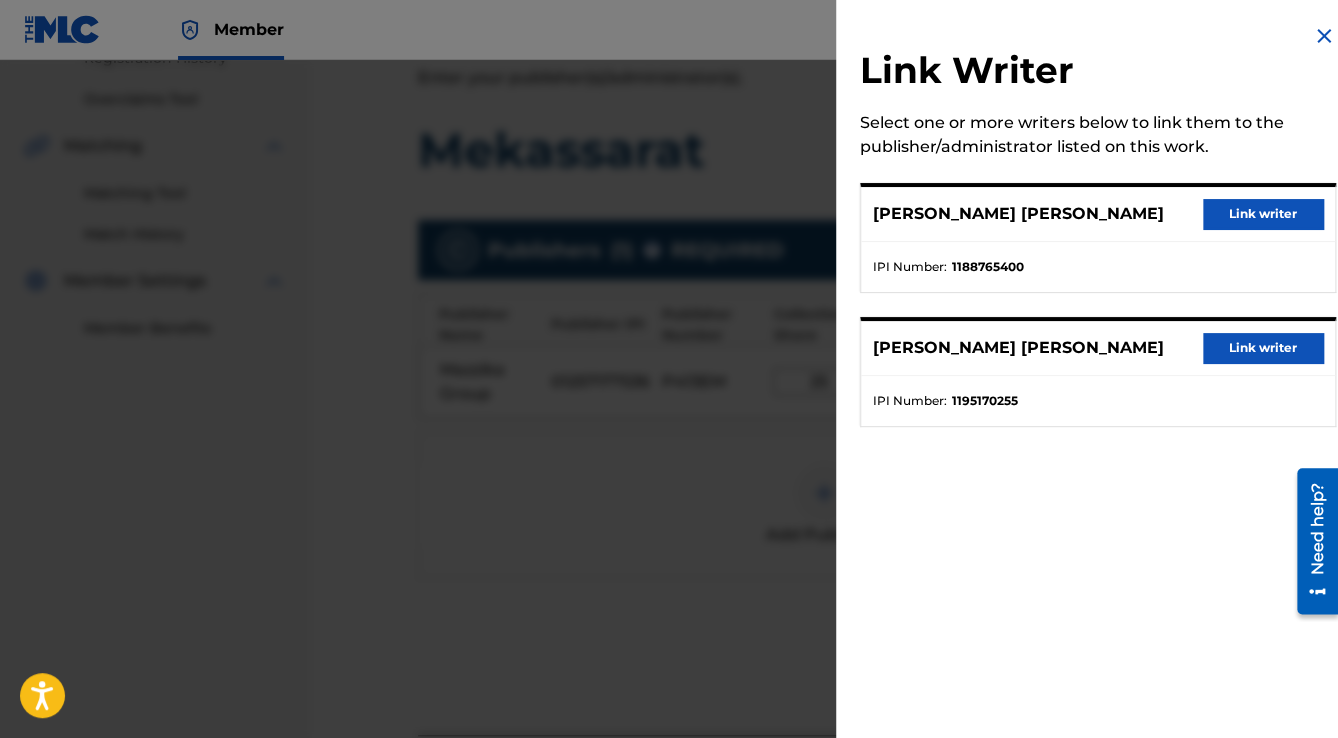 click on "Link writer" at bounding box center (1263, 348) 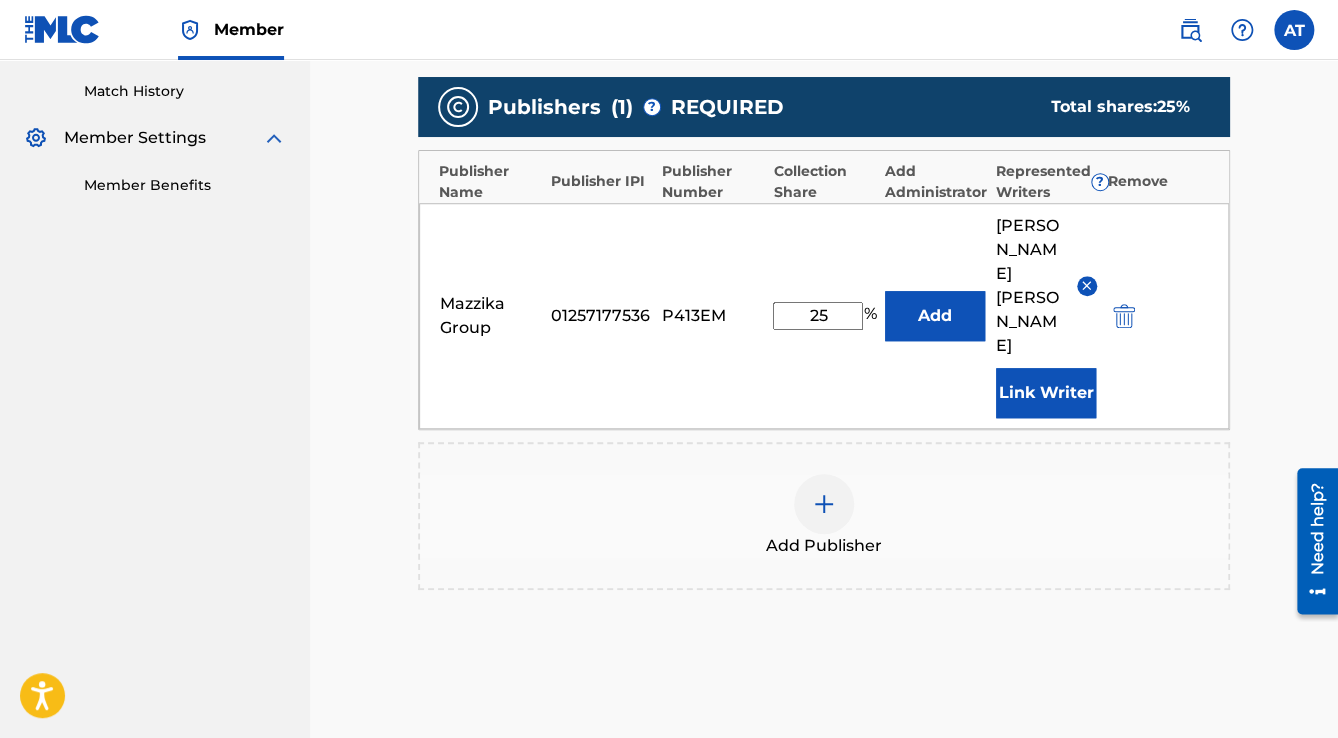 scroll, scrollTop: 712, scrollLeft: 0, axis: vertical 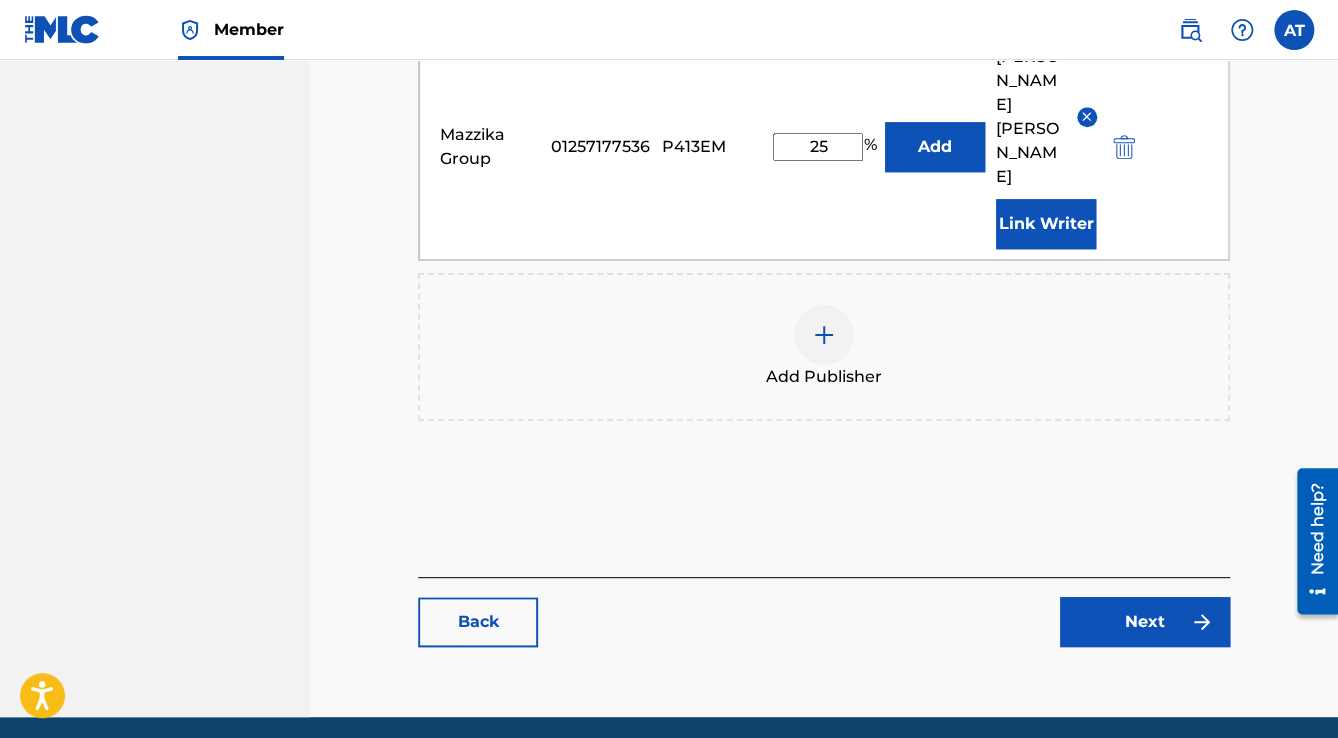 click on "Next" at bounding box center (1145, 622) 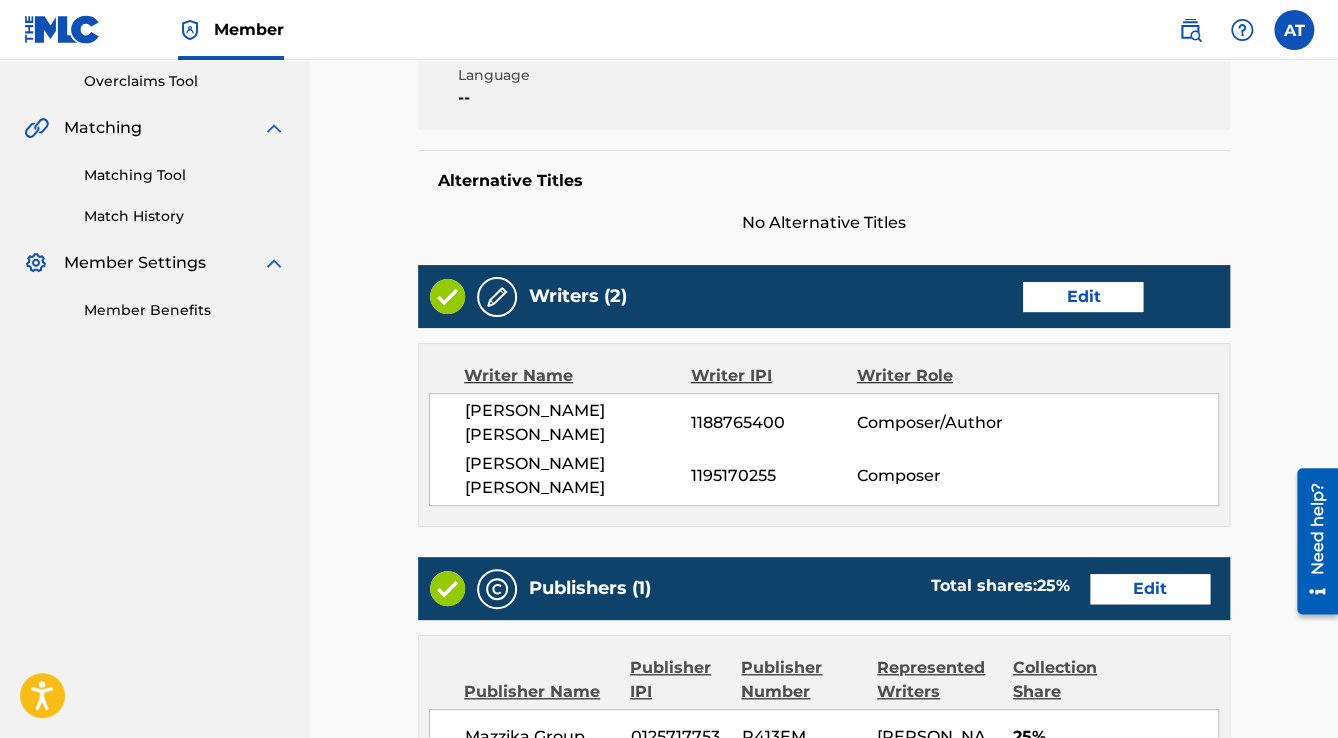 scroll, scrollTop: 160, scrollLeft: 0, axis: vertical 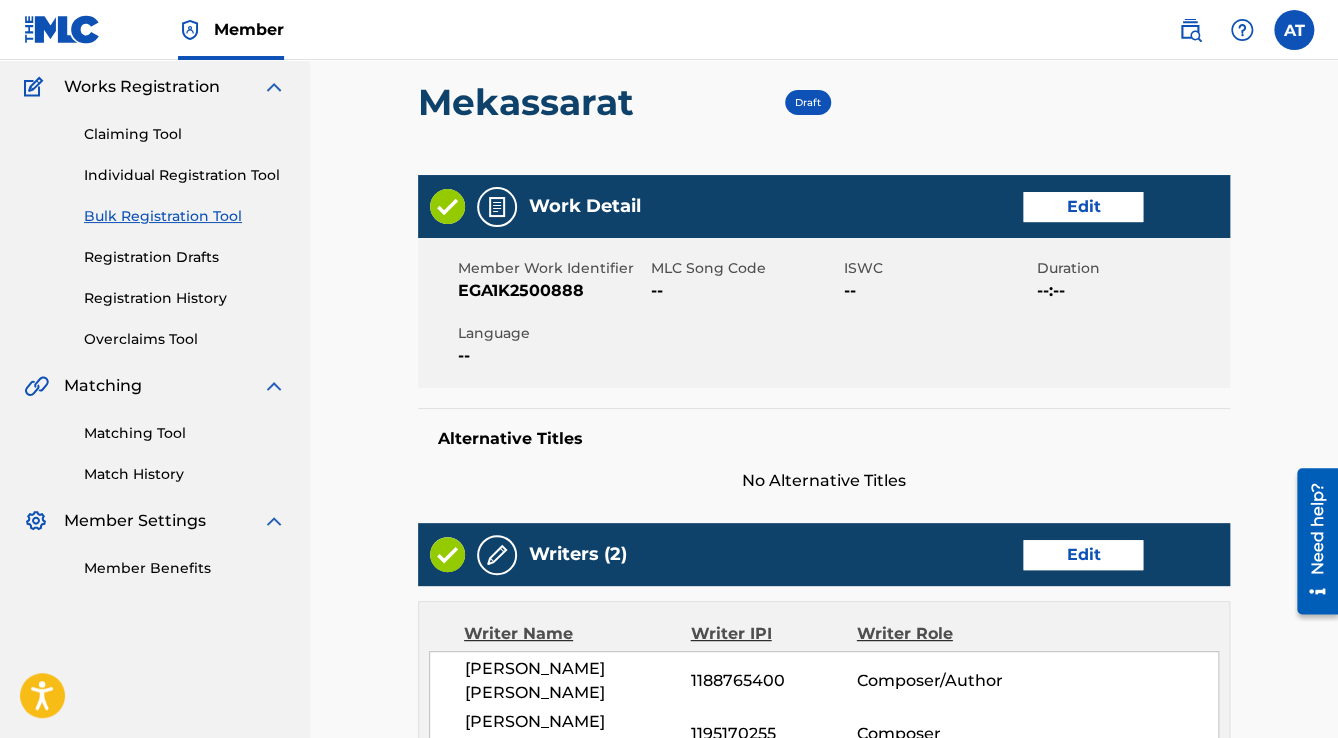 click on "Edit" at bounding box center (1083, 207) 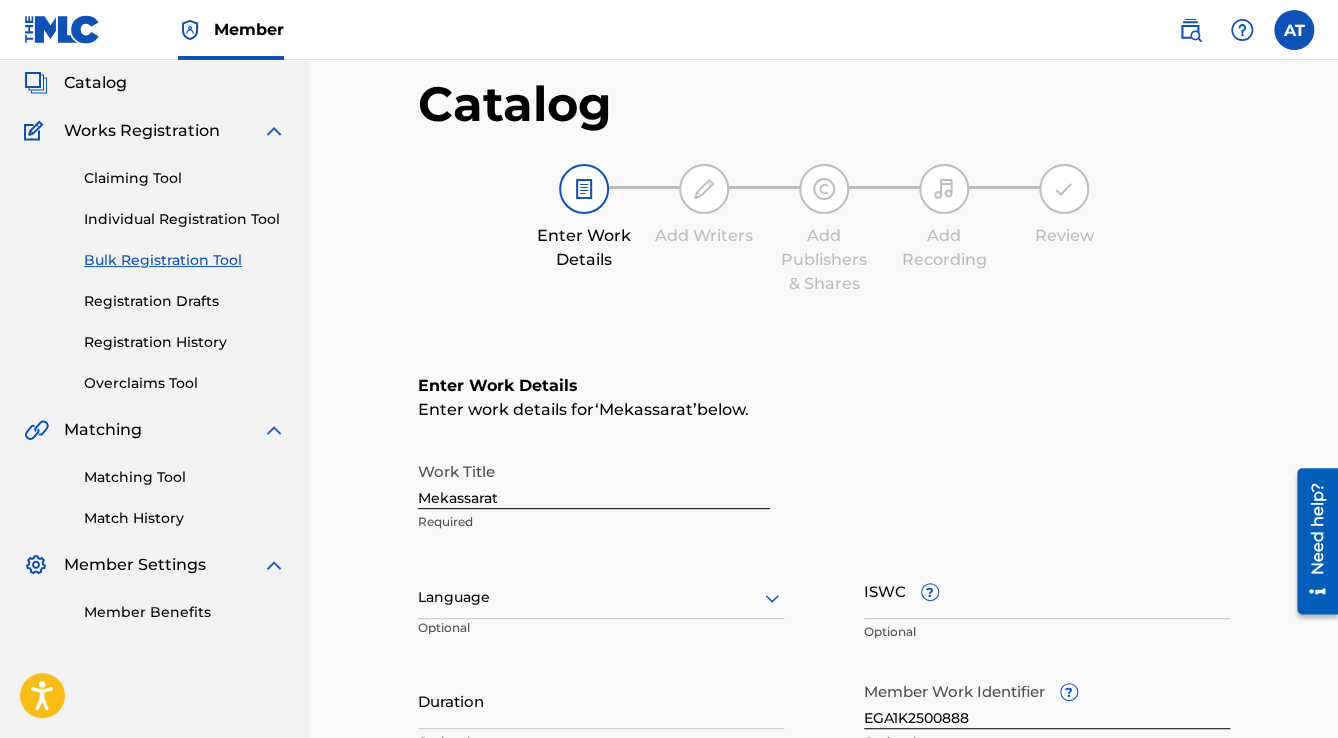 scroll, scrollTop: 240, scrollLeft: 0, axis: vertical 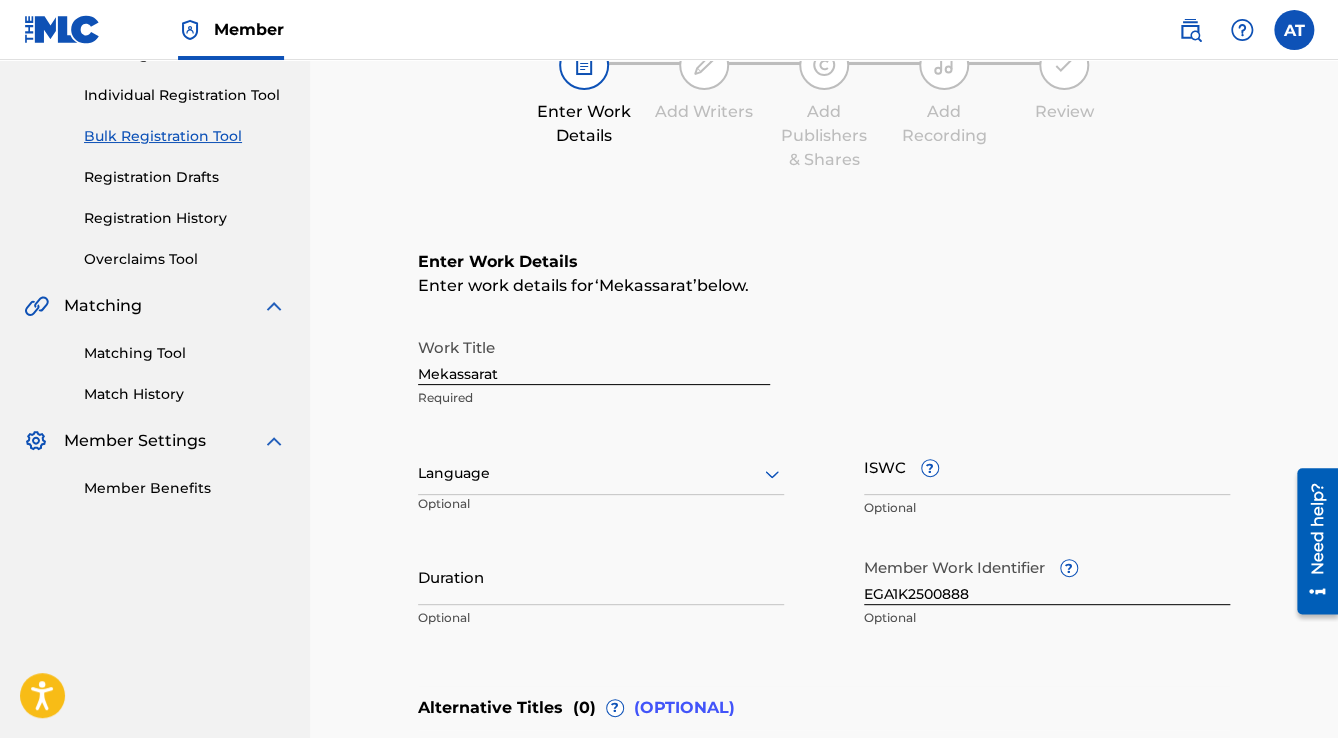click at bounding box center [601, 473] 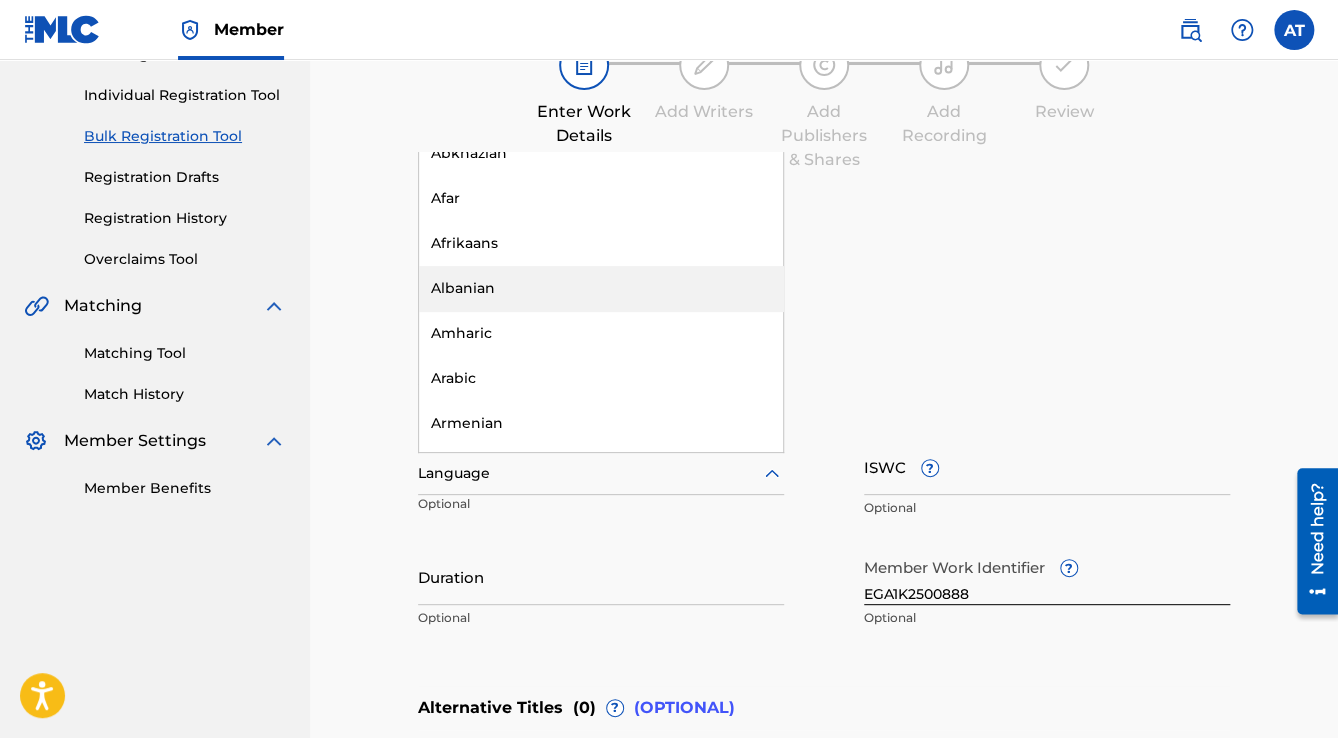 scroll, scrollTop: 160, scrollLeft: 0, axis: vertical 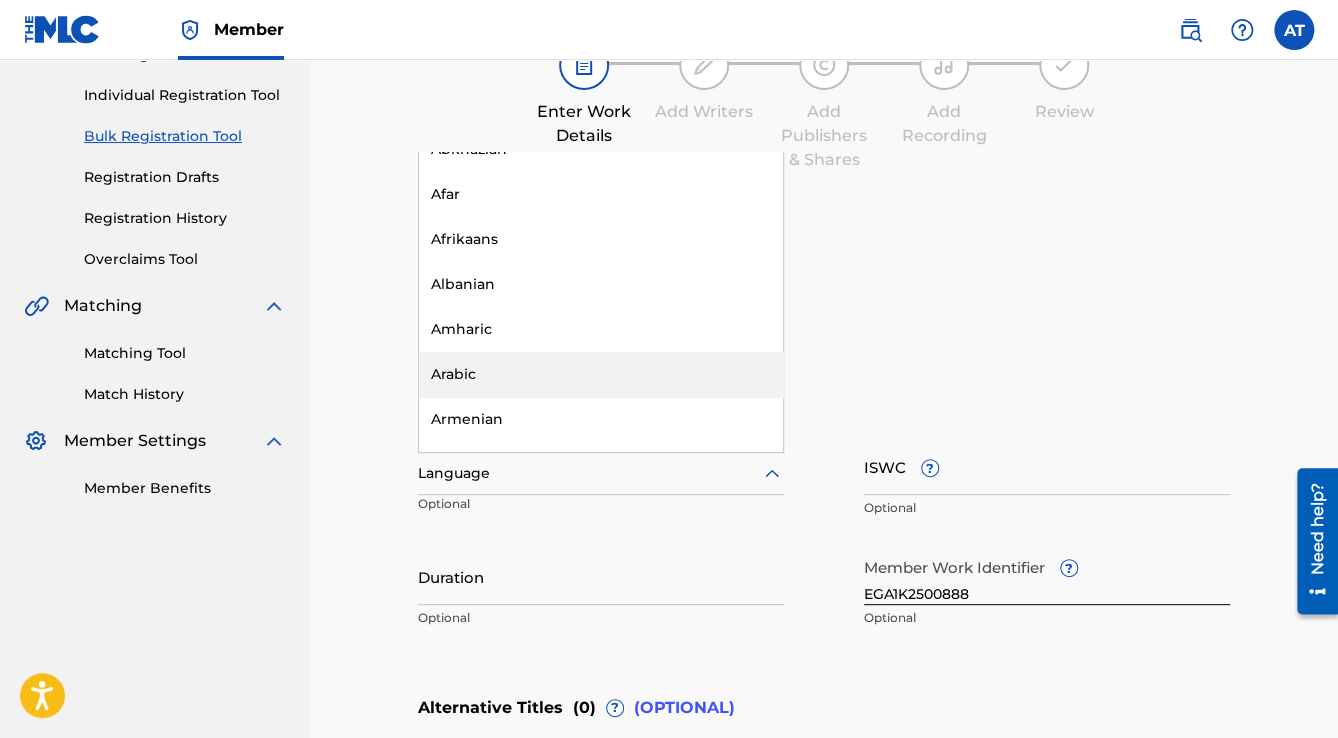 click on "Arabic" at bounding box center [601, 374] 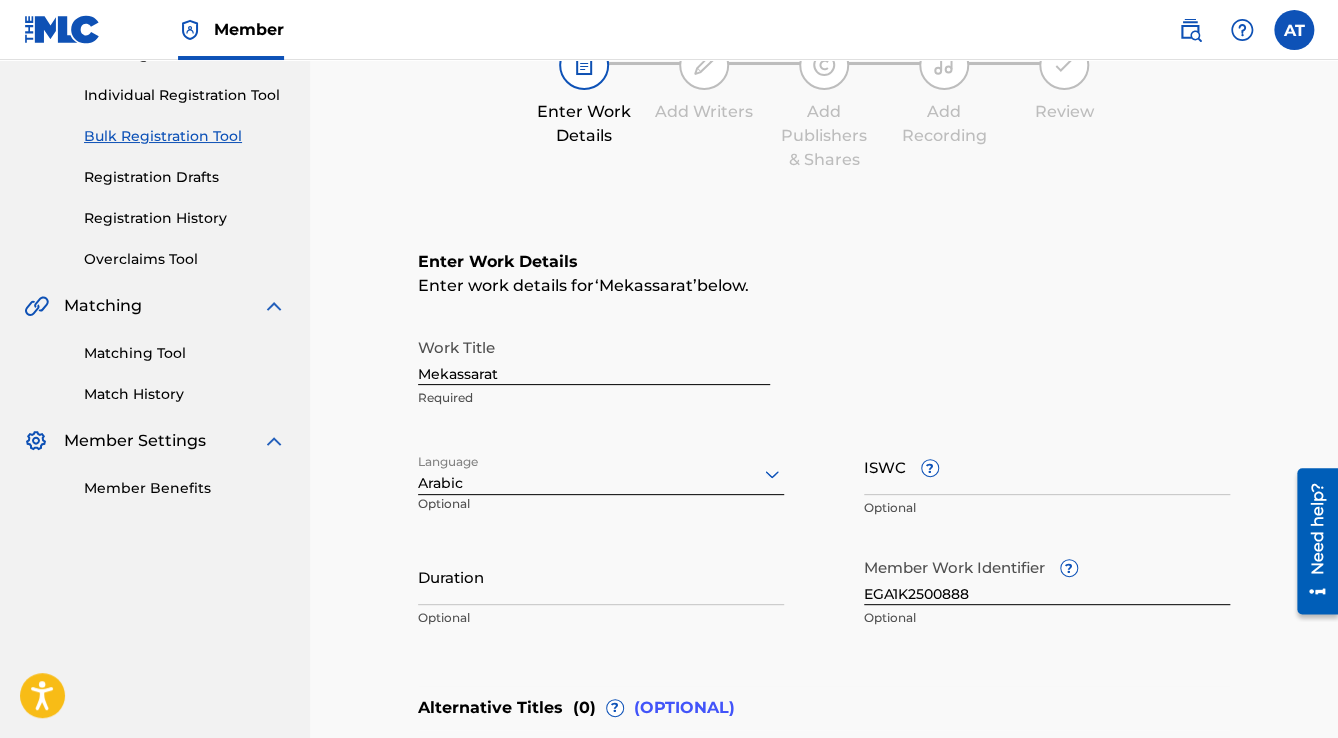 click on "Duration" at bounding box center (601, 576) 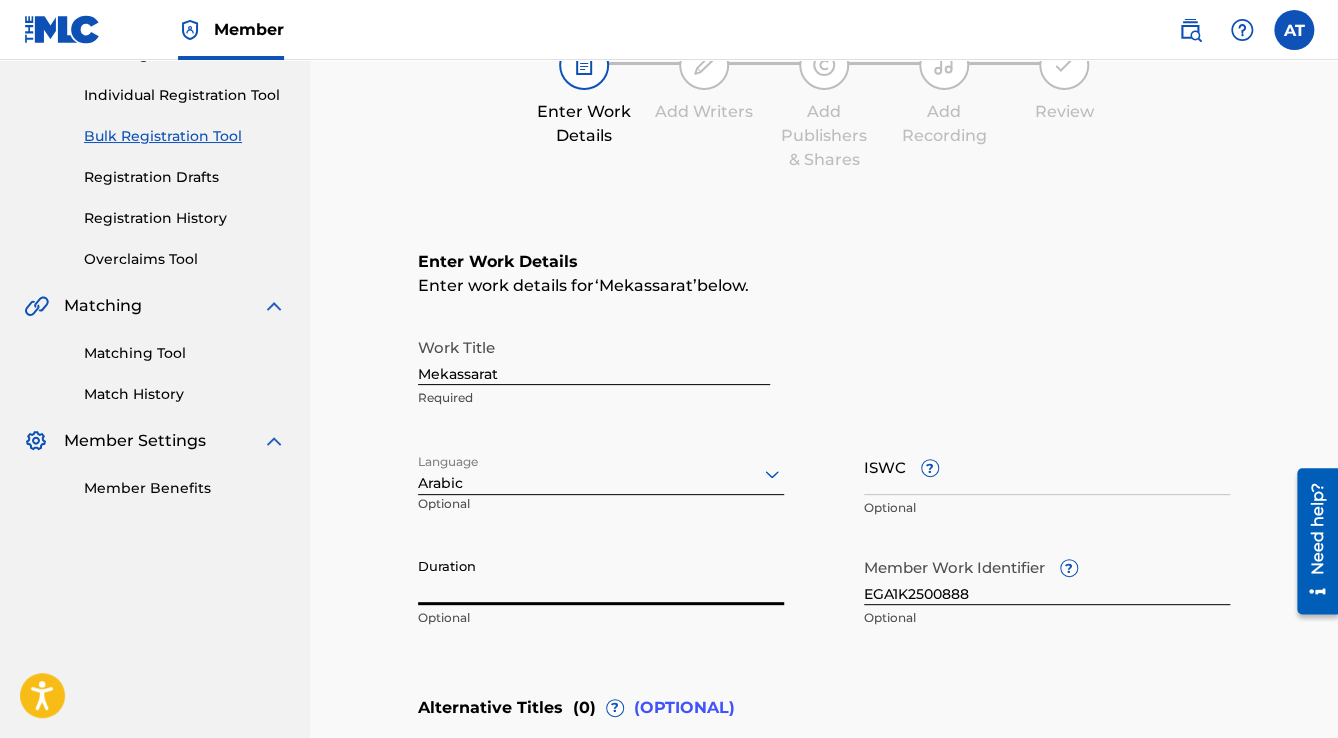 paste on "2:30" 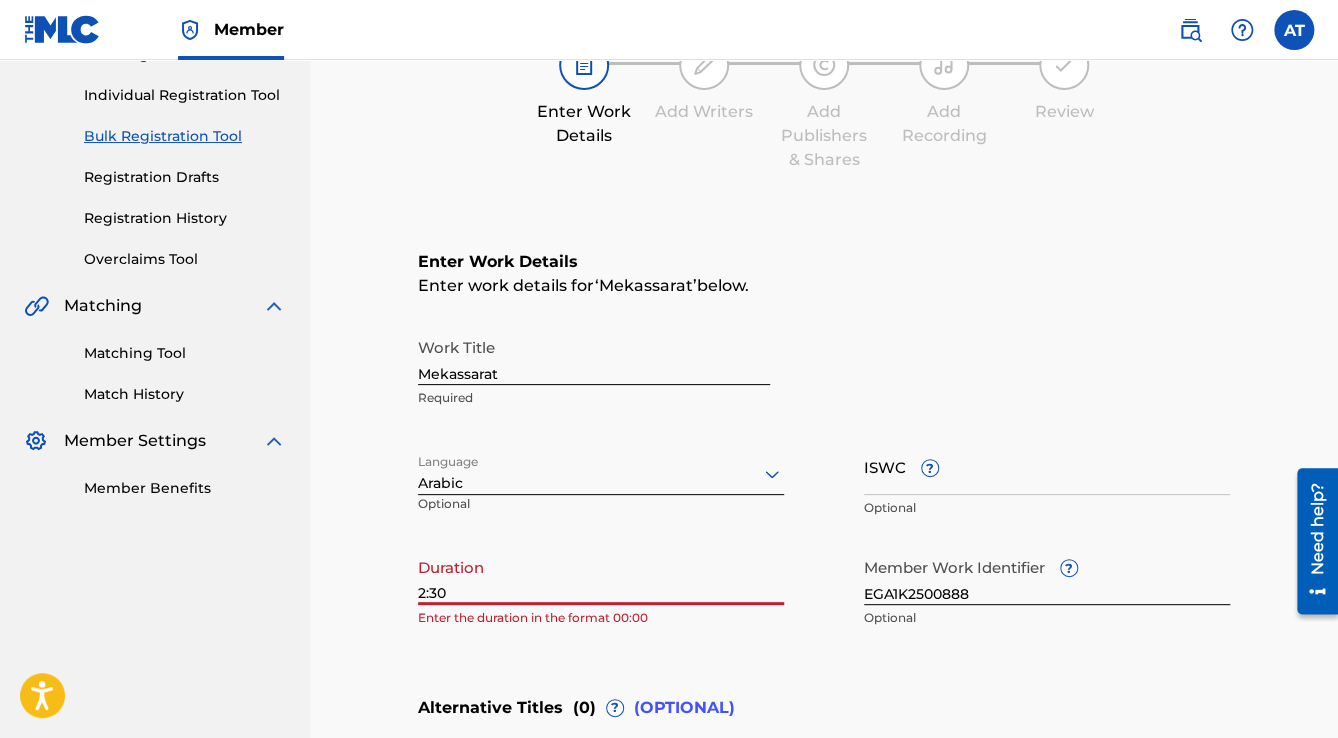 click on "Catalog Enter Work Details Add Writers Add Publishers & Shares Add Recording Review Enter Work Details Enter work details for  ‘ Mekassarat ’  below. Work Title   Mekassarat Required Language Arabic Optional ISWC   ? Optional Duration   2:30 Enter the duration in the format 00:00 Member Work Identifier   ? EGA1K2500888 Optional Alternative Titles ( 0 ) ? (OPTIONAL) Add Alternative Title Back Next" at bounding box center [824, 490] 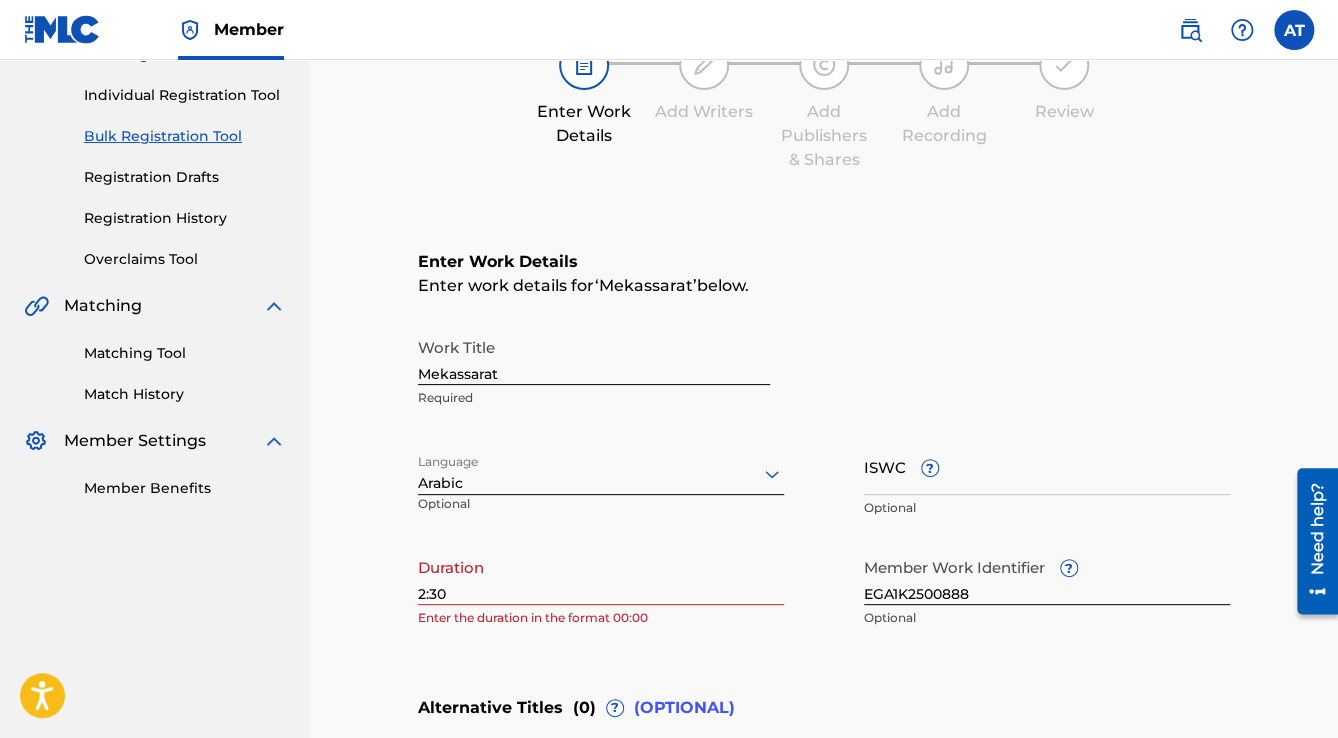 click on "2:30" at bounding box center (601, 576) 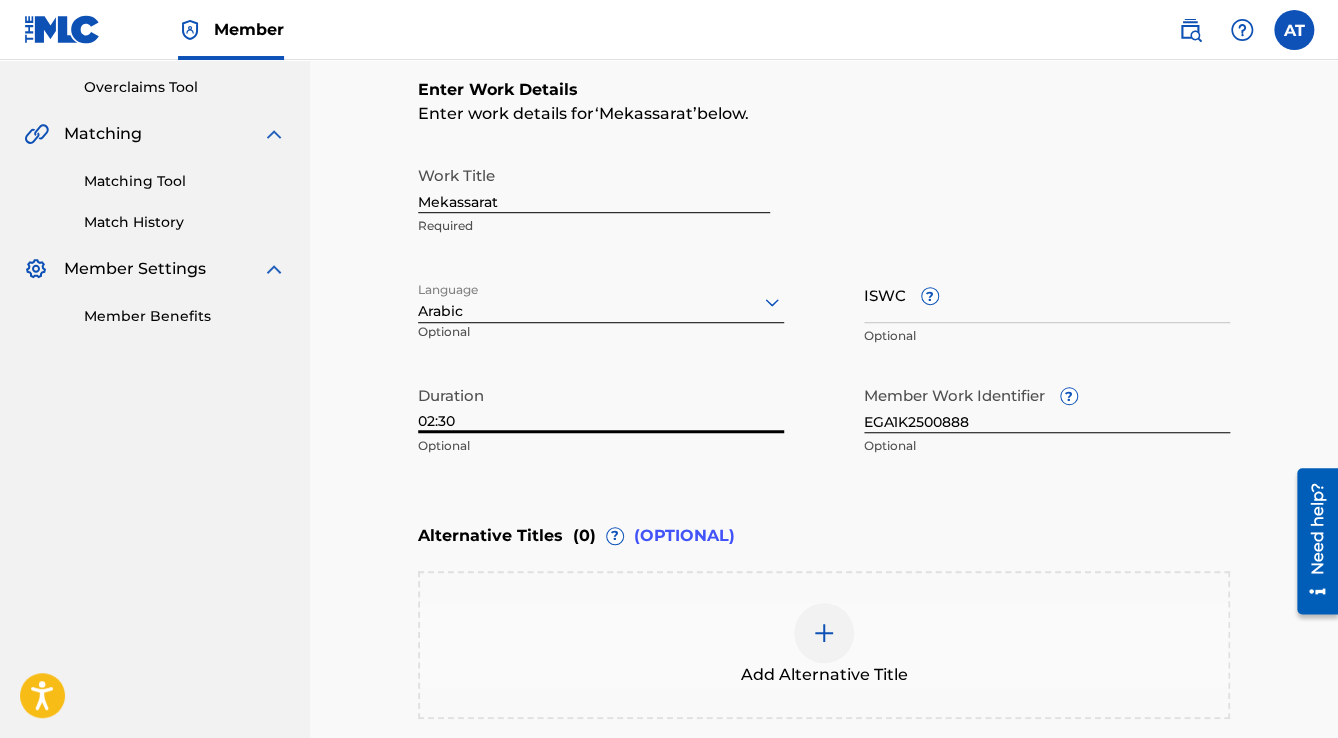 scroll, scrollTop: 640, scrollLeft: 0, axis: vertical 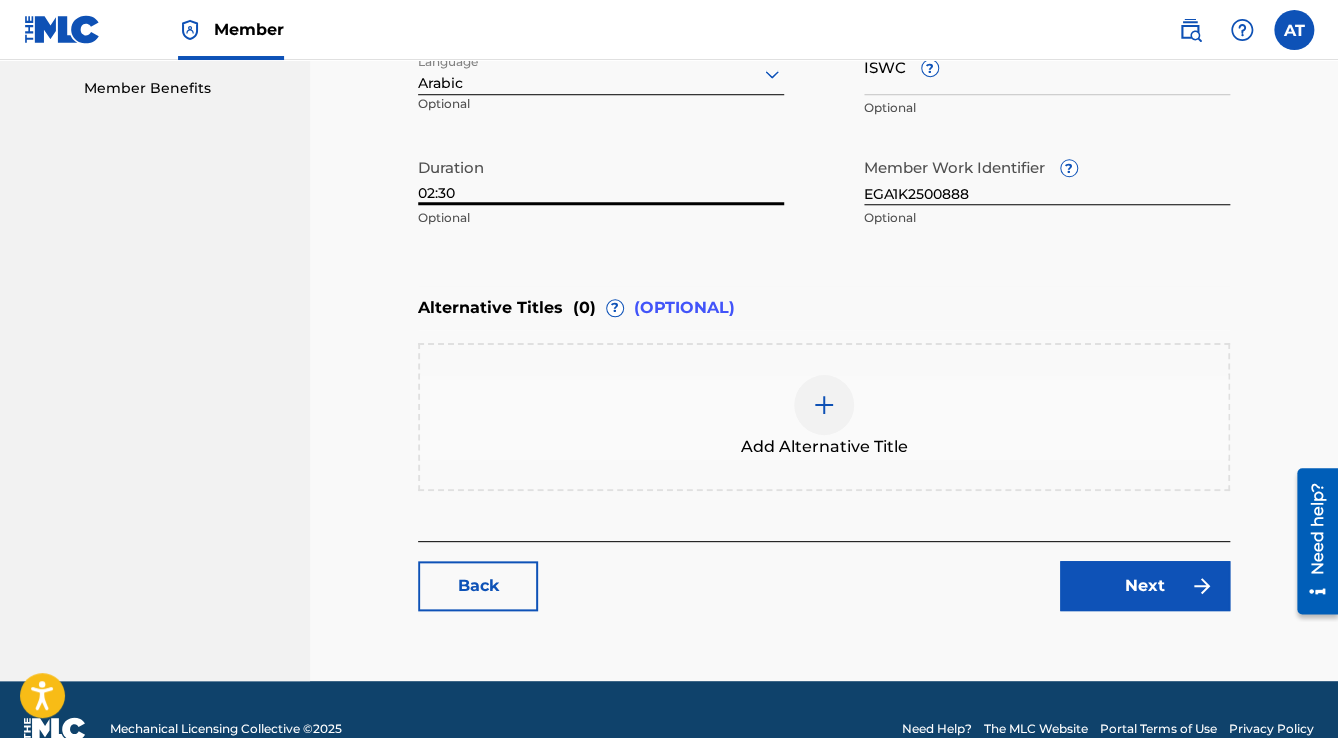 type on "02:30" 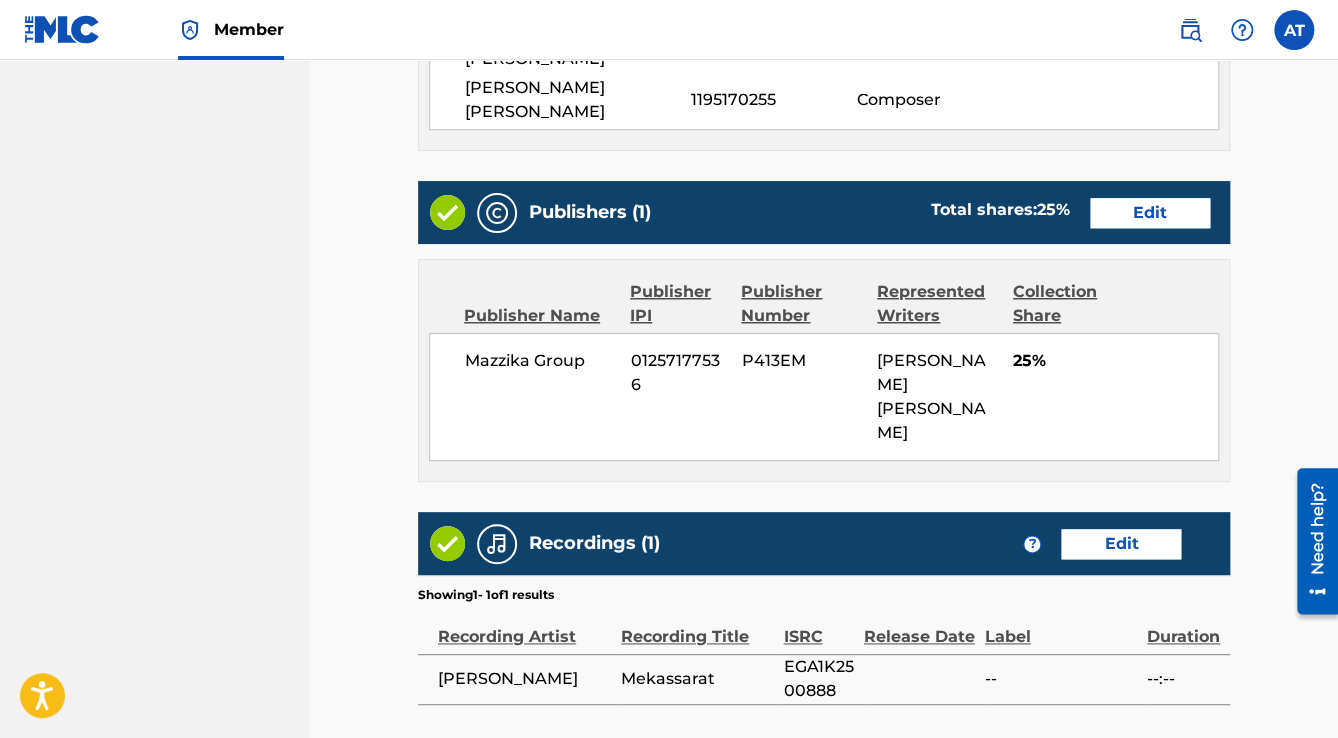 scroll, scrollTop: 952, scrollLeft: 0, axis: vertical 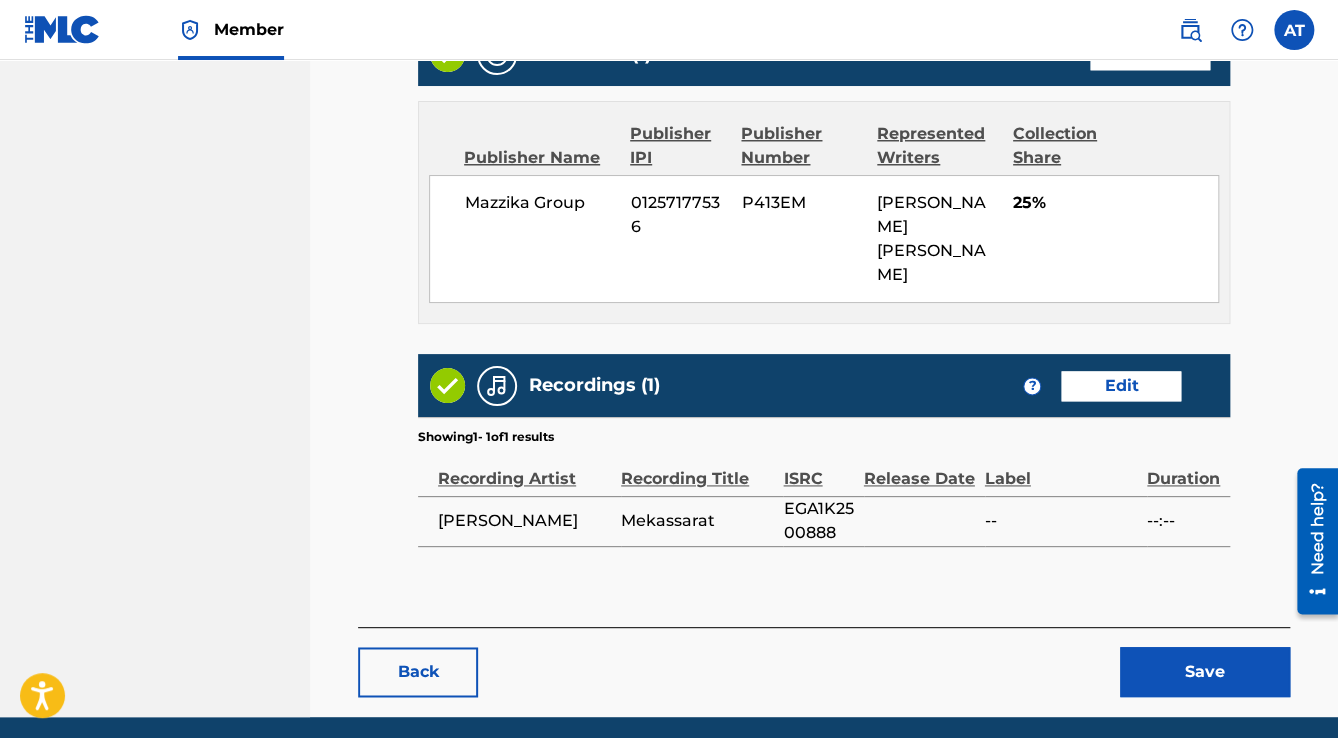 click on "Save" at bounding box center [1205, 672] 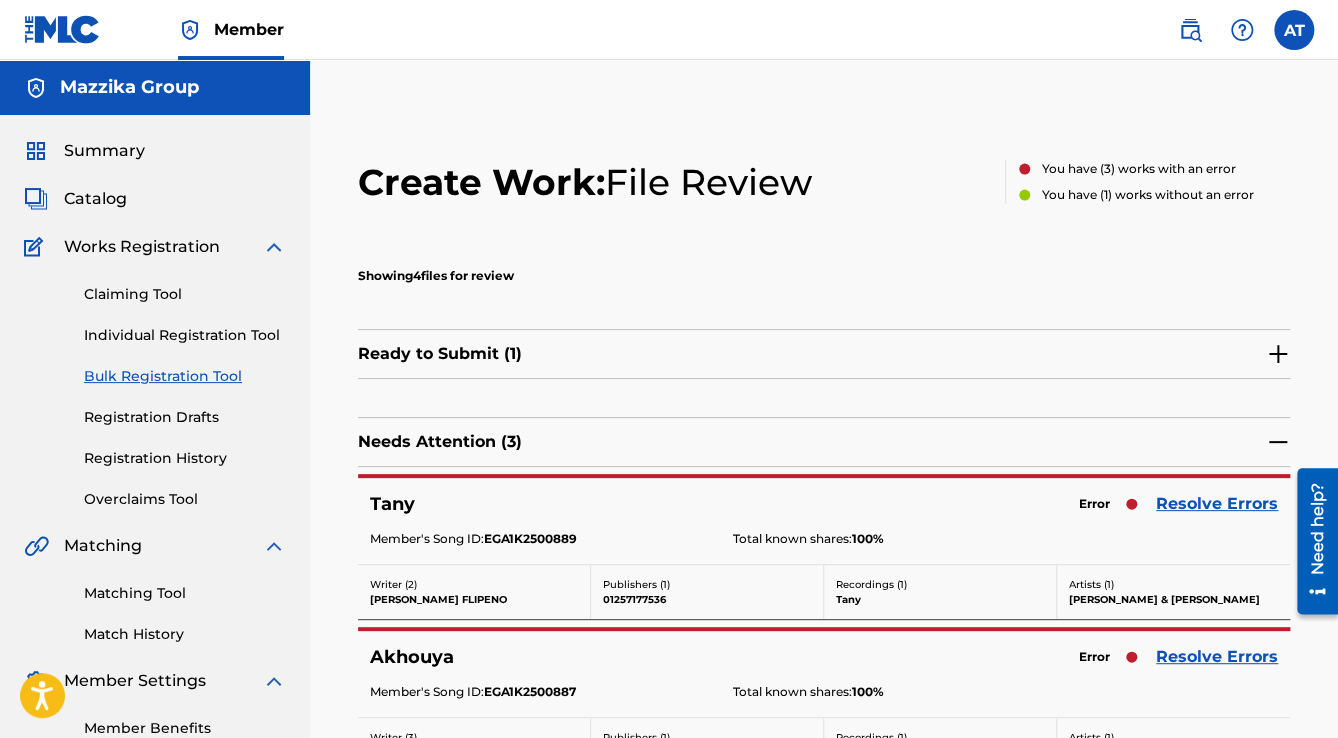 click on "Resolve Errors" at bounding box center (1217, 504) 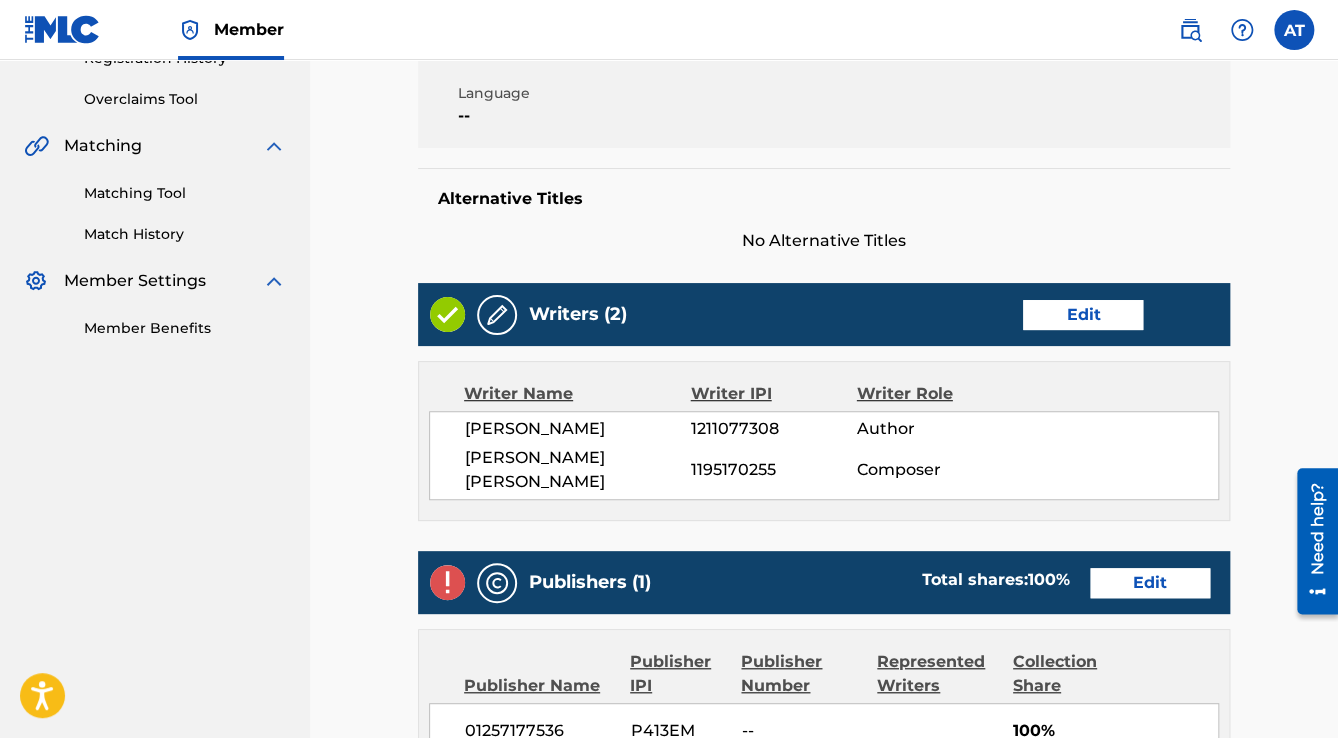 scroll, scrollTop: 720, scrollLeft: 0, axis: vertical 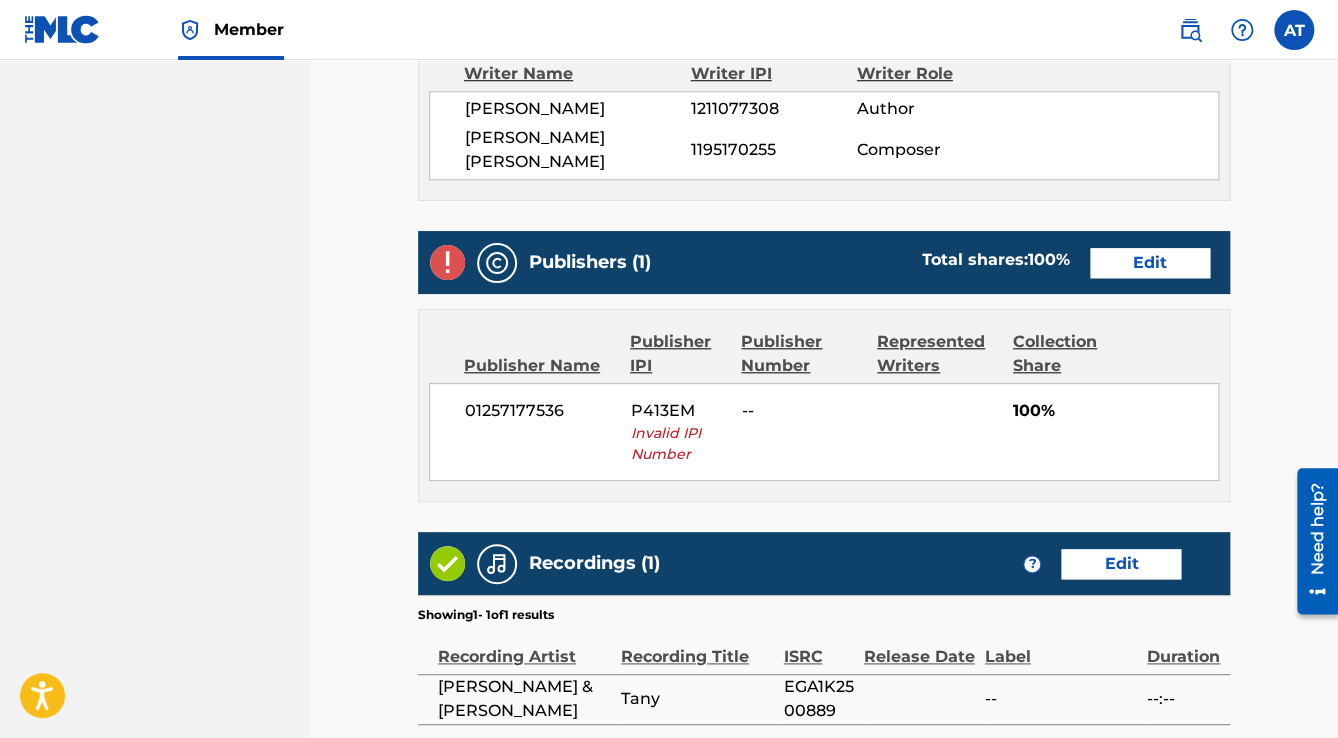 click on "Edit" at bounding box center [1150, 263] 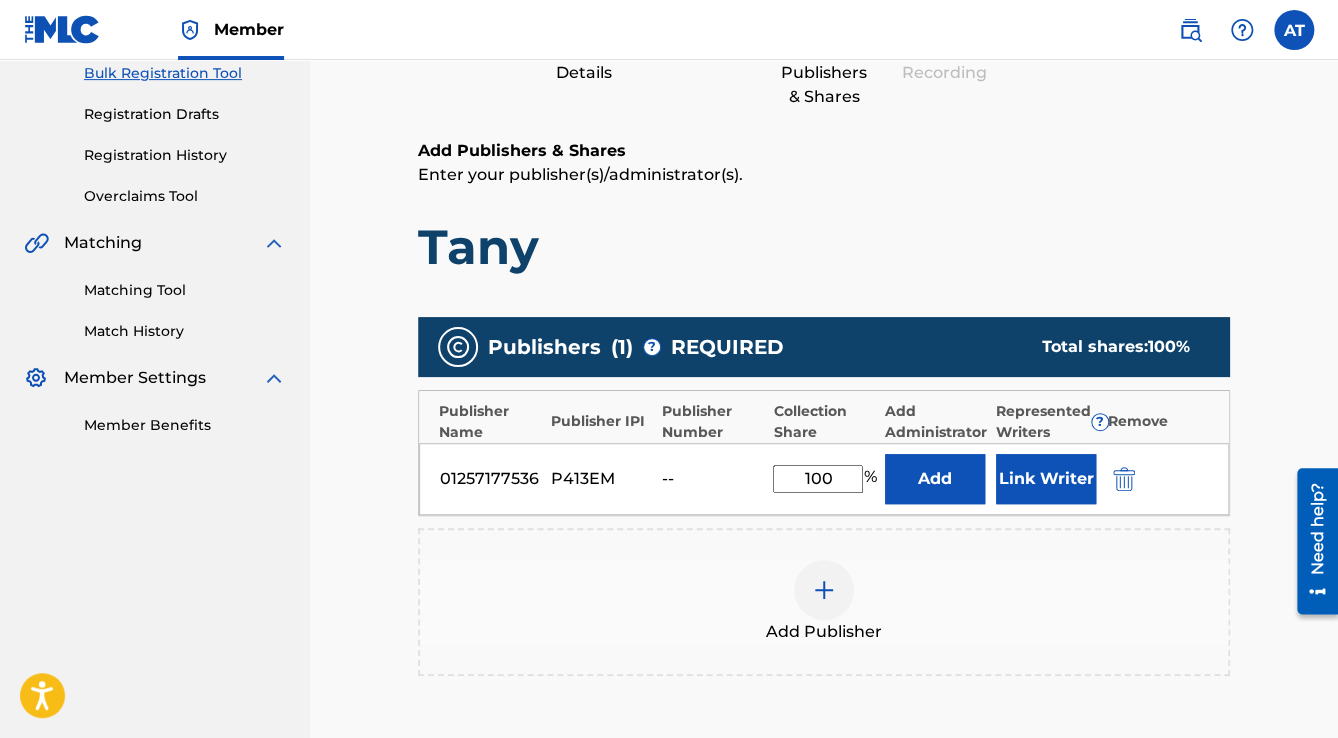 scroll, scrollTop: 400, scrollLeft: 0, axis: vertical 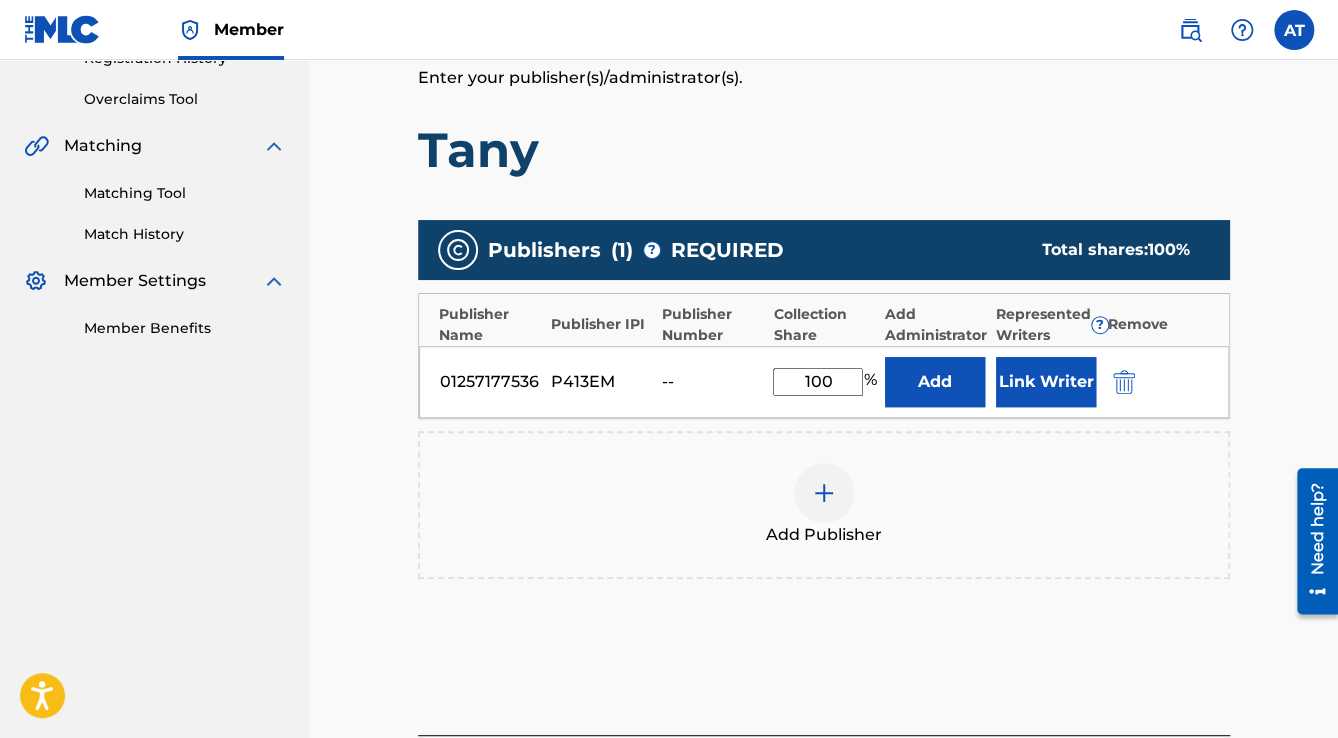 click at bounding box center (1124, 382) 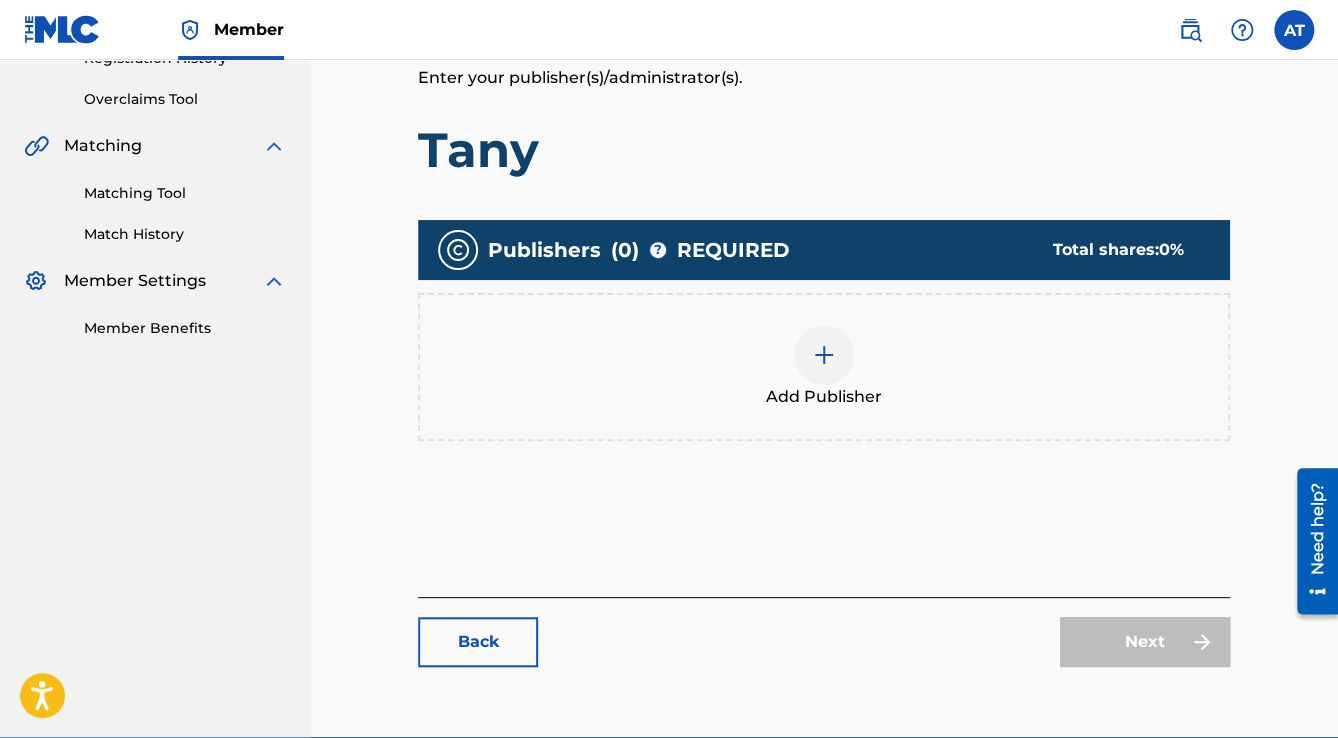 click on "Add Publisher" at bounding box center [824, 367] 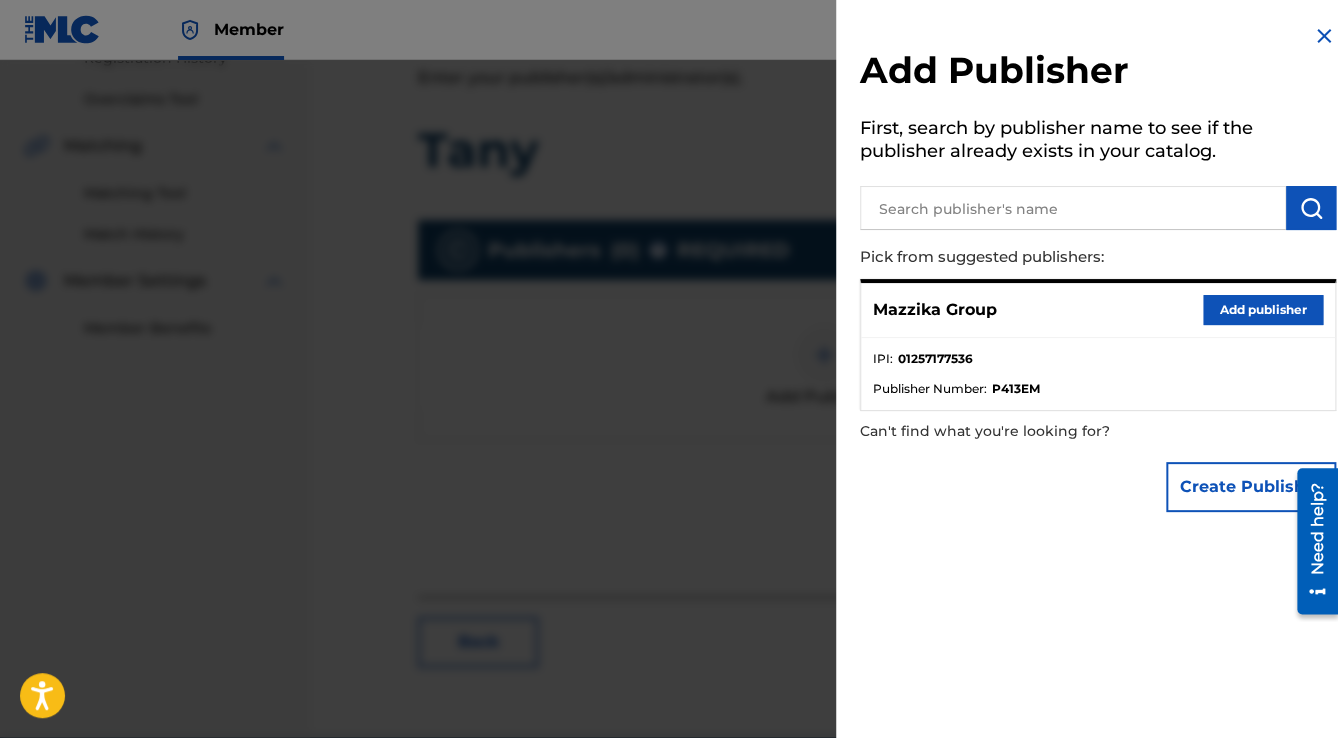click on "Add publisher" at bounding box center (1263, 310) 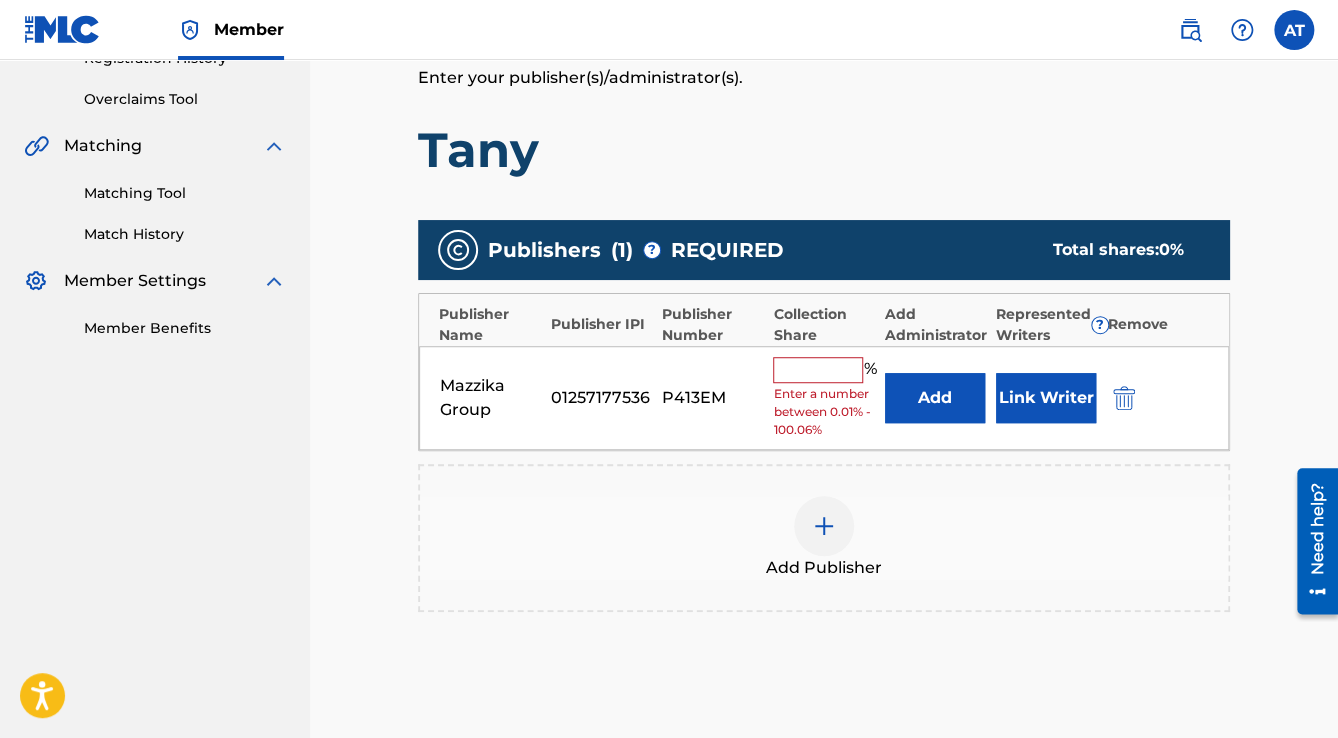 click at bounding box center [818, 370] 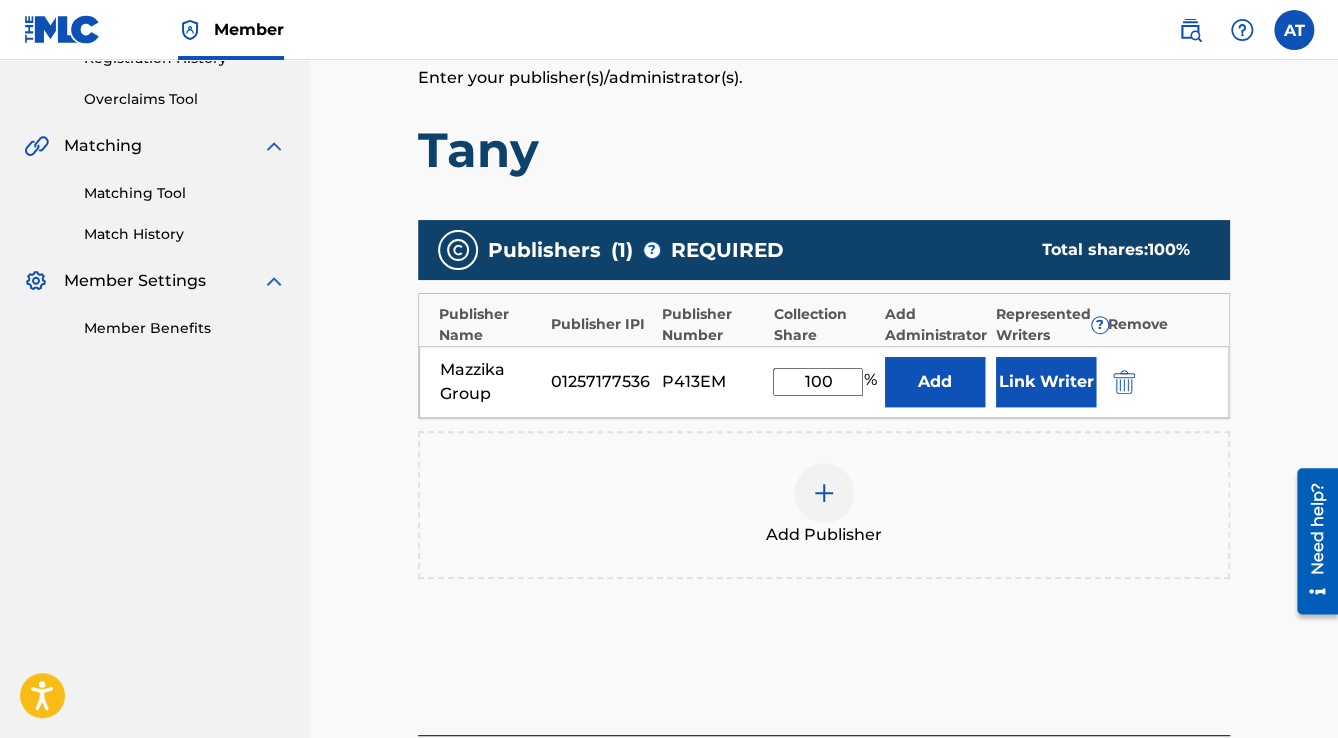 click on "Link Writer" at bounding box center (1046, 382) 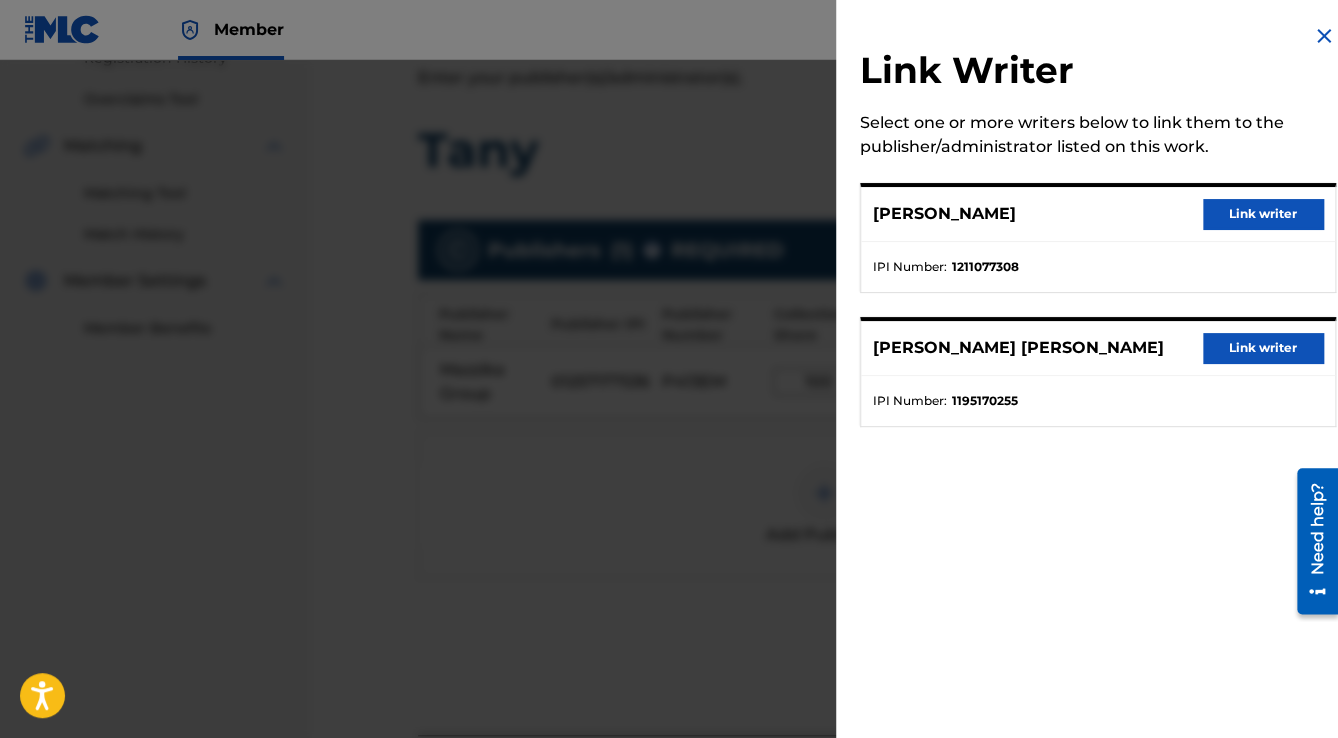 click on "Link writer" at bounding box center [1263, 214] 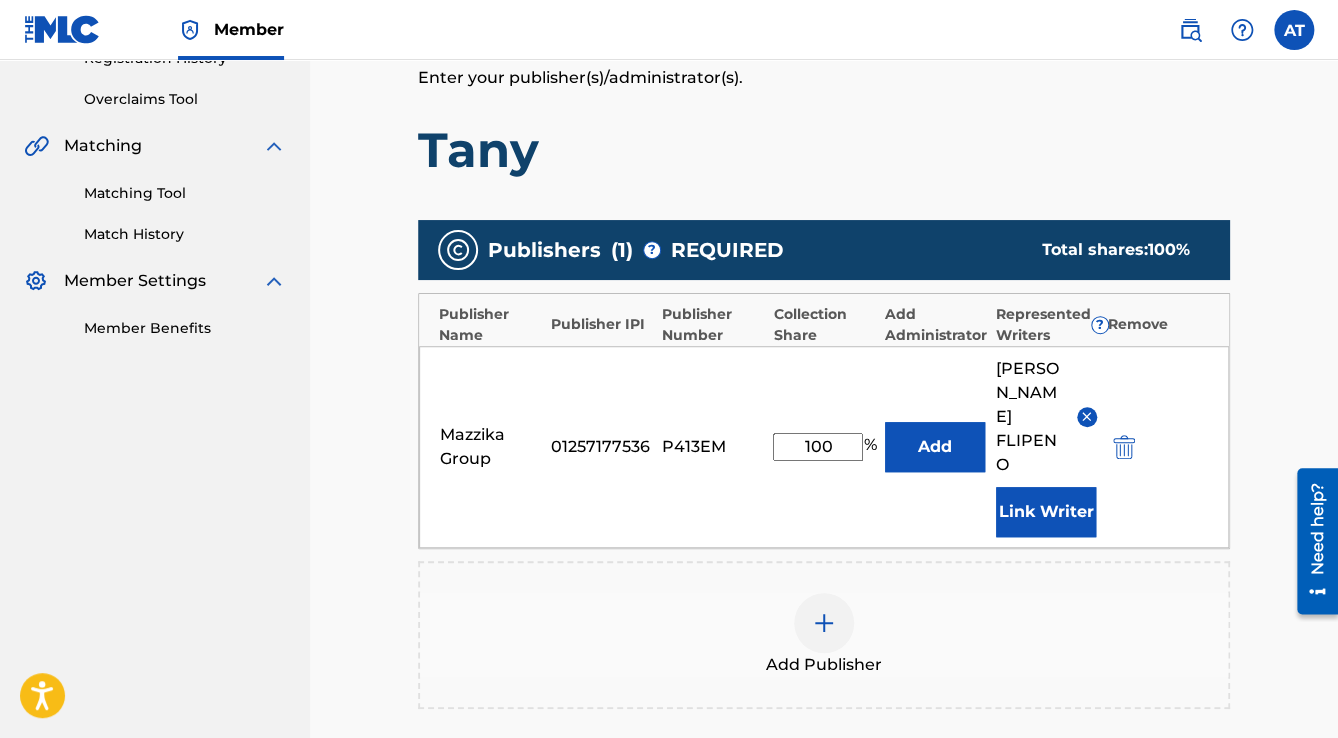 click on "Link Writer" at bounding box center (1046, 512) 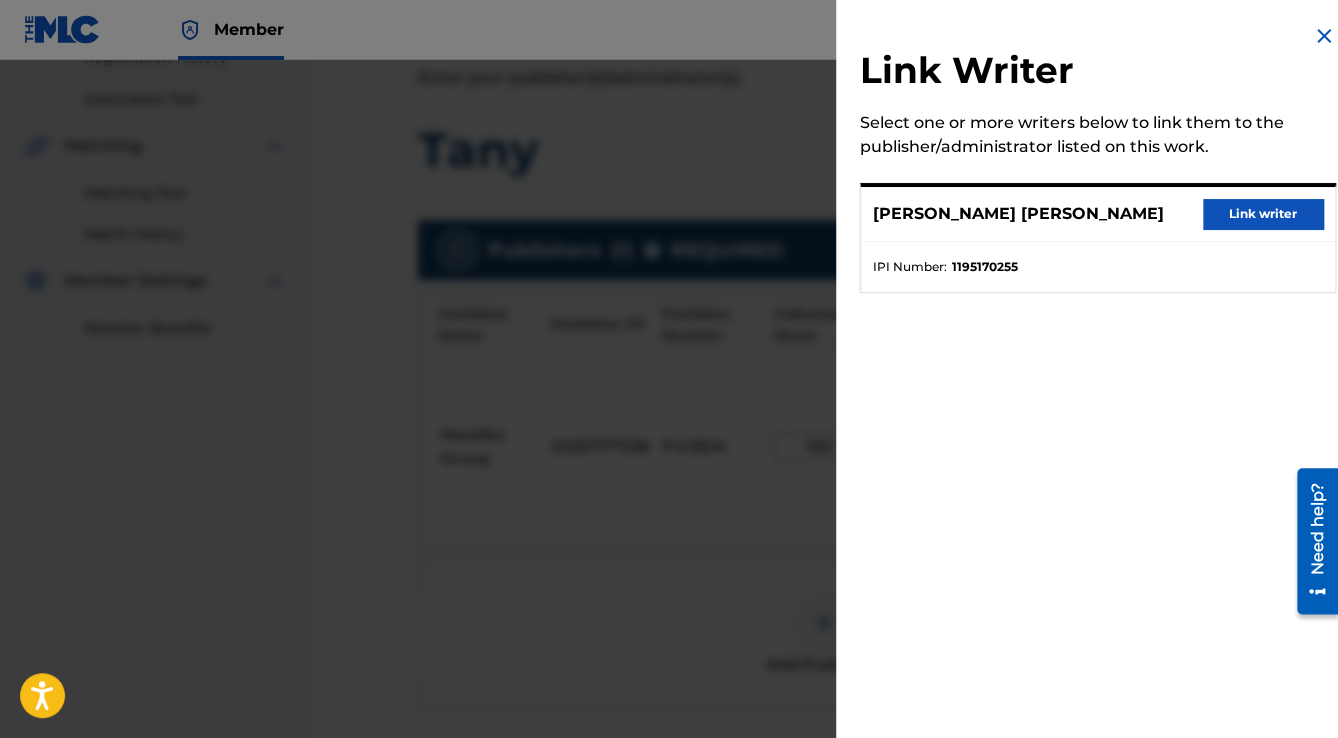 click on "Link writer" at bounding box center [1263, 214] 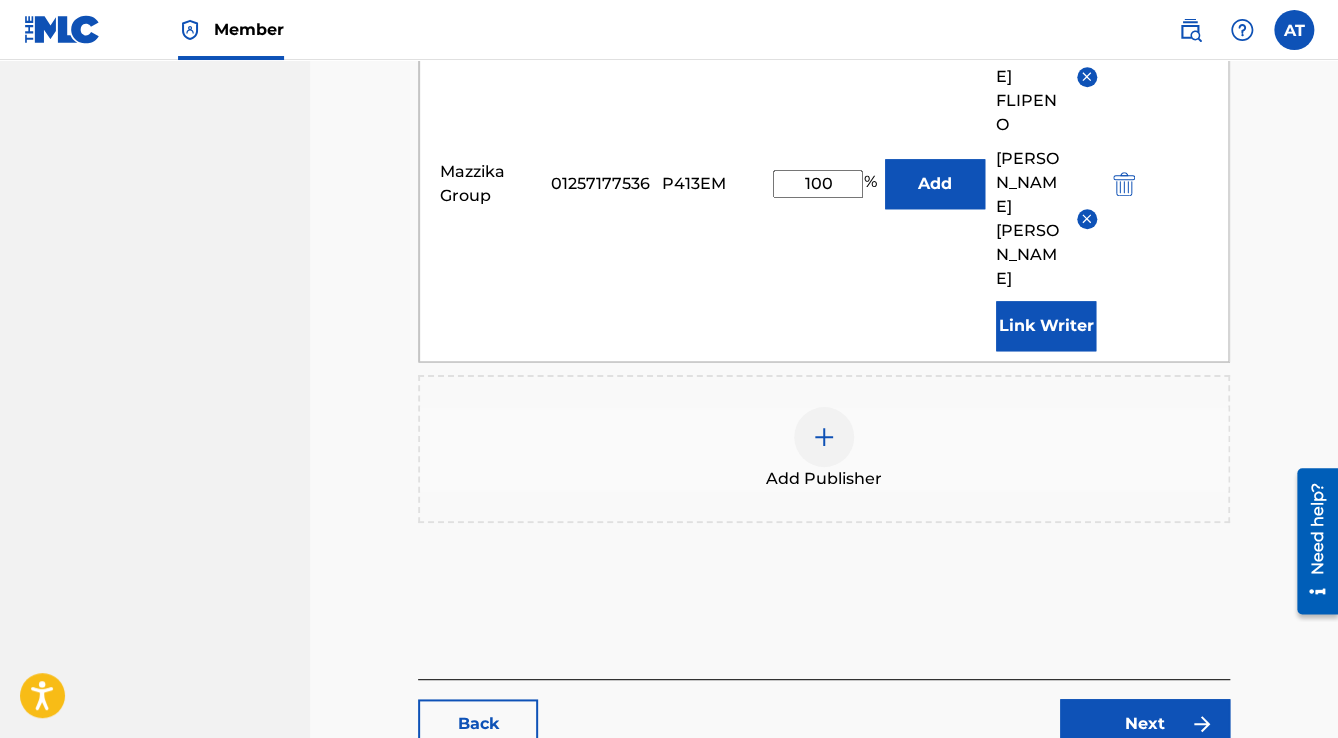 scroll, scrollTop: 795, scrollLeft: 0, axis: vertical 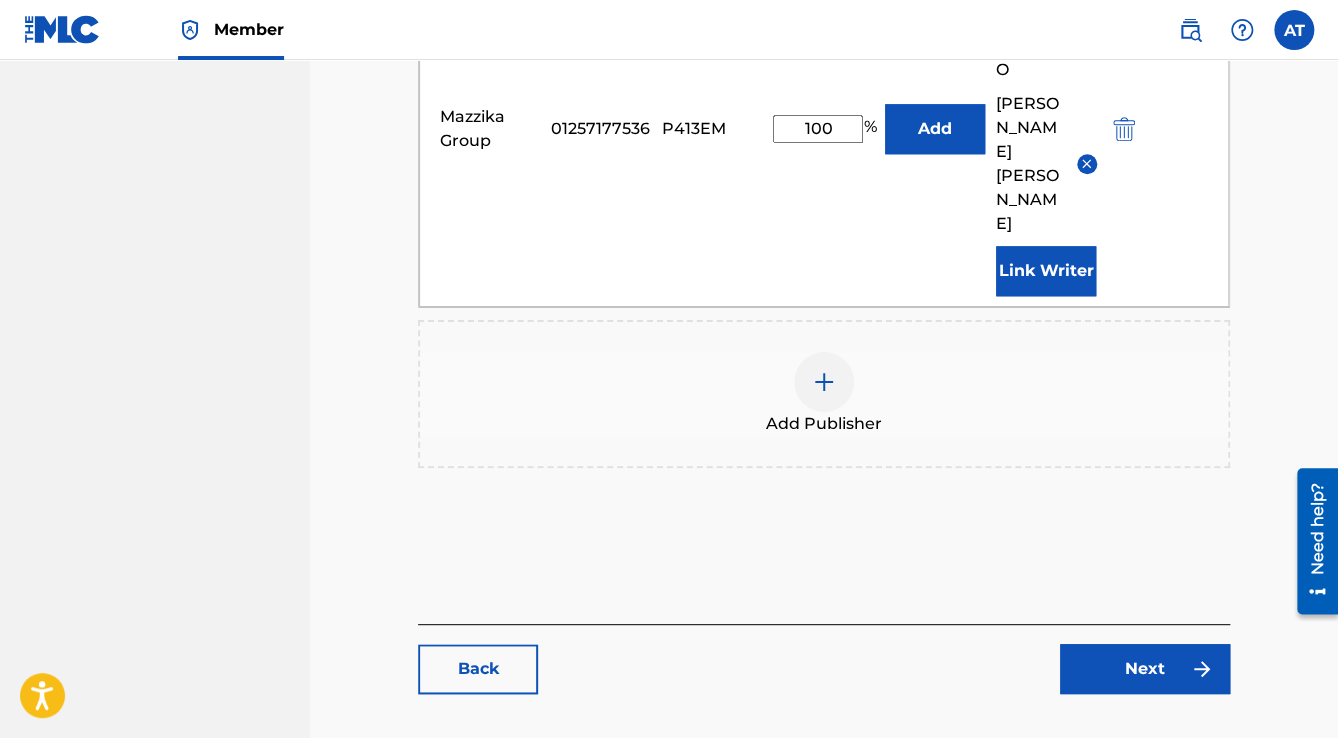click on "Next" at bounding box center [1145, 669] 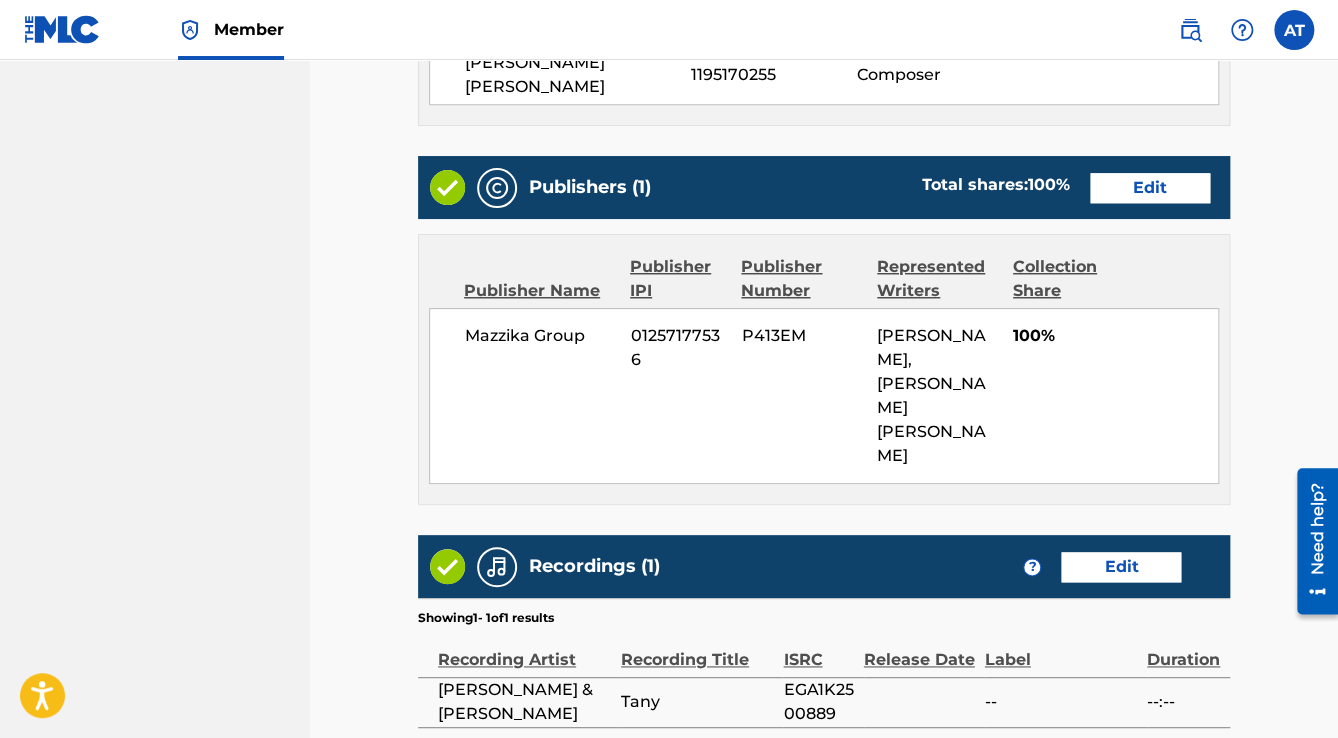 scroll, scrollTop: 0, scrollLeft: 0, axis: both 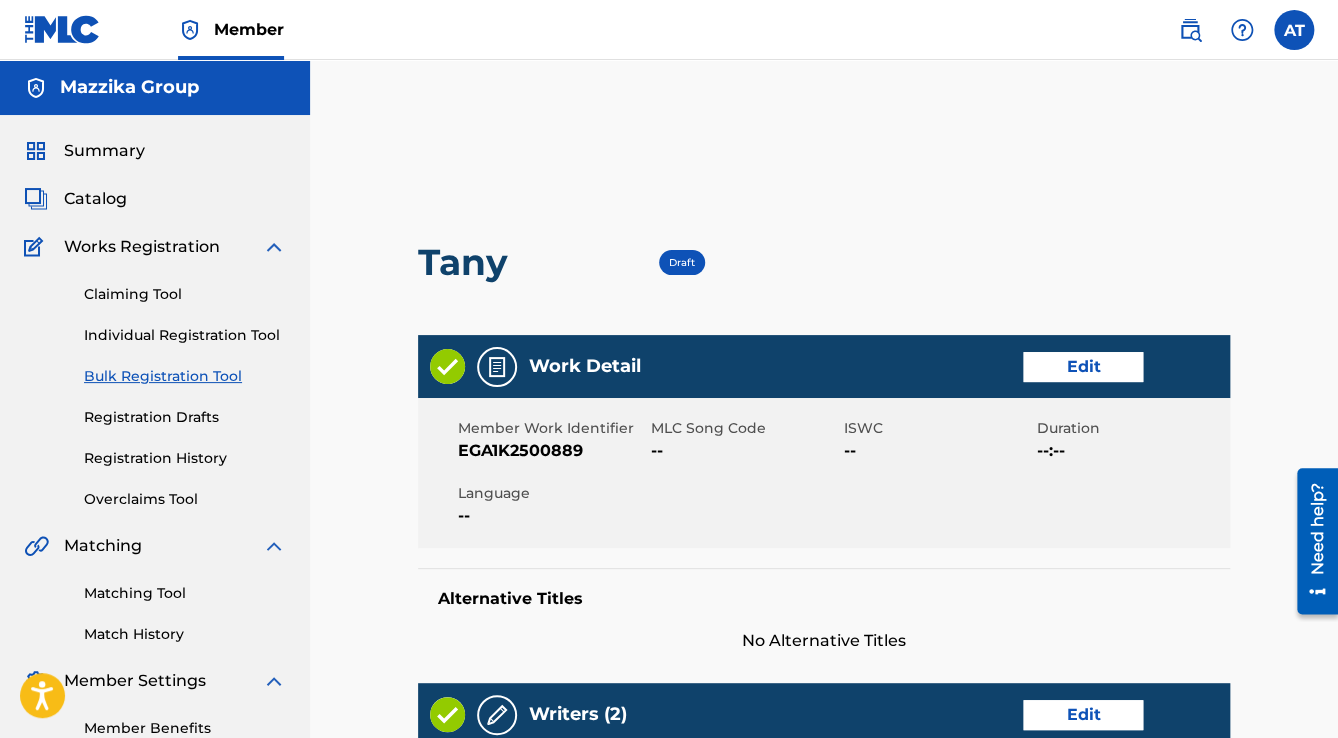 click on "Edit" at bounding box center (1083, 367) 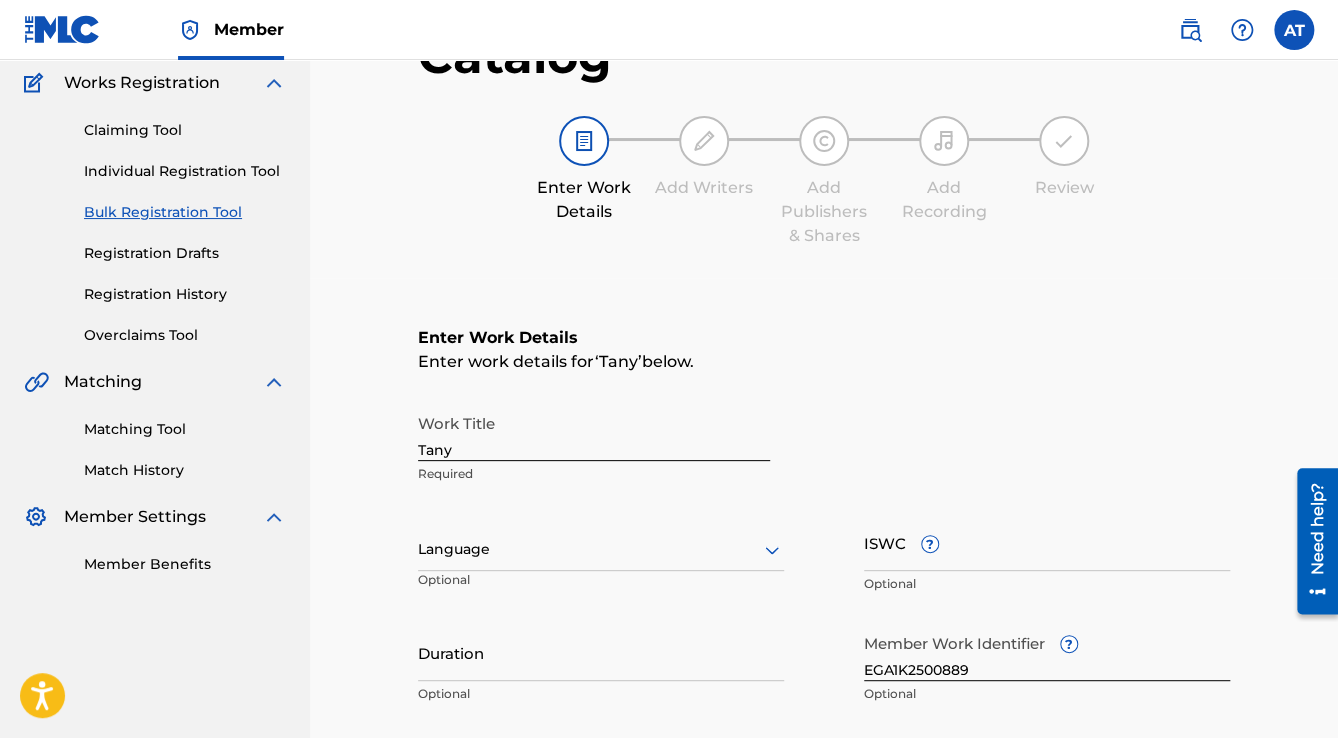 scroll, scrollTop: 480, scrollLeft: 0, axis: vertical 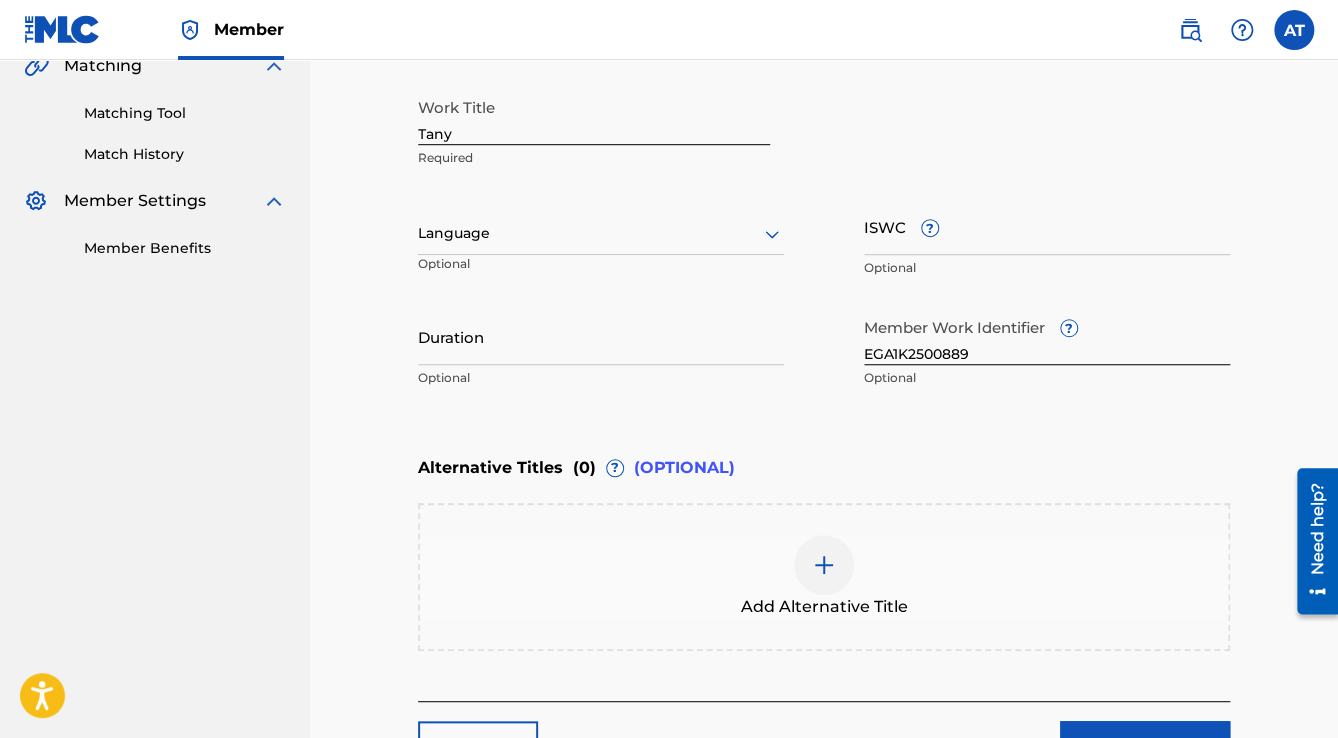 click at bounding box center [601, 233] 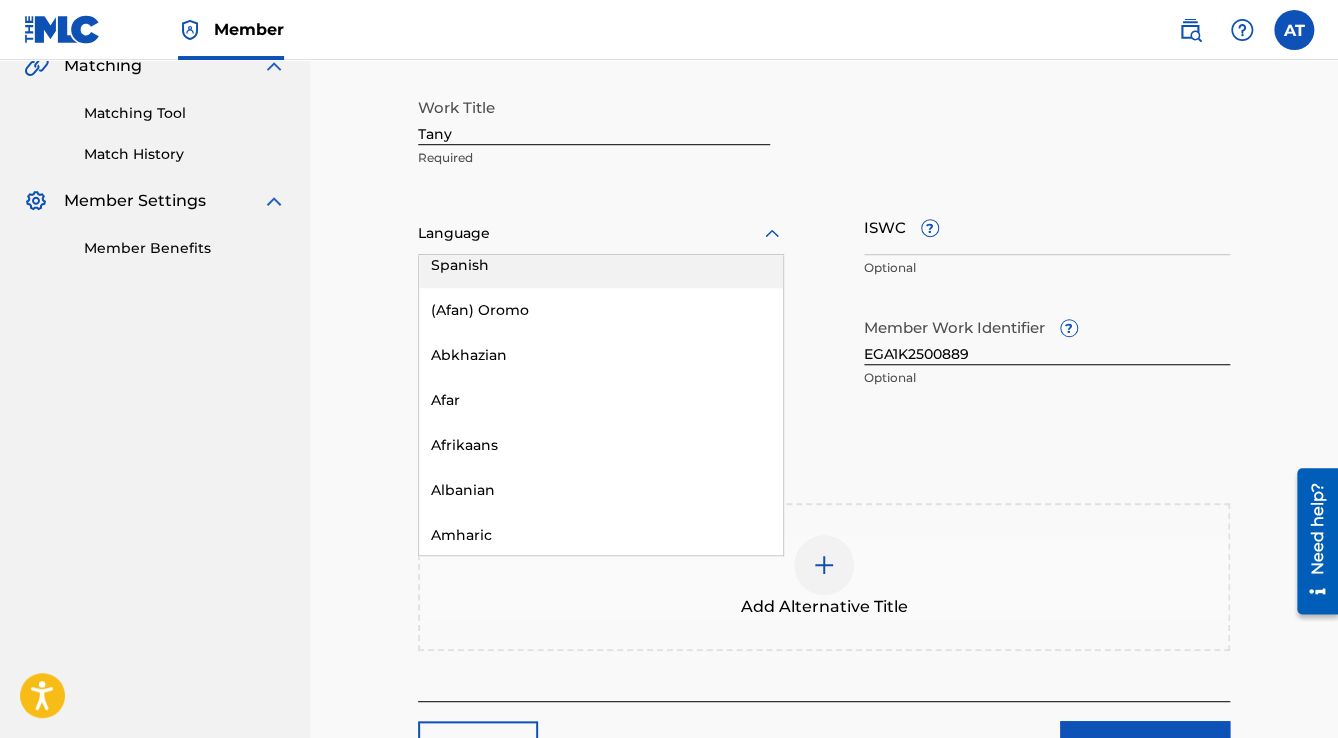 scroll, scrollTop: 240, scrollLeft: 0, axis: vertical 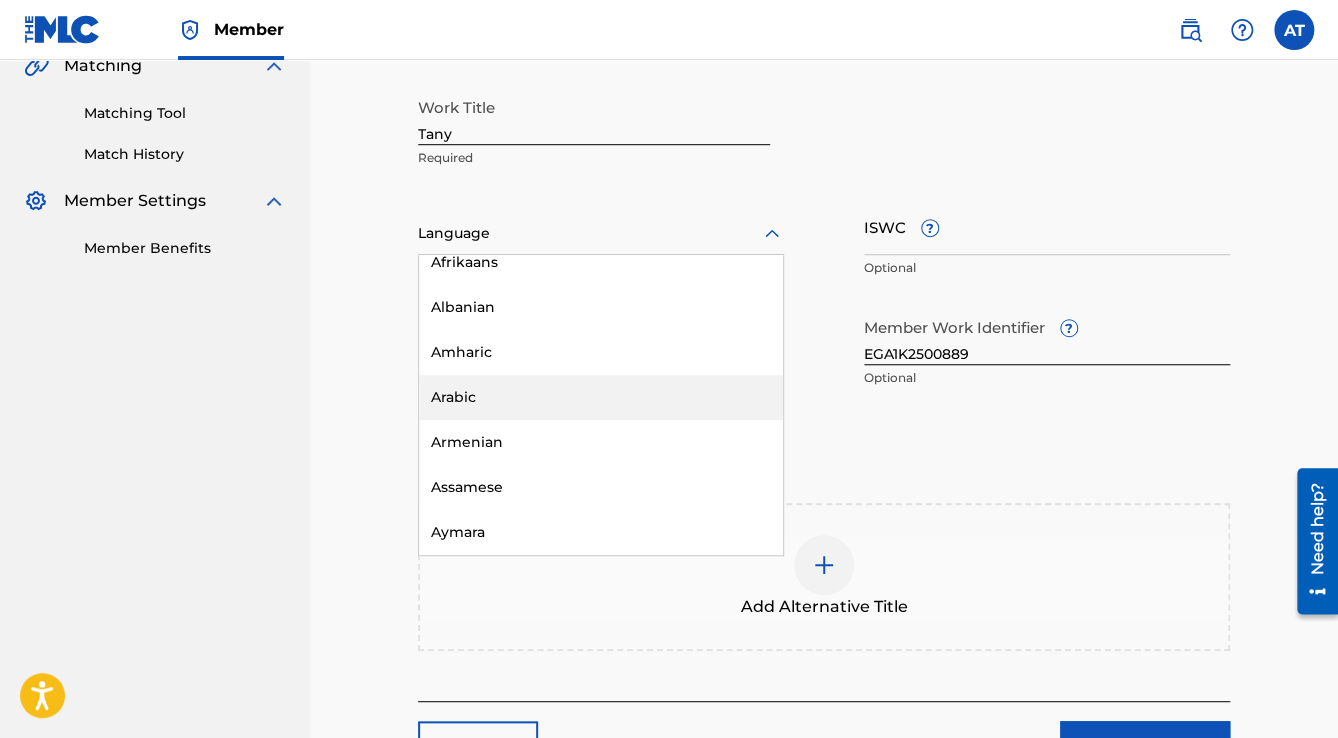 click on "Arabic" at bounding box center (601, 397) 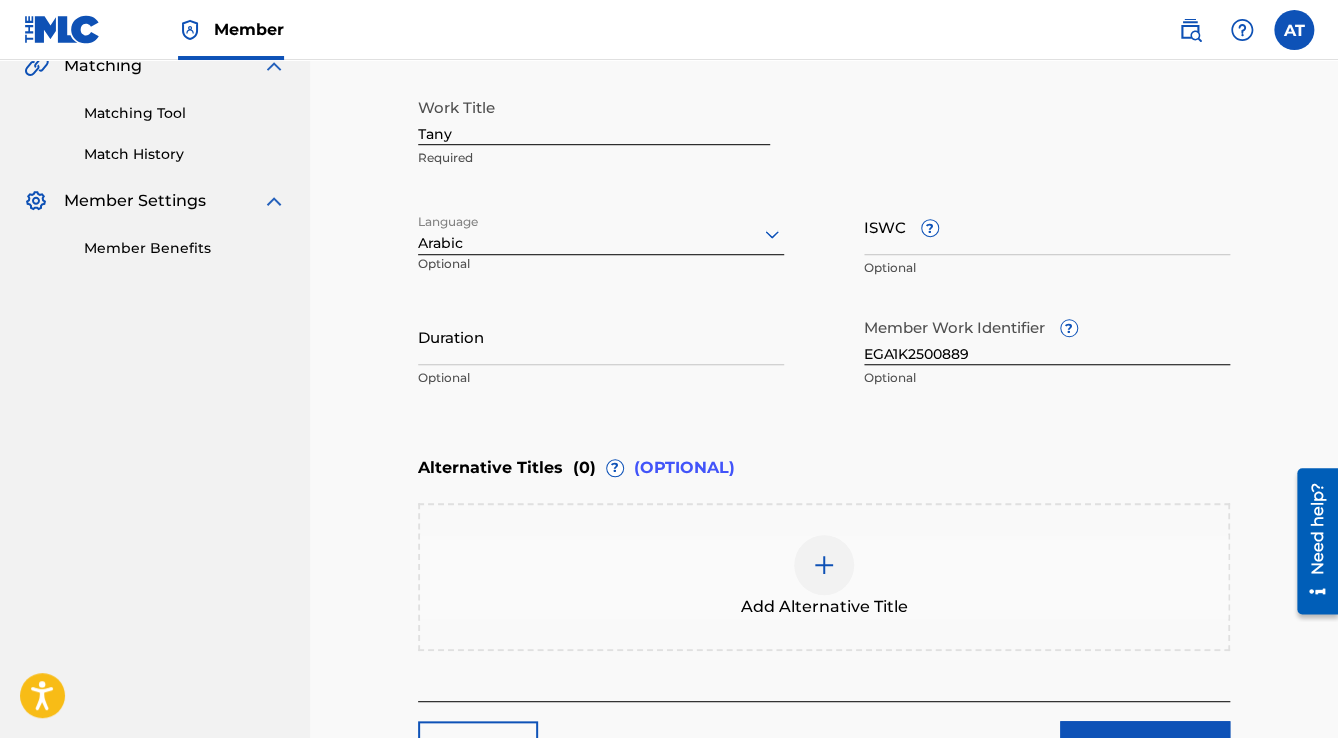 click on "Duration" at bounding box center (601, 336) 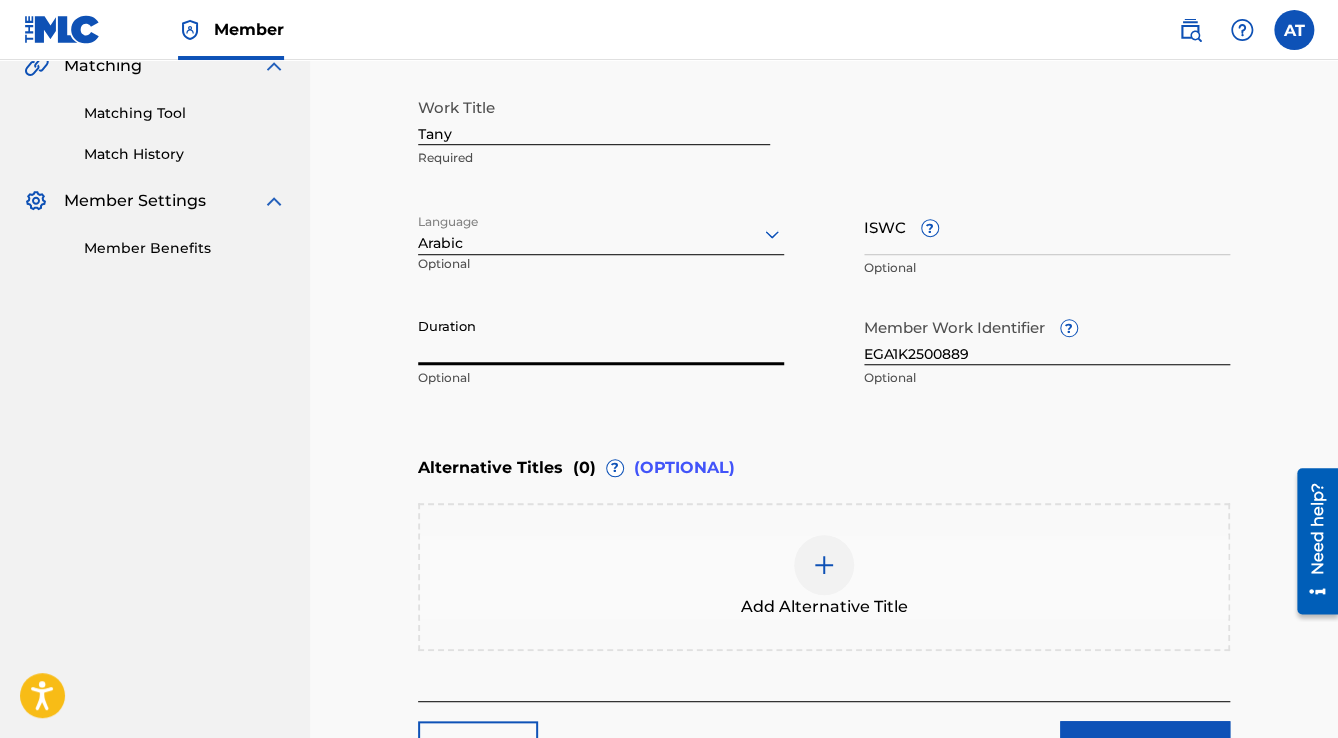 paste on "2:30" 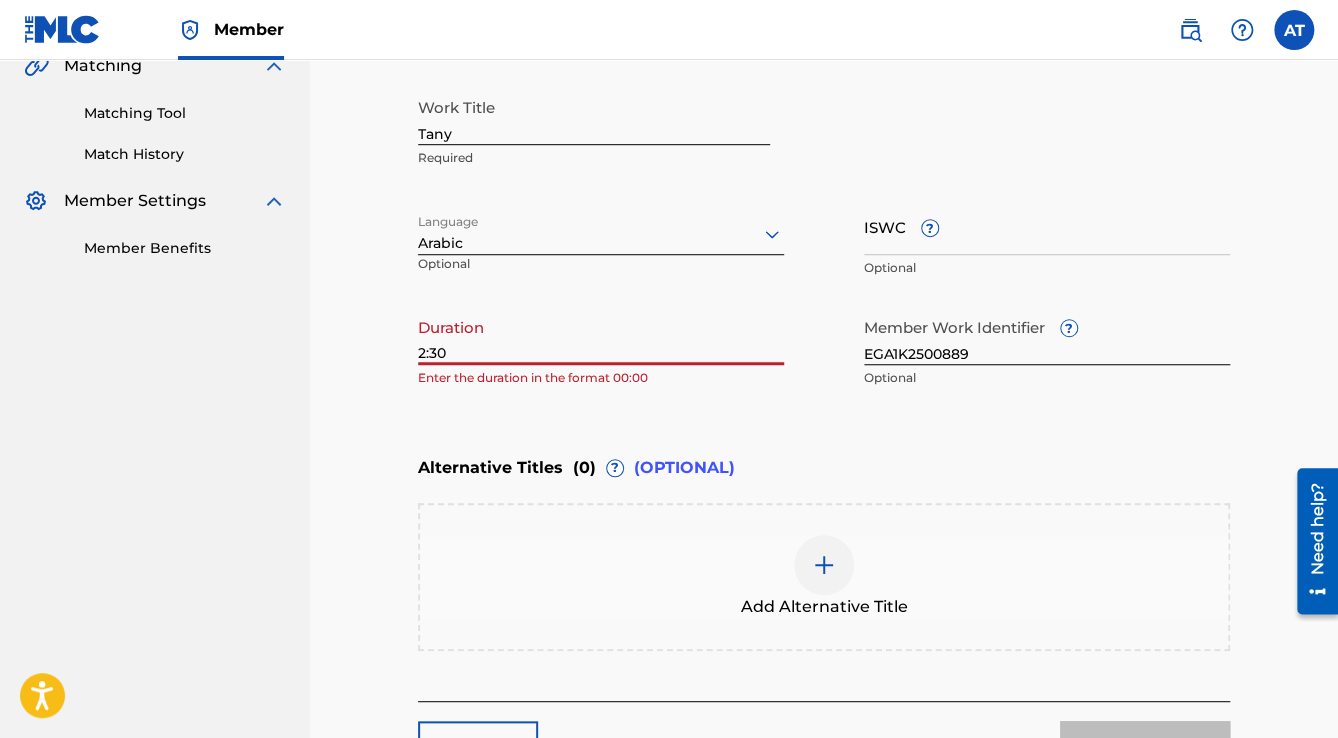 drag, startPoint x: 466, startPoint y: 340, endPoint x: 352, endPoint y: 344, distance: 114.07015 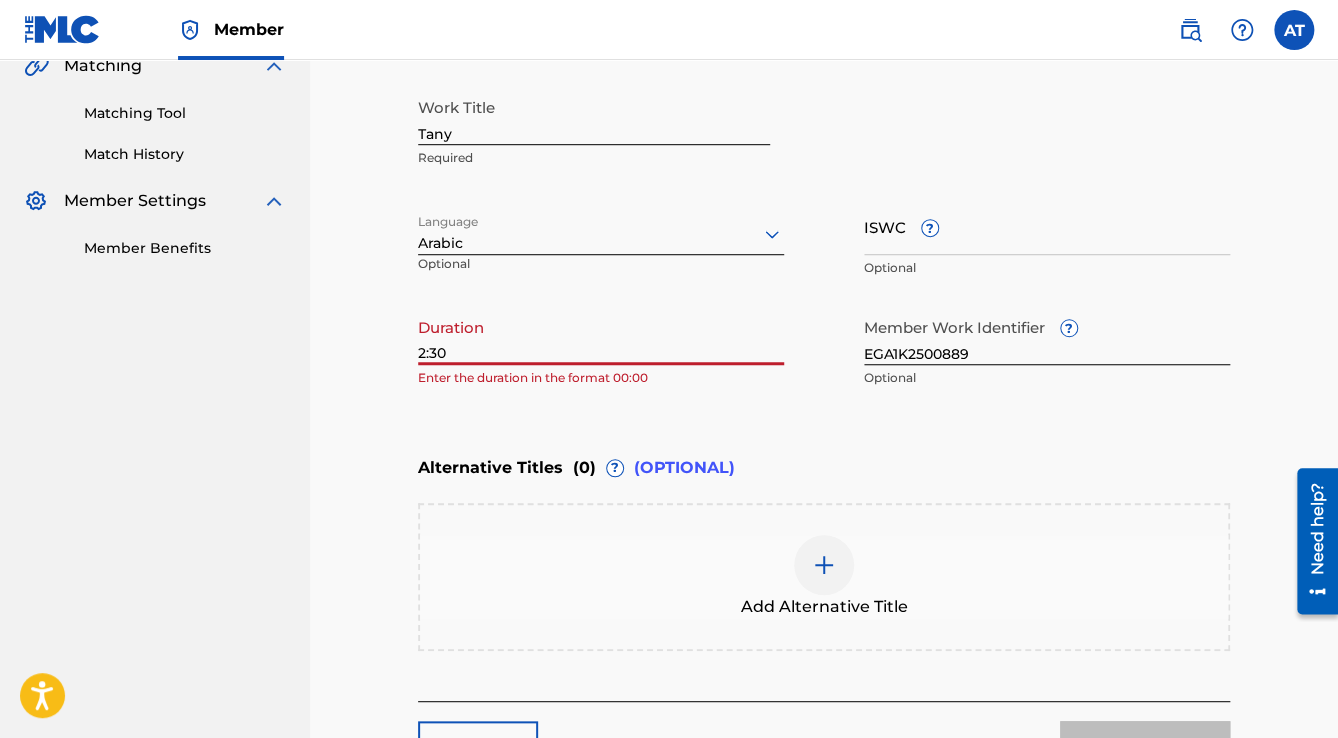 click on "Catalog Enter Work Details Add Writers Add Publishers & Shares Add Recording Review Enter Work Details Enter work details for  ‘ Tany ’  below. Work Title   Tany Required Language Arabic Optional ISWC   ? Optional Duration   2:30 Enter the duration in the format 00:00 Member Work Identifier   ? EGA1K2500889 Optional Alternative Titles ( 0 ) ? (OPTIONAL) Add Alternative Title Back Next" at bounding box center [824, 260] 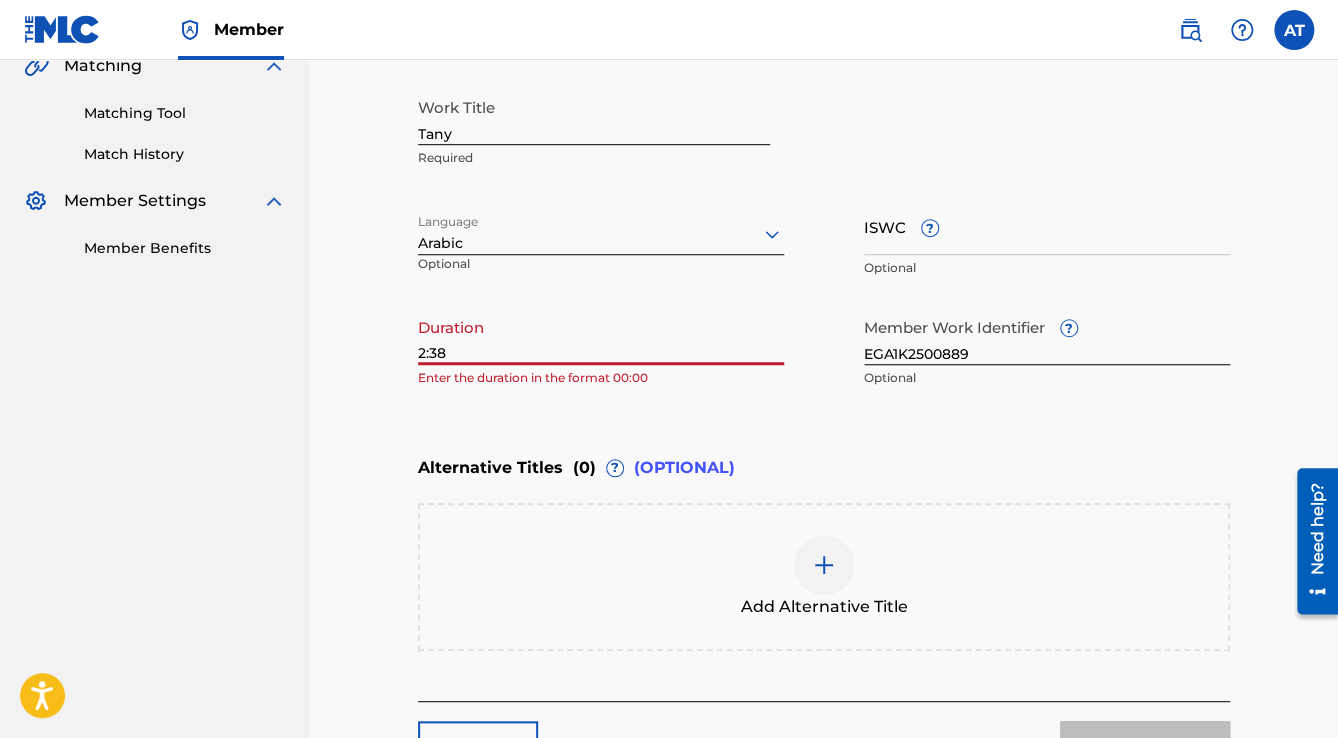 click on "2:38" at bounding box center [601, 336] 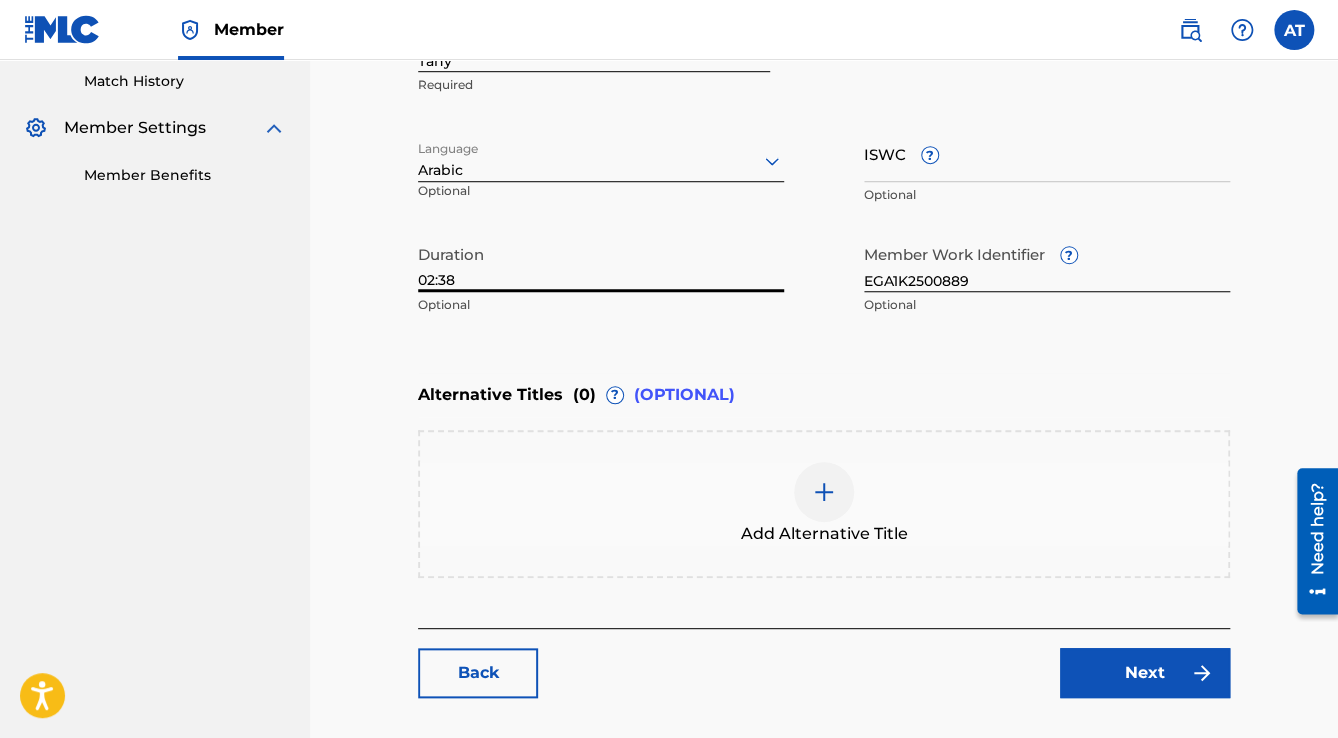 scroll, scrollTop: 677, scrollLeft: 0, axis: vertical 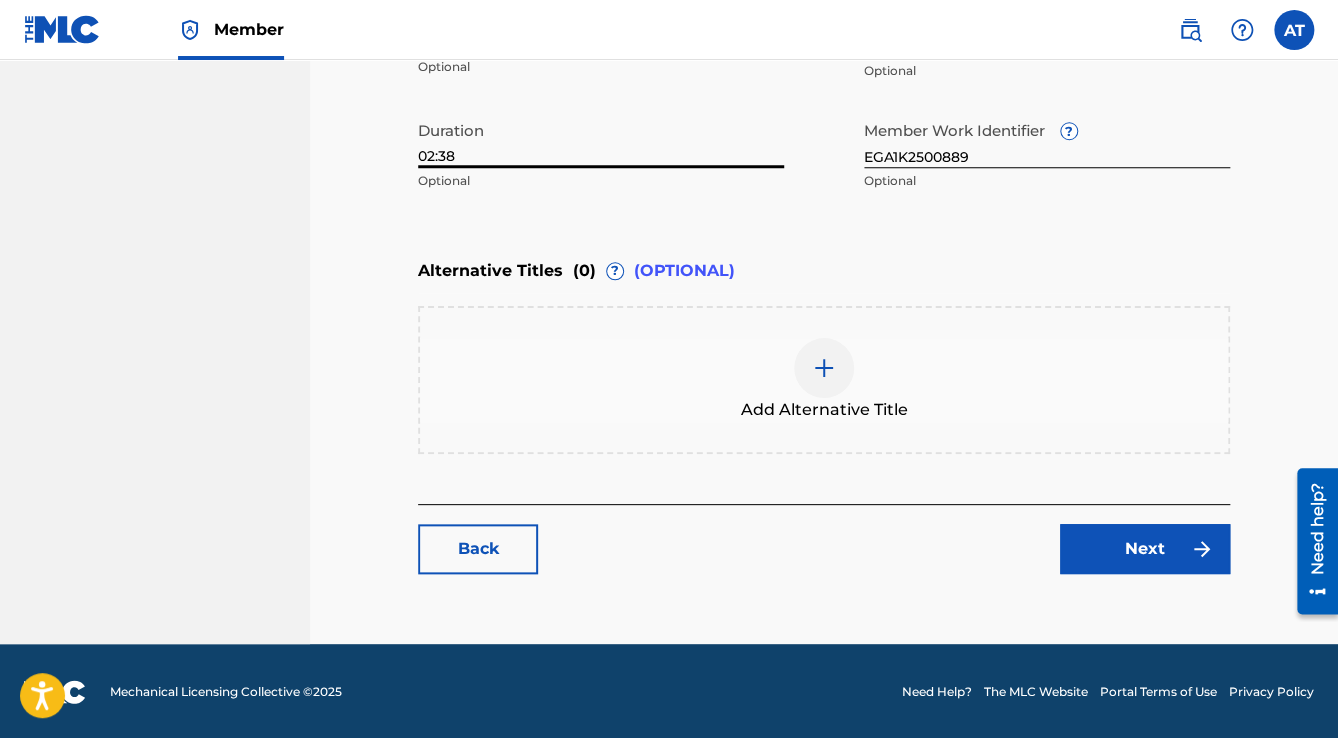 type on "02:38" 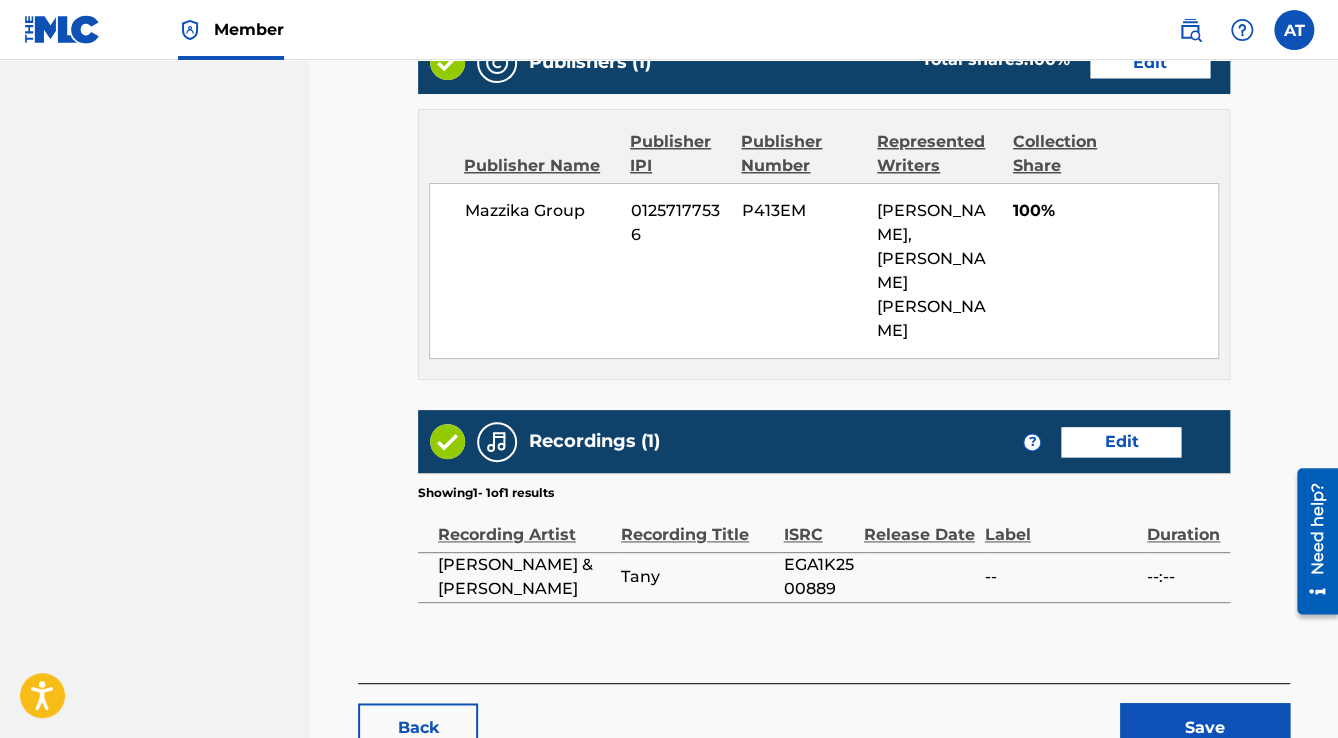 scroll, scrollTop: 976, scrollLeft: 0, axis: vertical 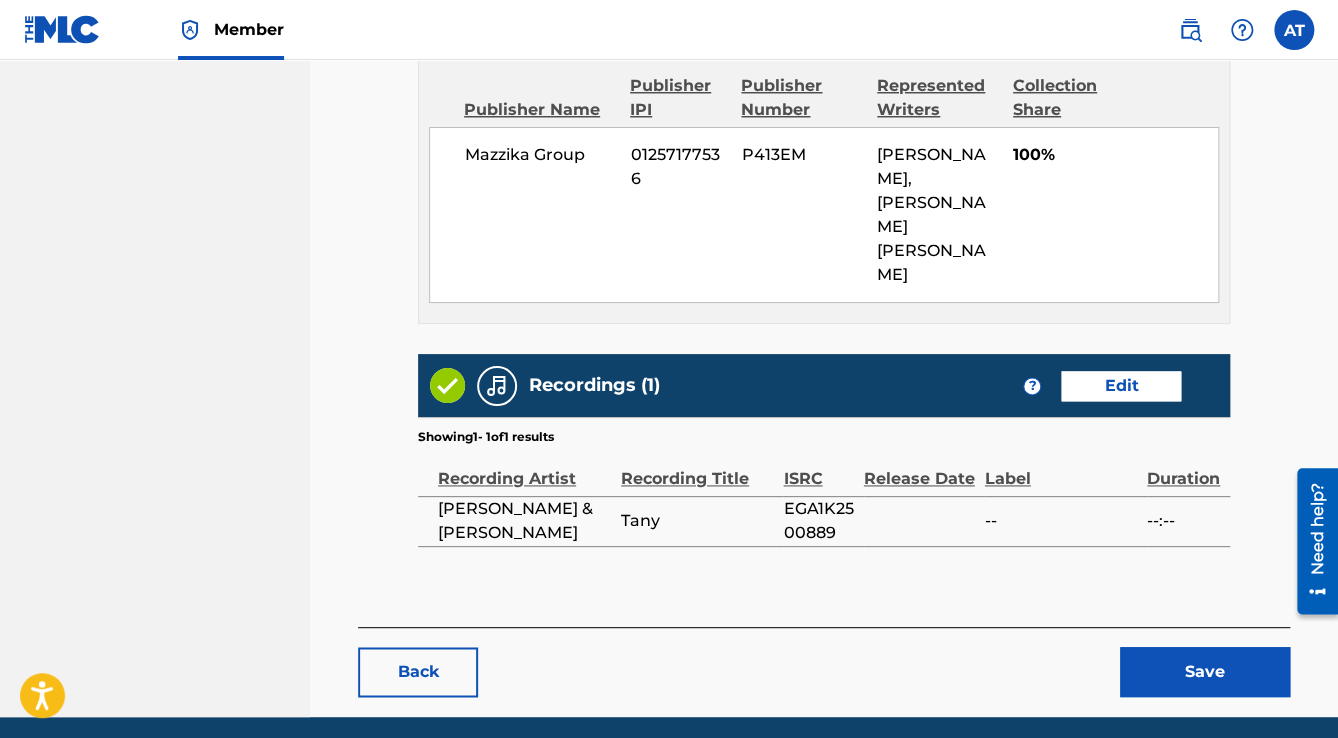 click on "Save" at bounding box center (1205, 672) 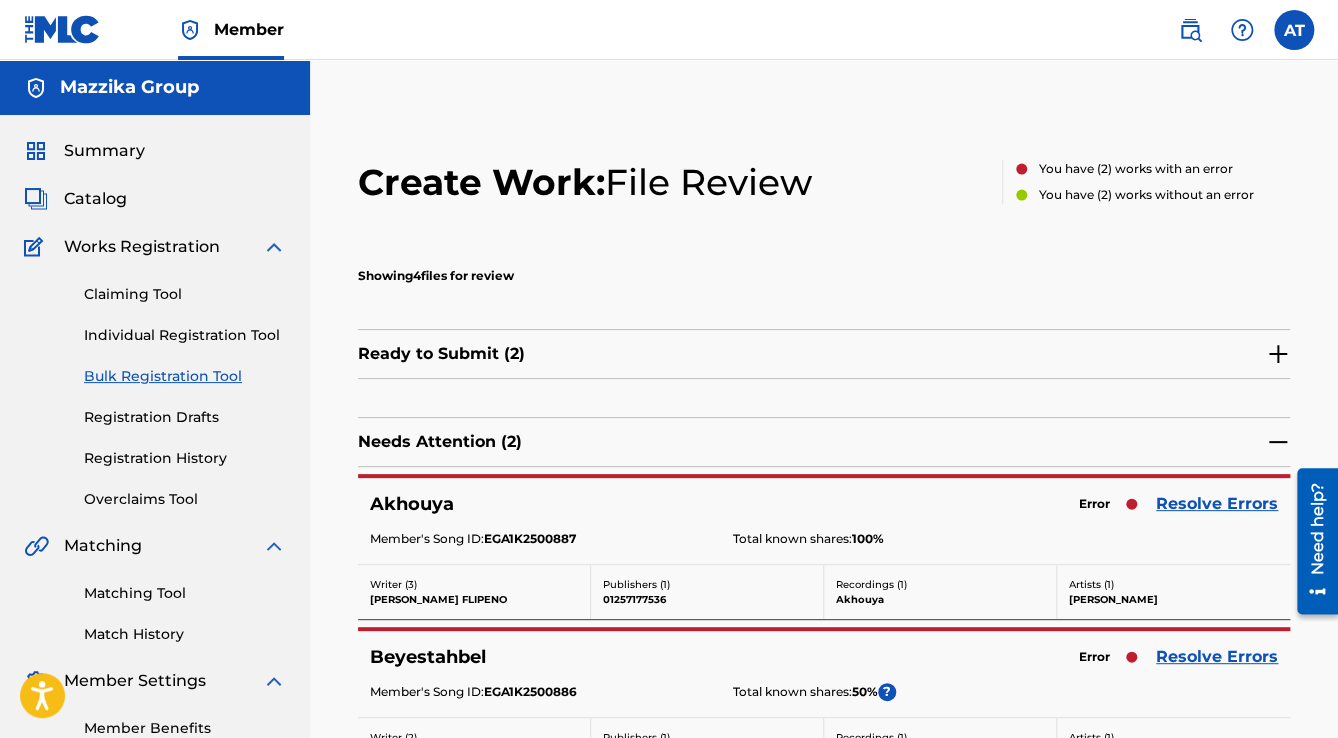 click on "Resolve Errors" at bounding box center [1217, 504] 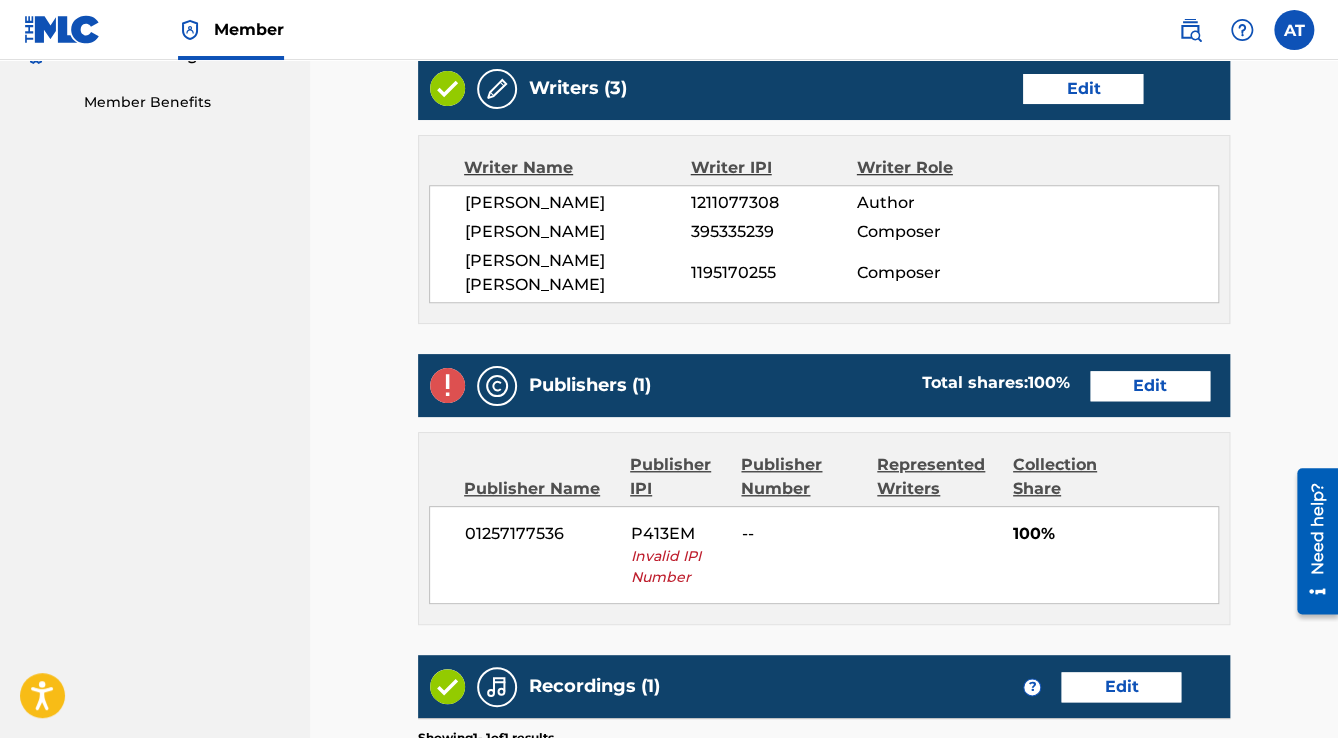 scroll, scrollTop: 720, scrollLeft: 0, axis: vertical 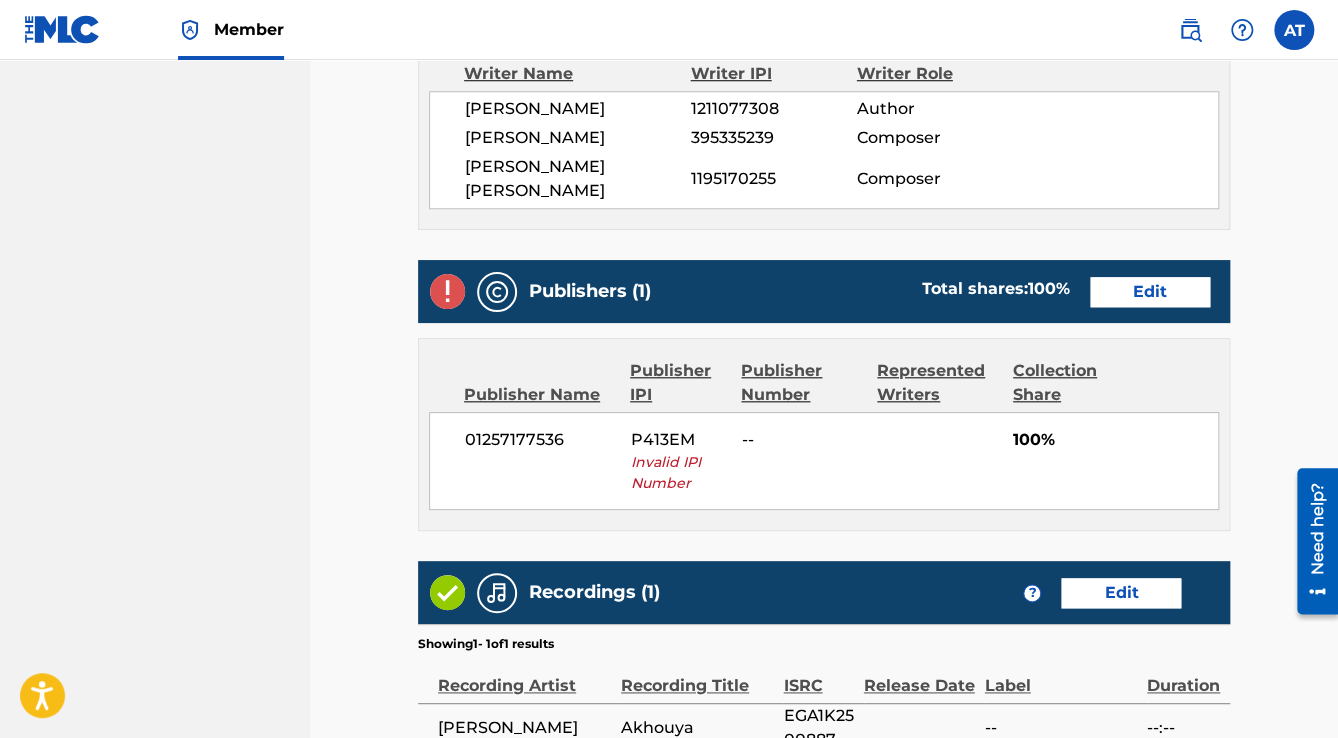 click on "Edit" at bounding box center (1150, 292) 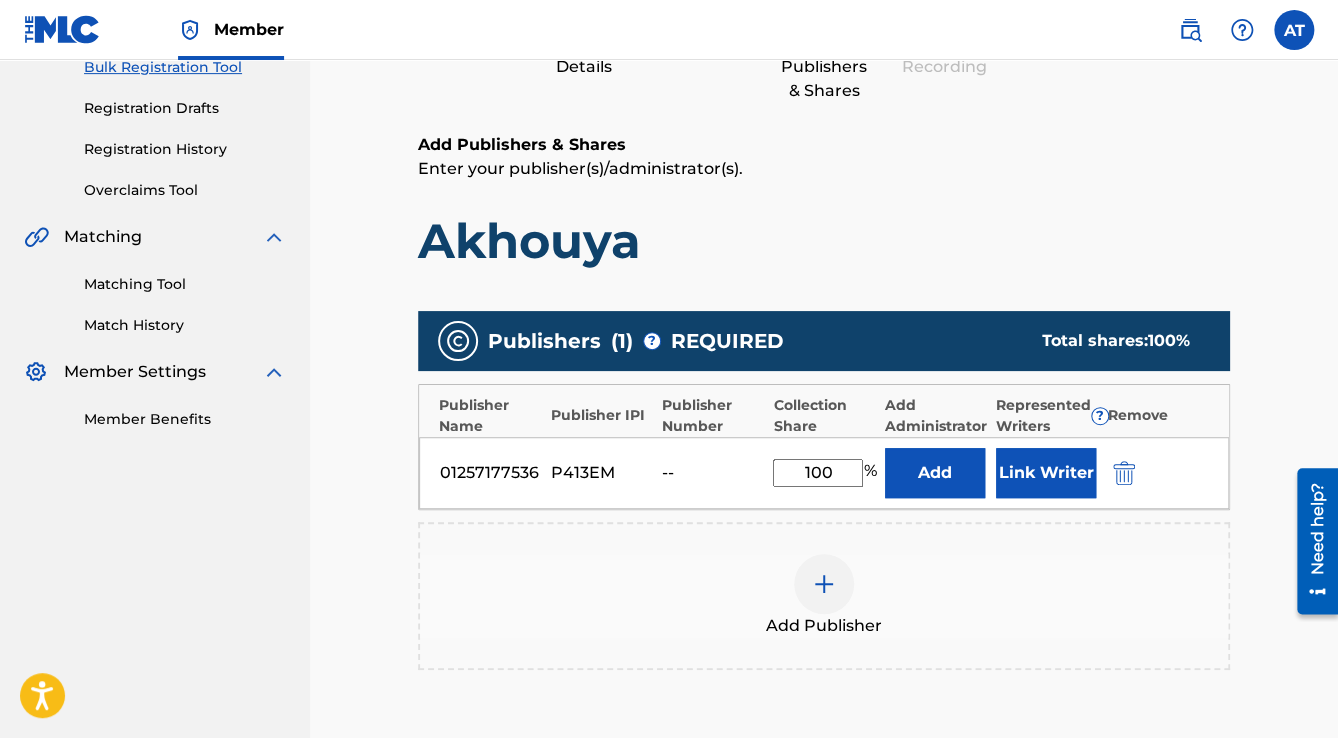 scroll, scrollTop: 480, scrollLeft: 0, axis: vertical 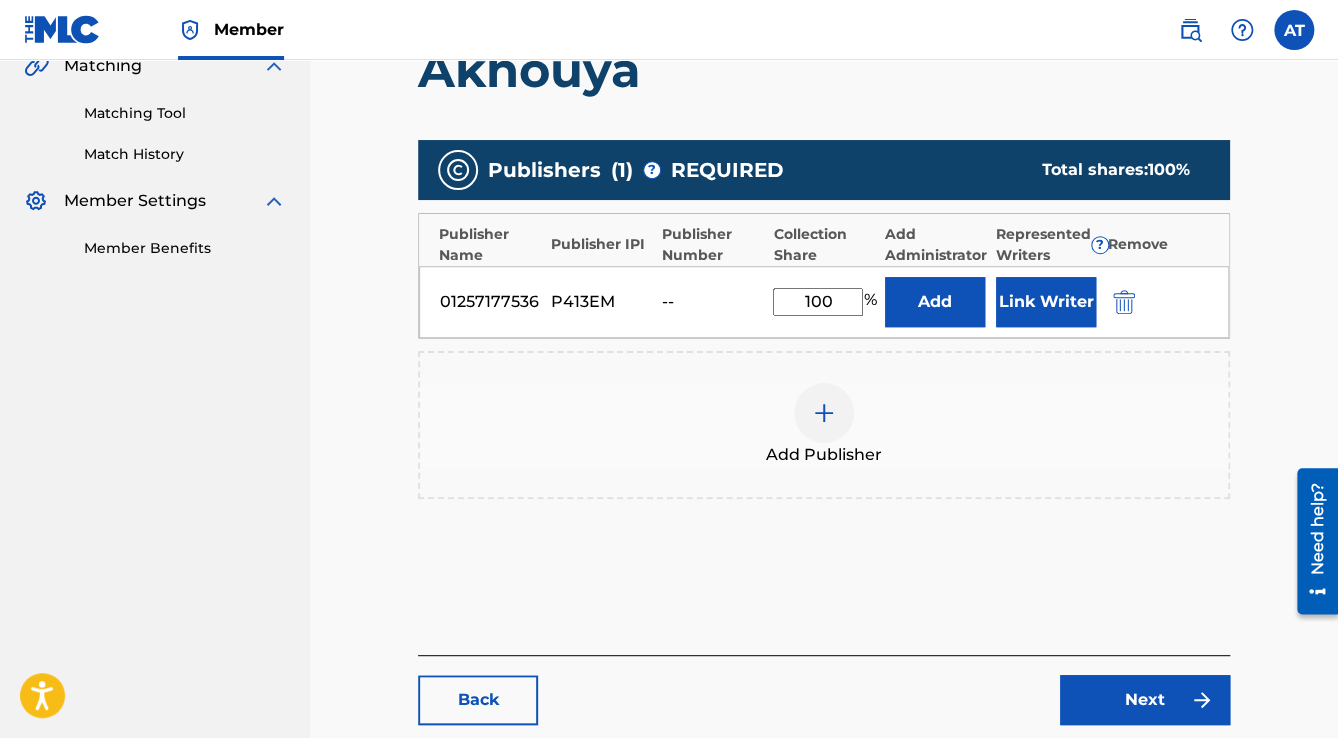 click at bounding box center (1124, 302) 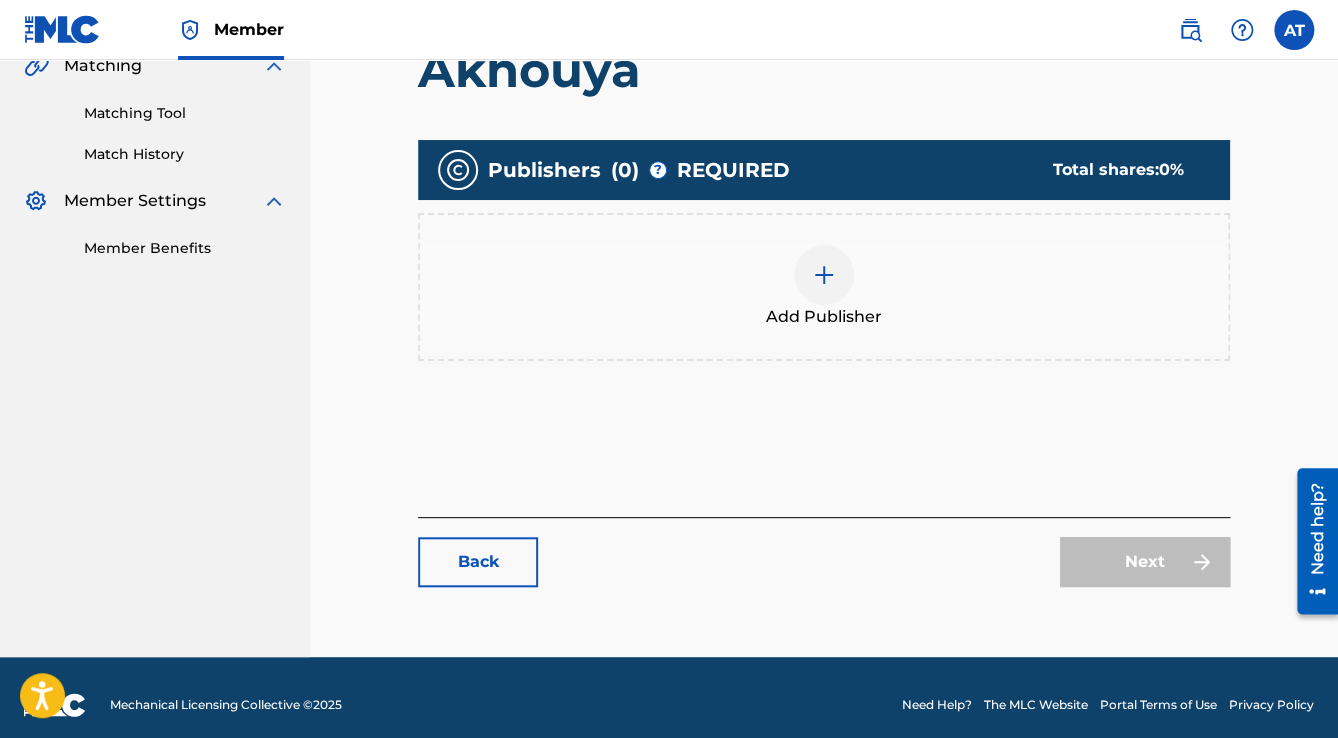 click on "Add Publisher" at bounding box center [824, 287] 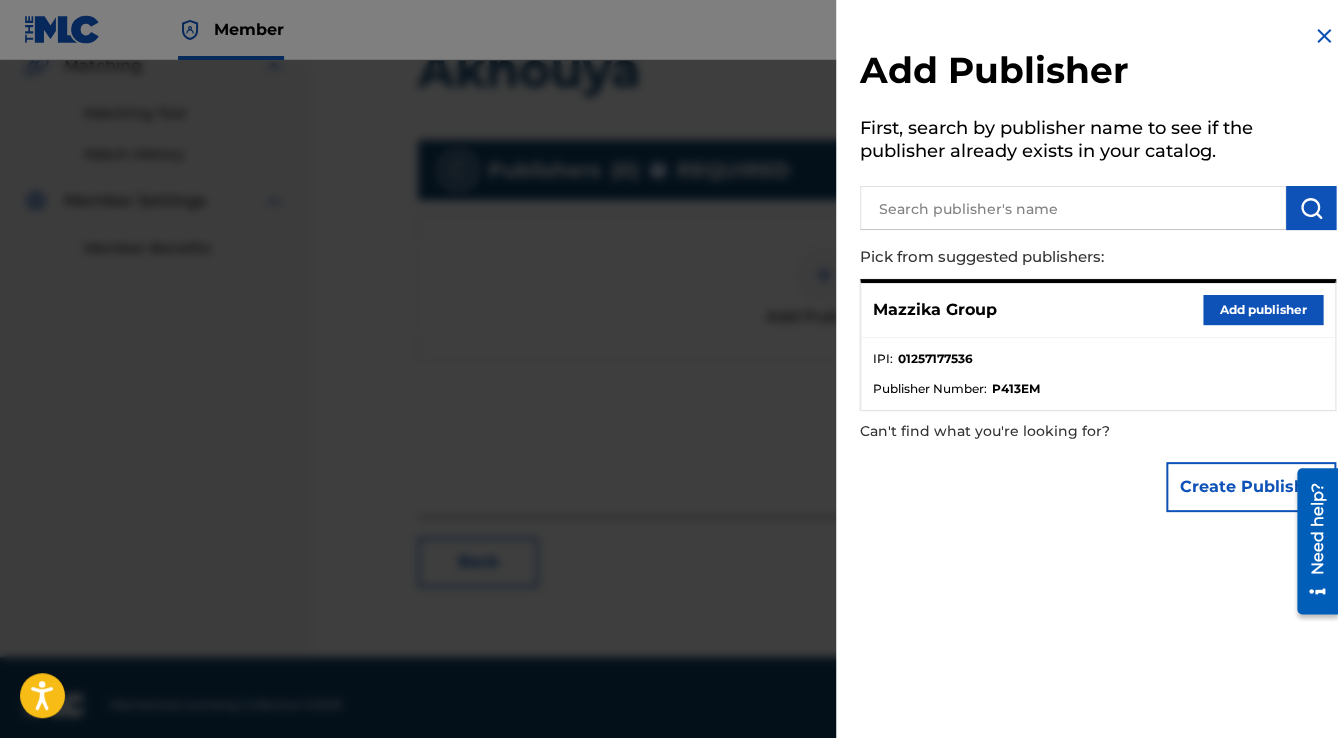 click on "Add publisher" at bounding box center (1263, 310) 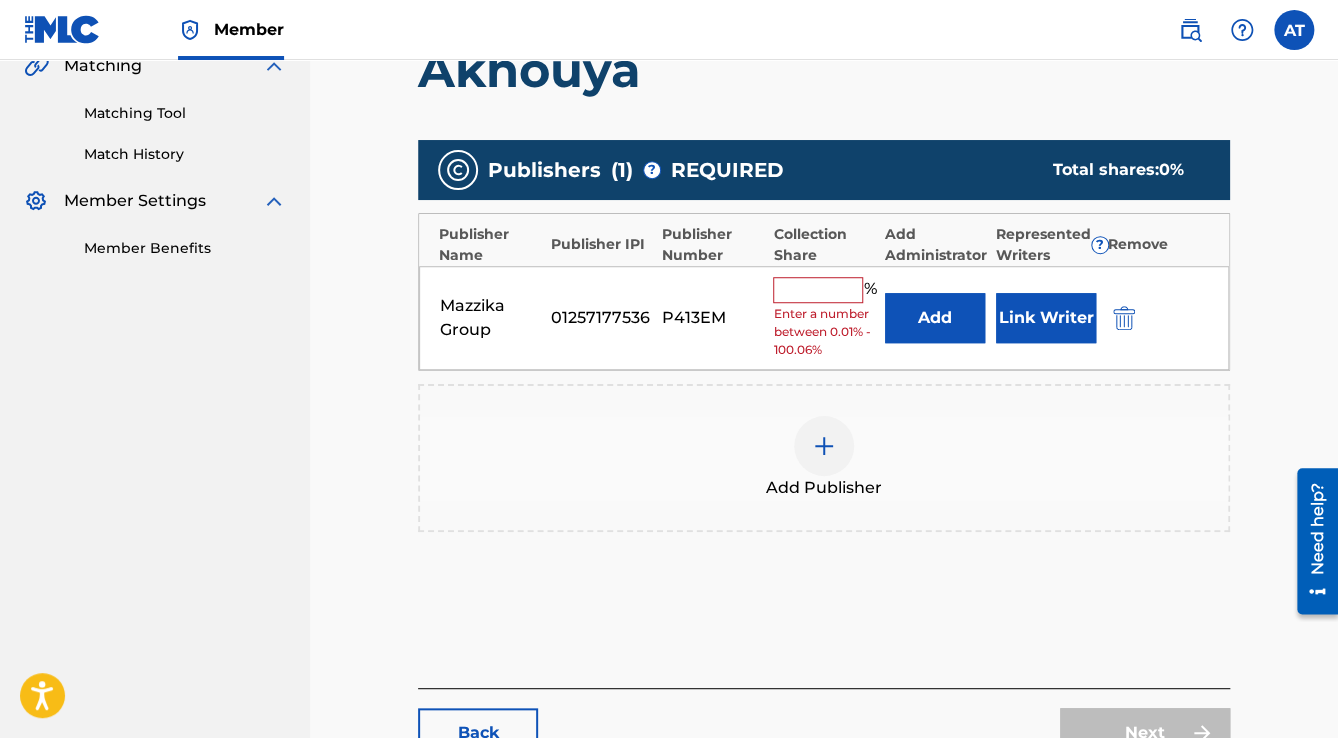 click on "Mazzika Group 01257177536 P413EM % Enter a number between 0.01% - 100.06% Add Link Writer" at bounding box center (824, 318) 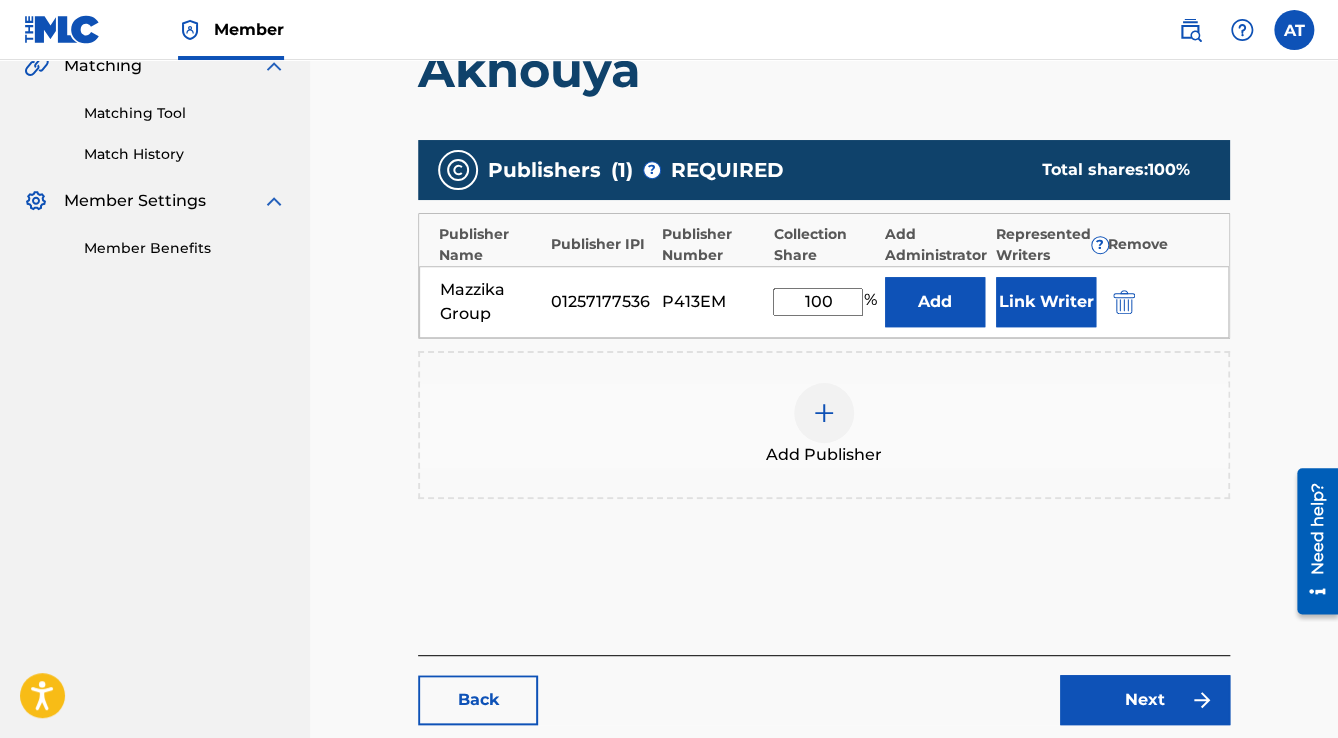 click on "Link Writer" at bounding box center [1046, 302] 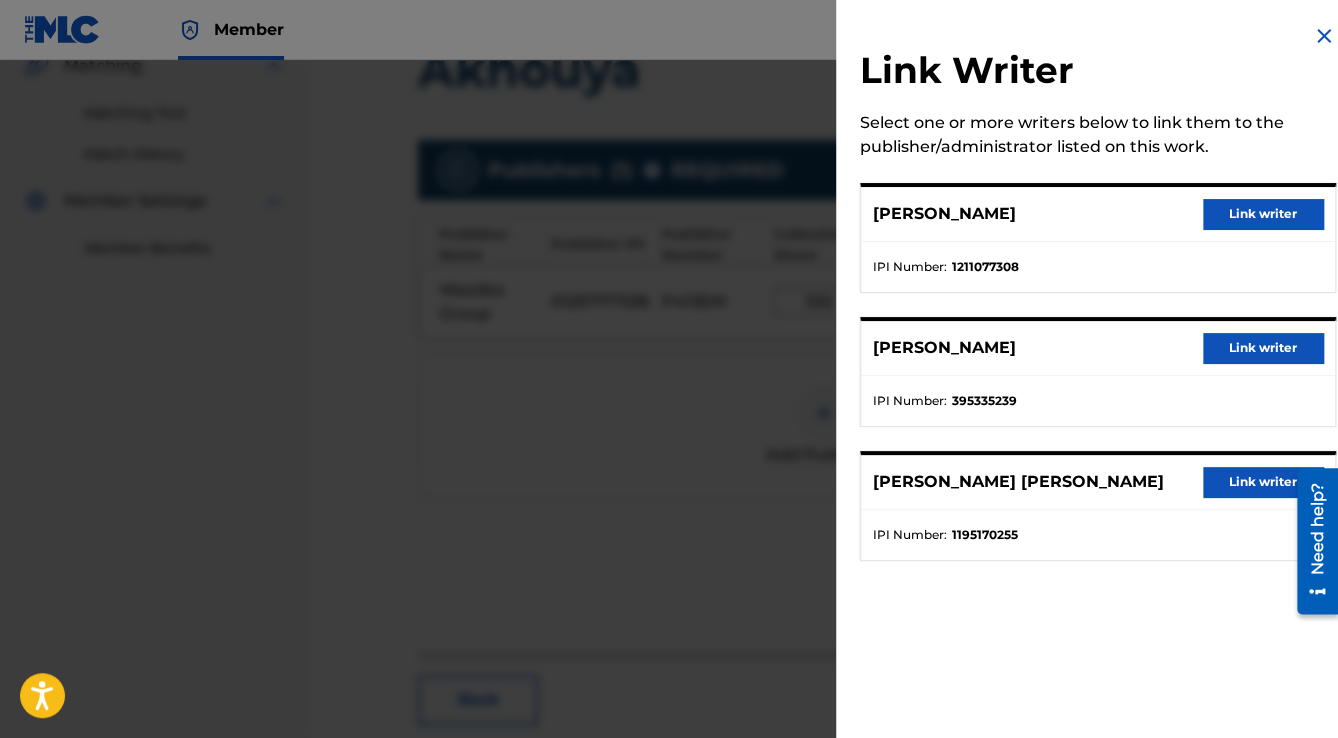 click on "Link writer" at bounding box center (1263, 214) 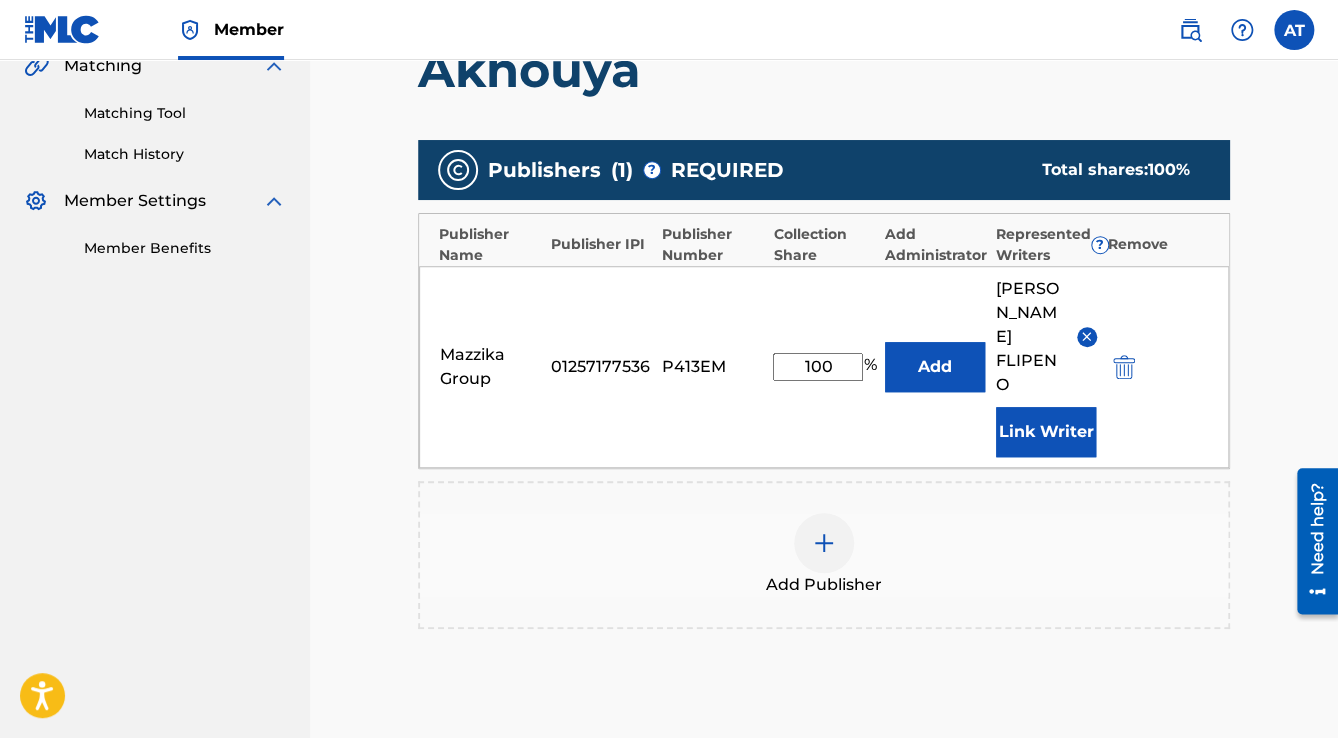 click on "Link Writer" at bounding box center (1046, 432) 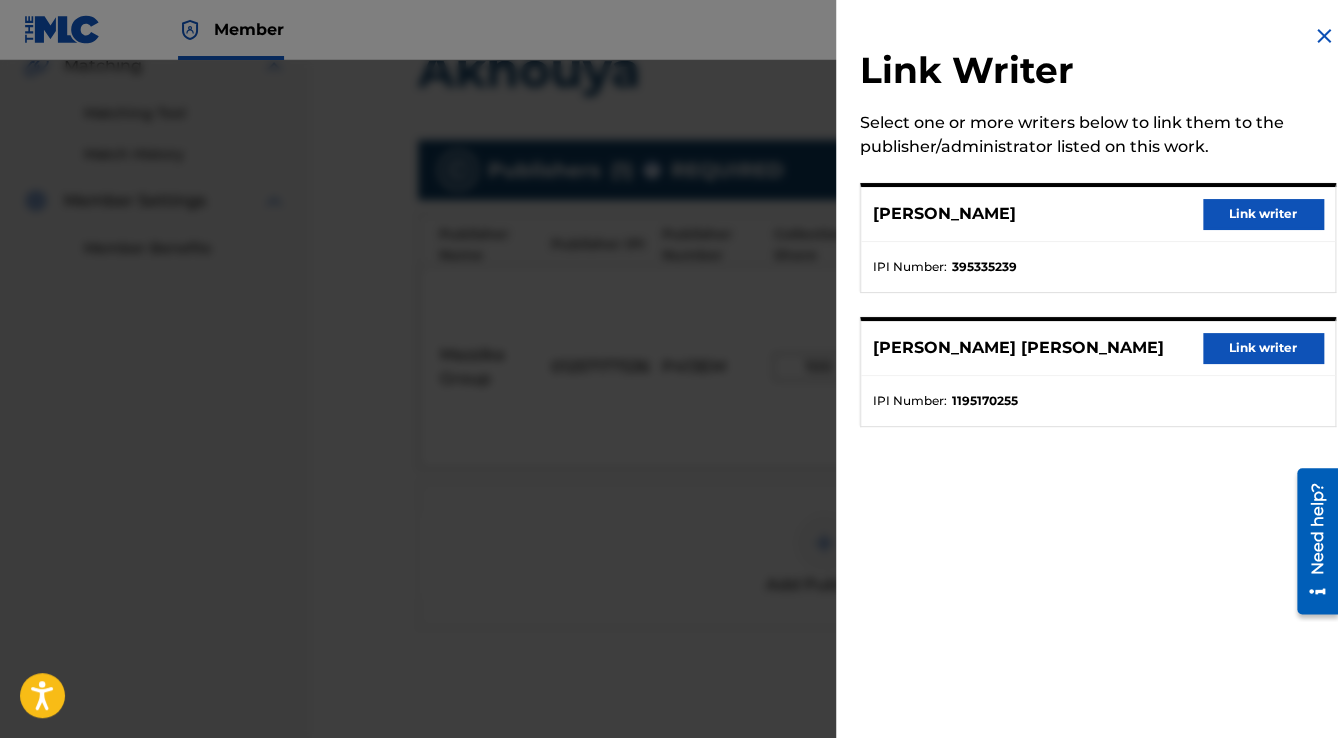 click on "Link writer" at bounding box center (1263, 214) 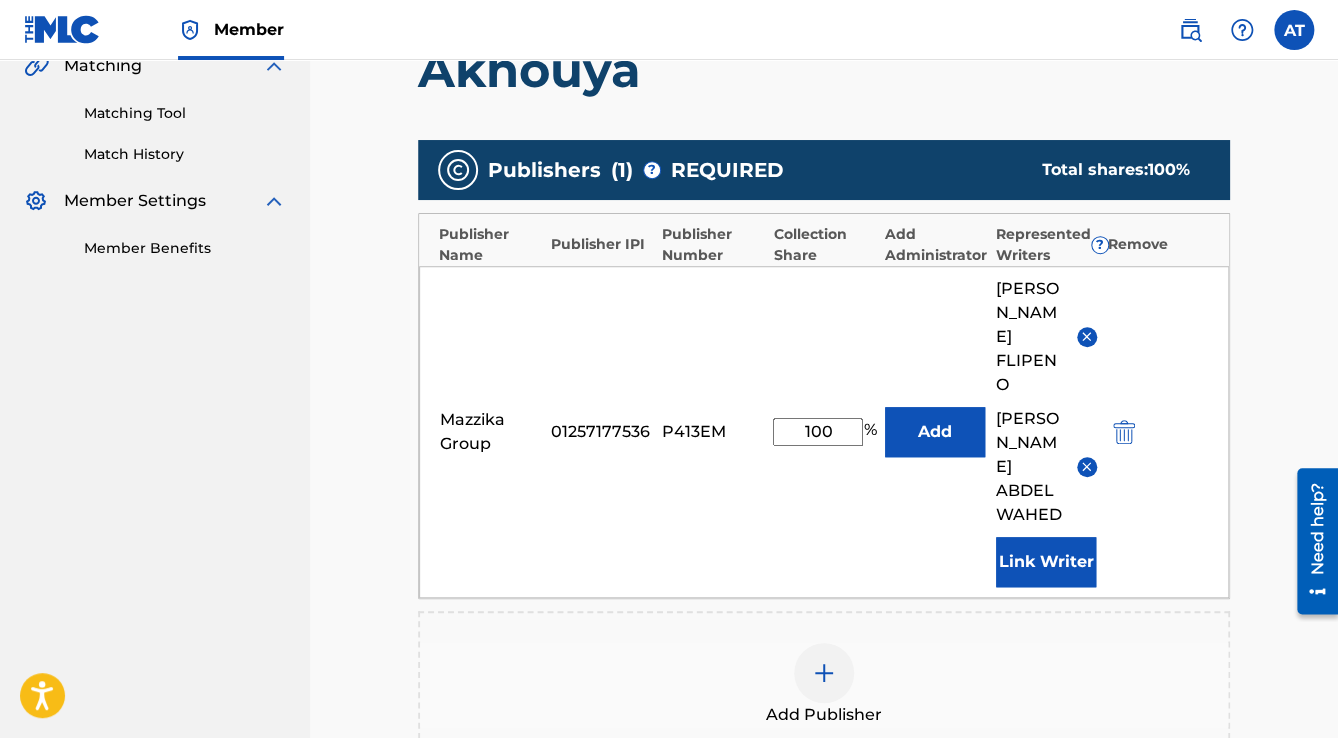 click on "Link Writer" at bounding box center [1046, 562] 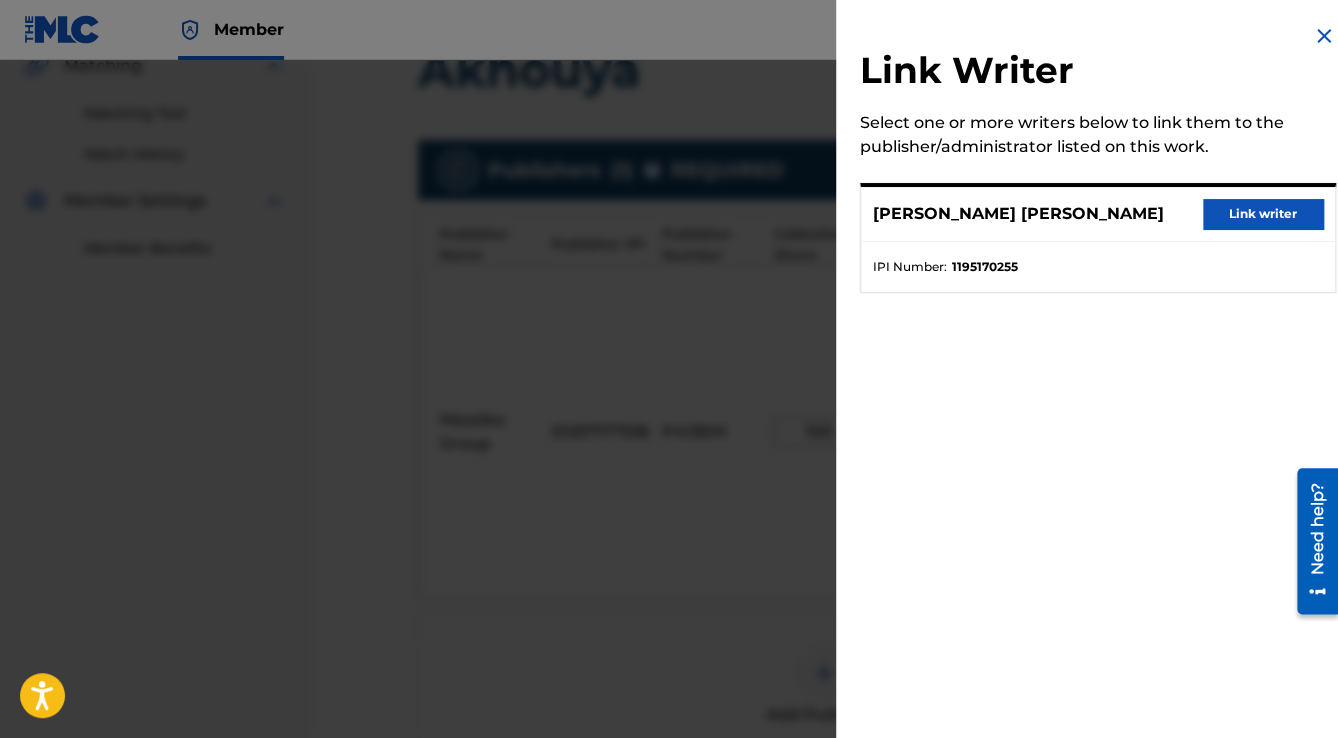 click on "Link writer" at bounding box center [1263, 214] 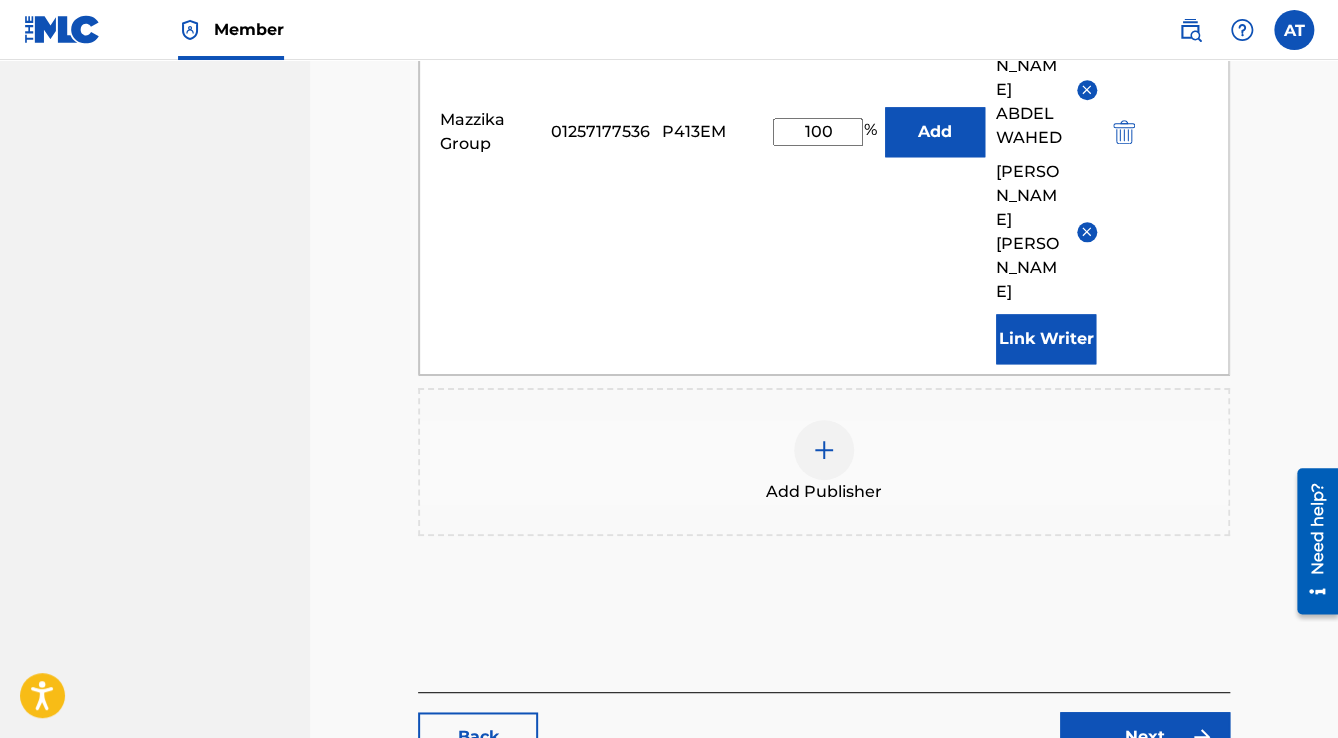 scroll, scrollTop: 876, scrollLeft: 0, axis: vertical 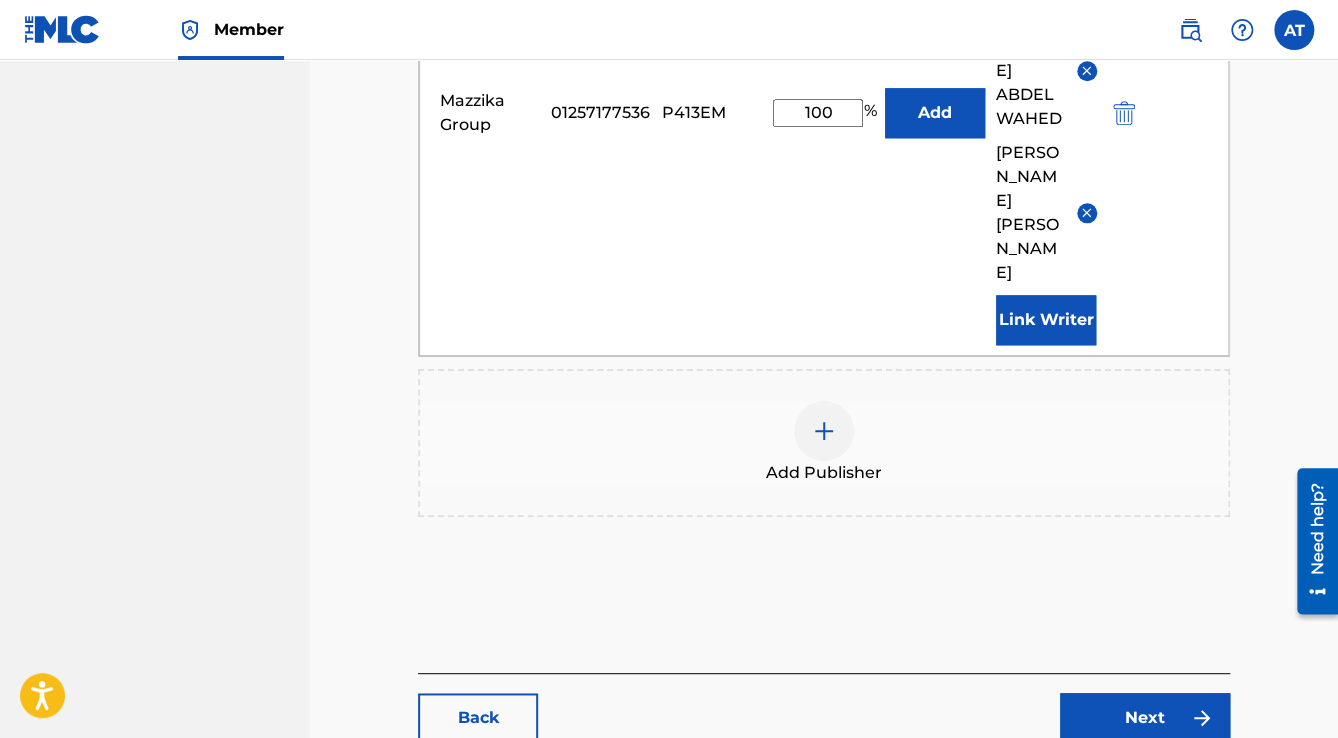 click on "Next" at bounding box center (1145, 718) 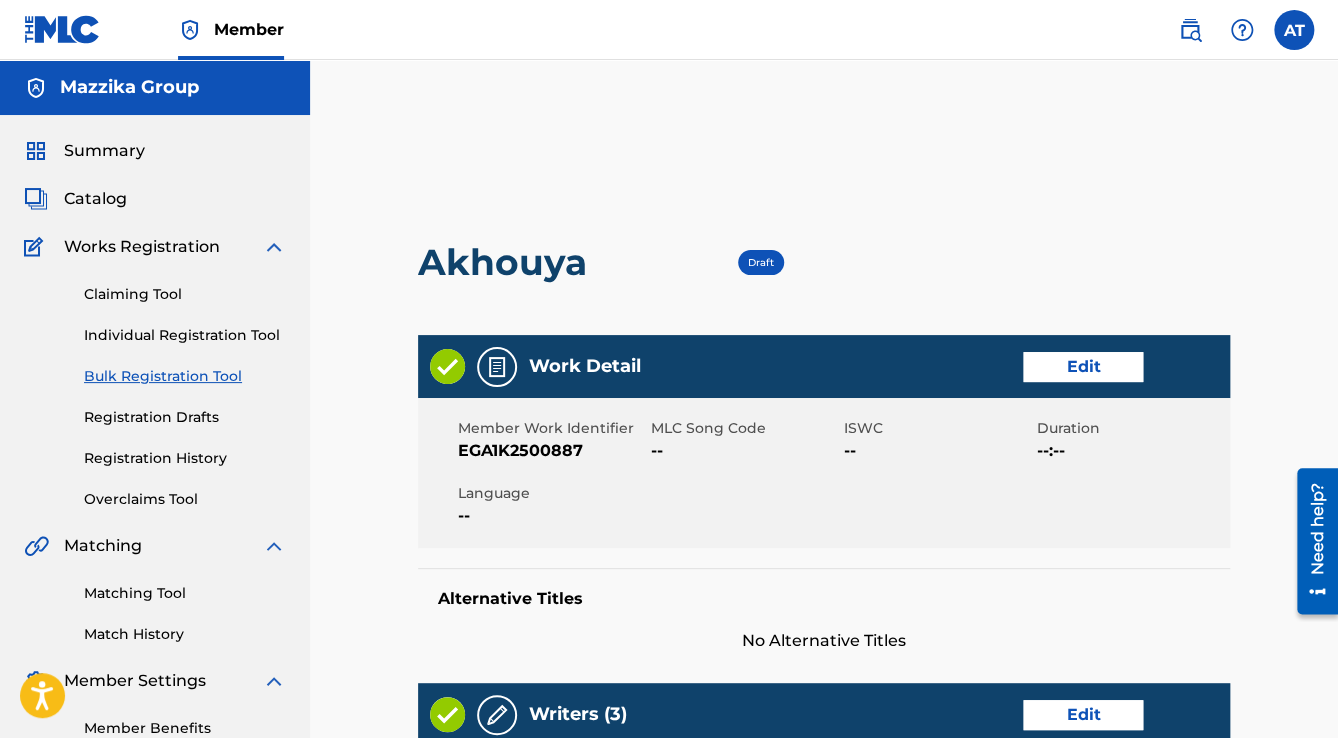 click on "Edit" at bounding box center [1083, 367] 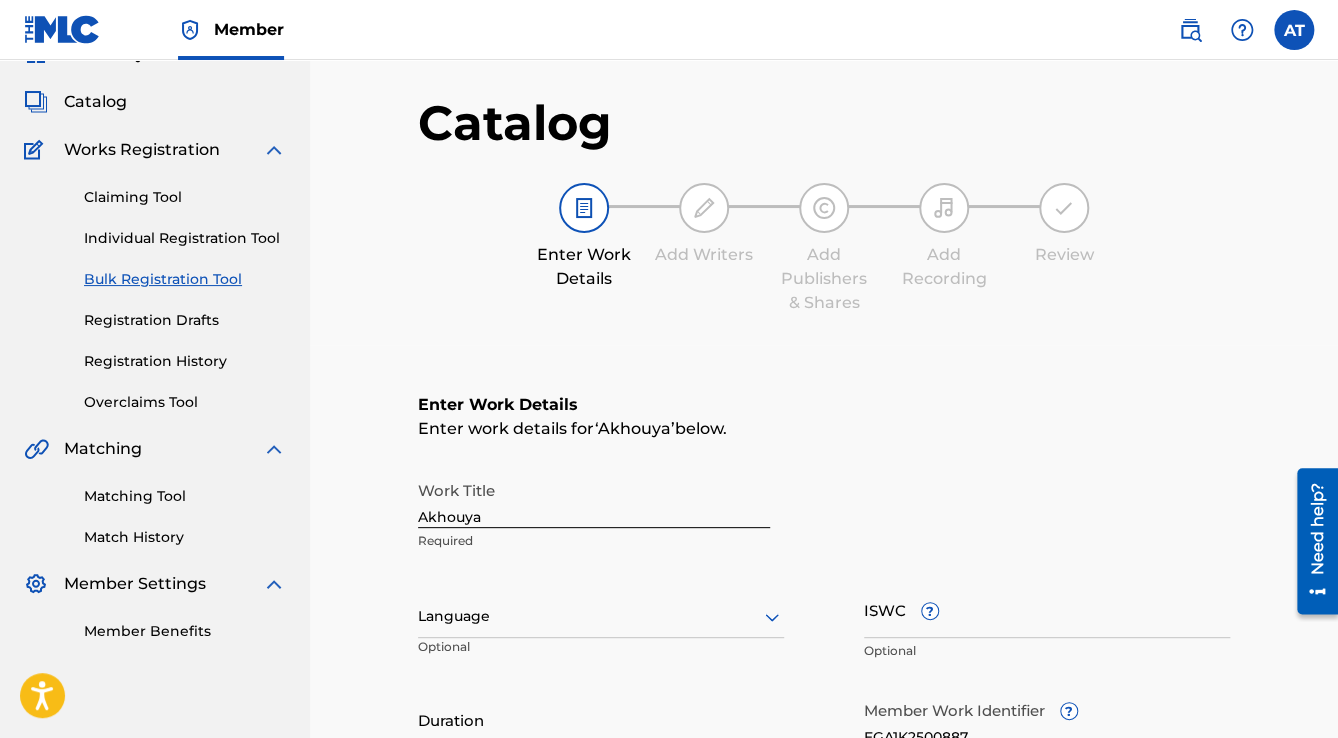 scroll, scrollTop: 320, scrollLeft: 0, axis: vertical 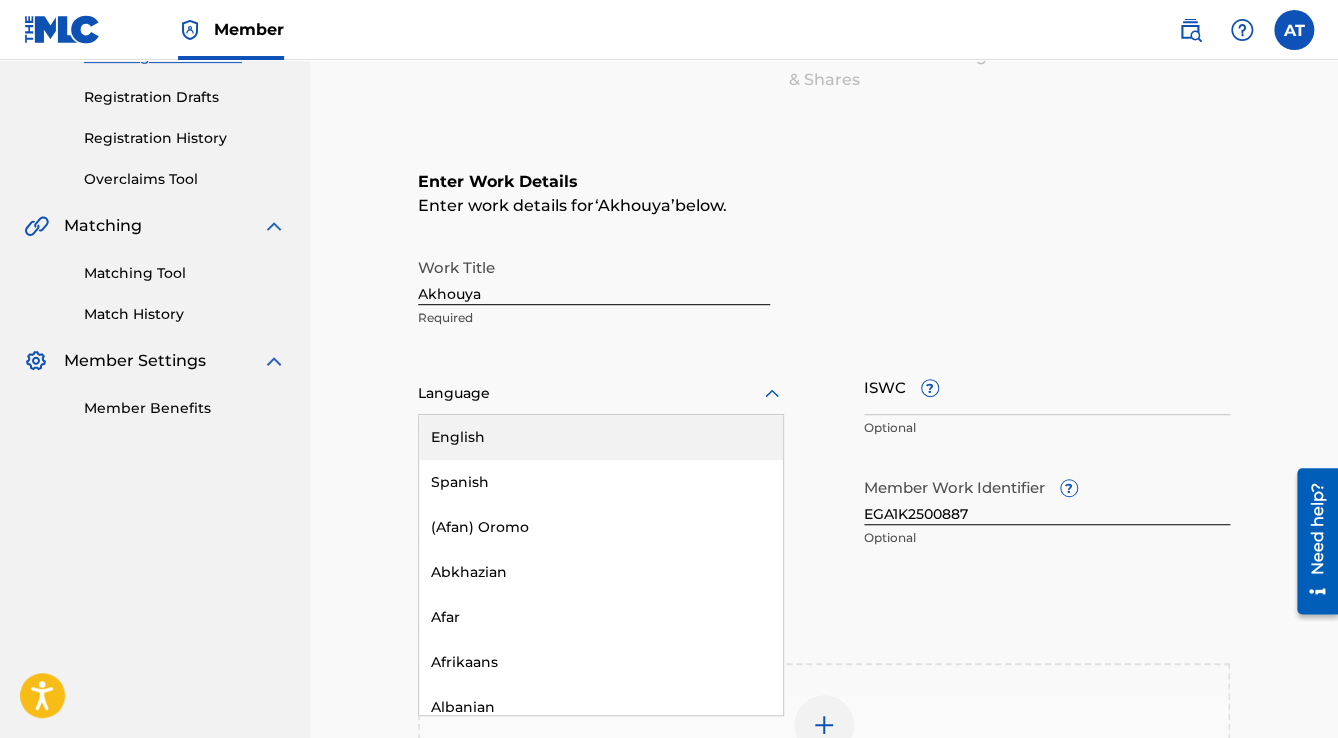 click at bounding box center (601, 393) 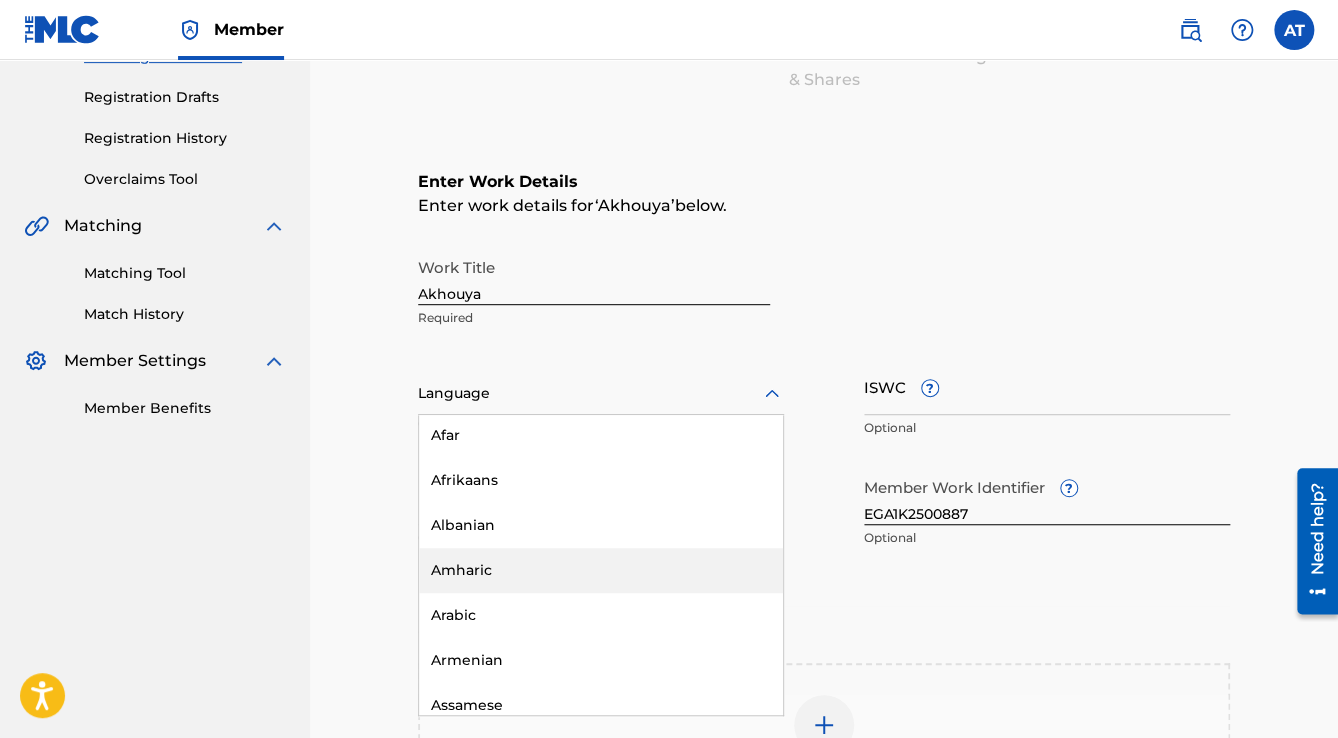 scroll, scrollTop: 320, scrollLeft: 0, axis: vertical 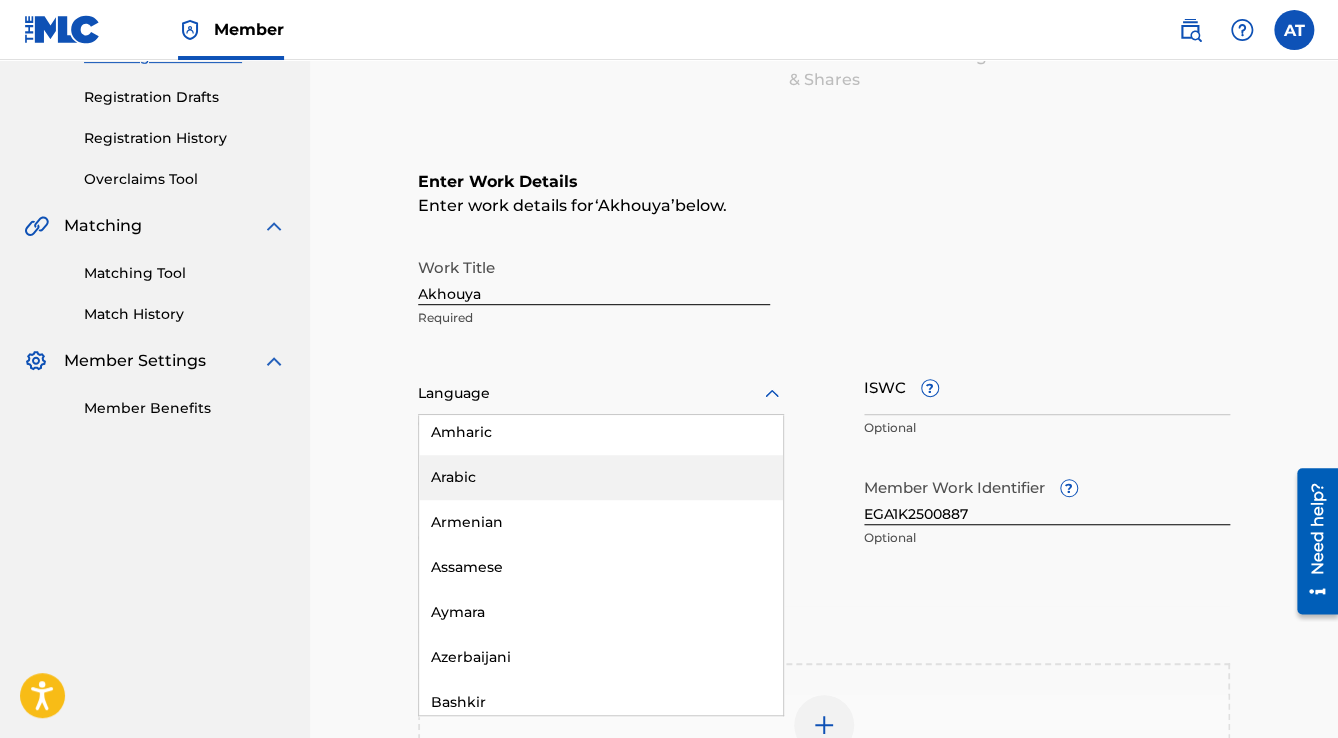 click on "Arabic" at bounding box center (601, 477) 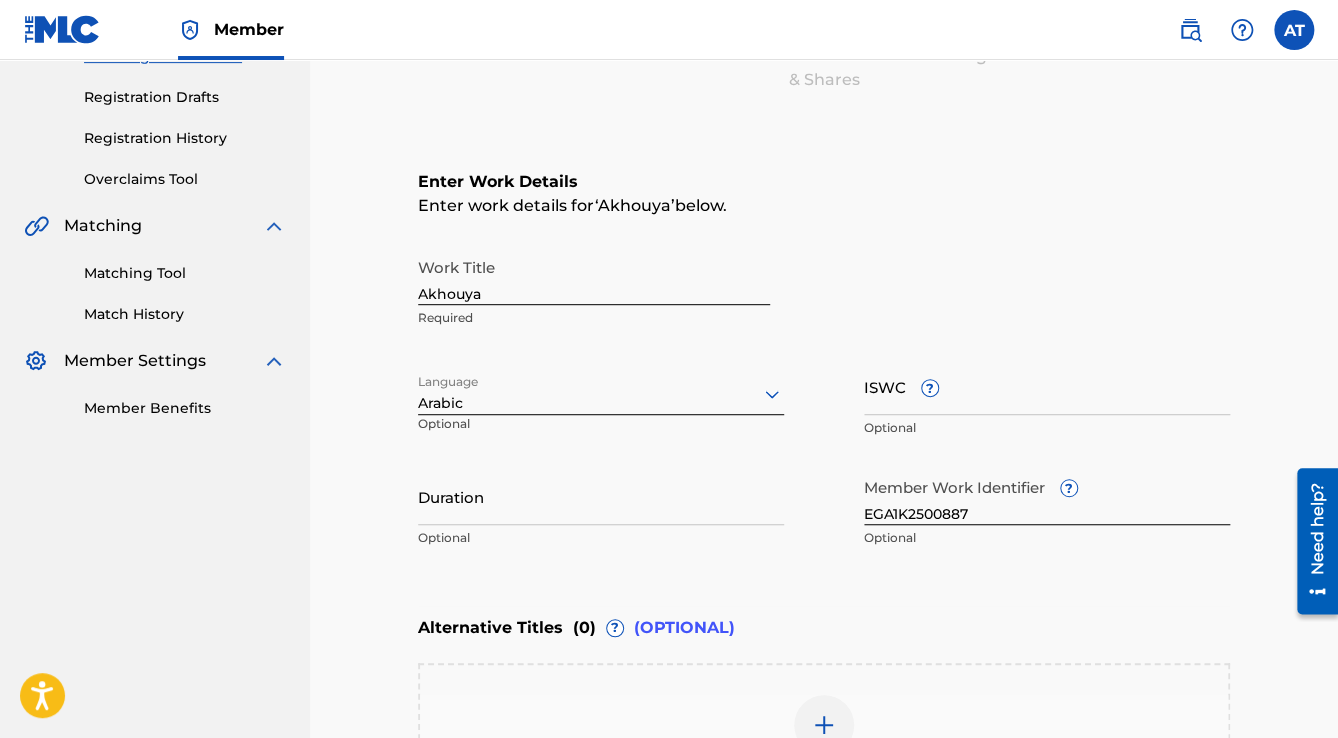 click on "Duration" at bounding box center (601, 496) 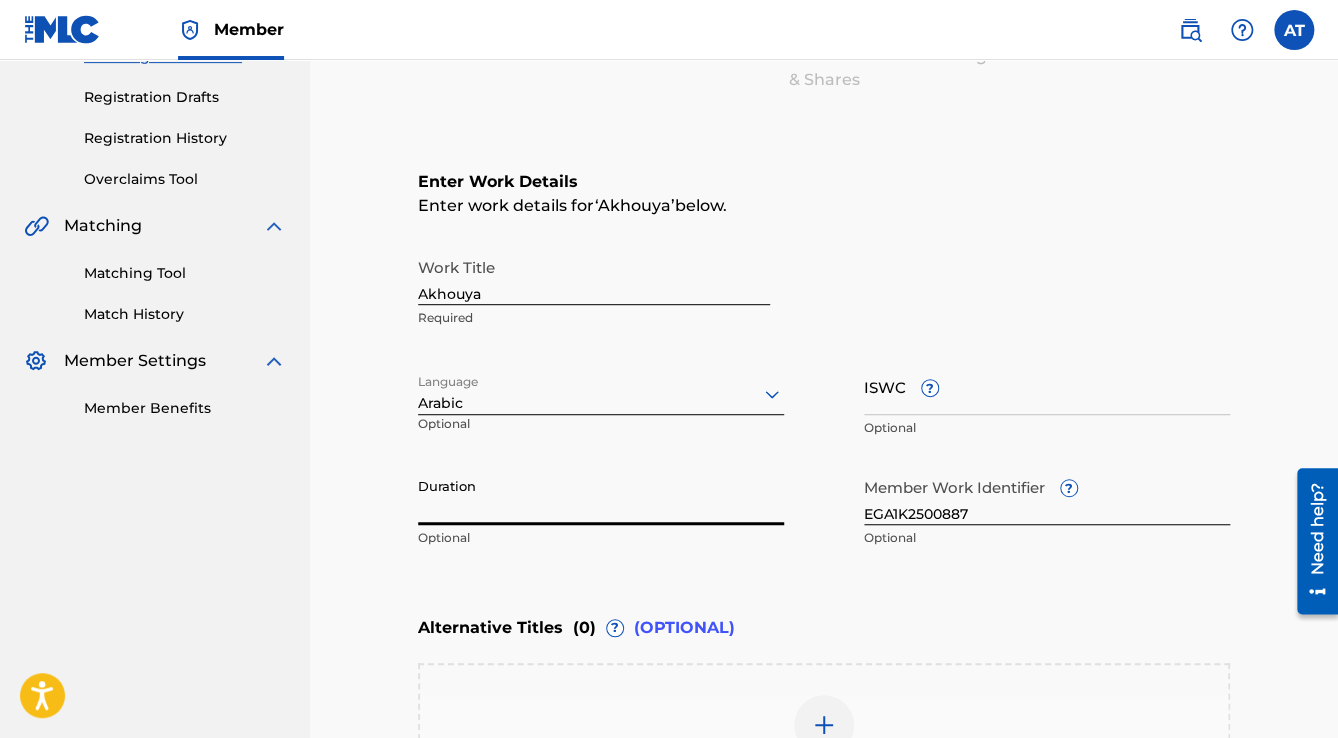 paste on "2:43" 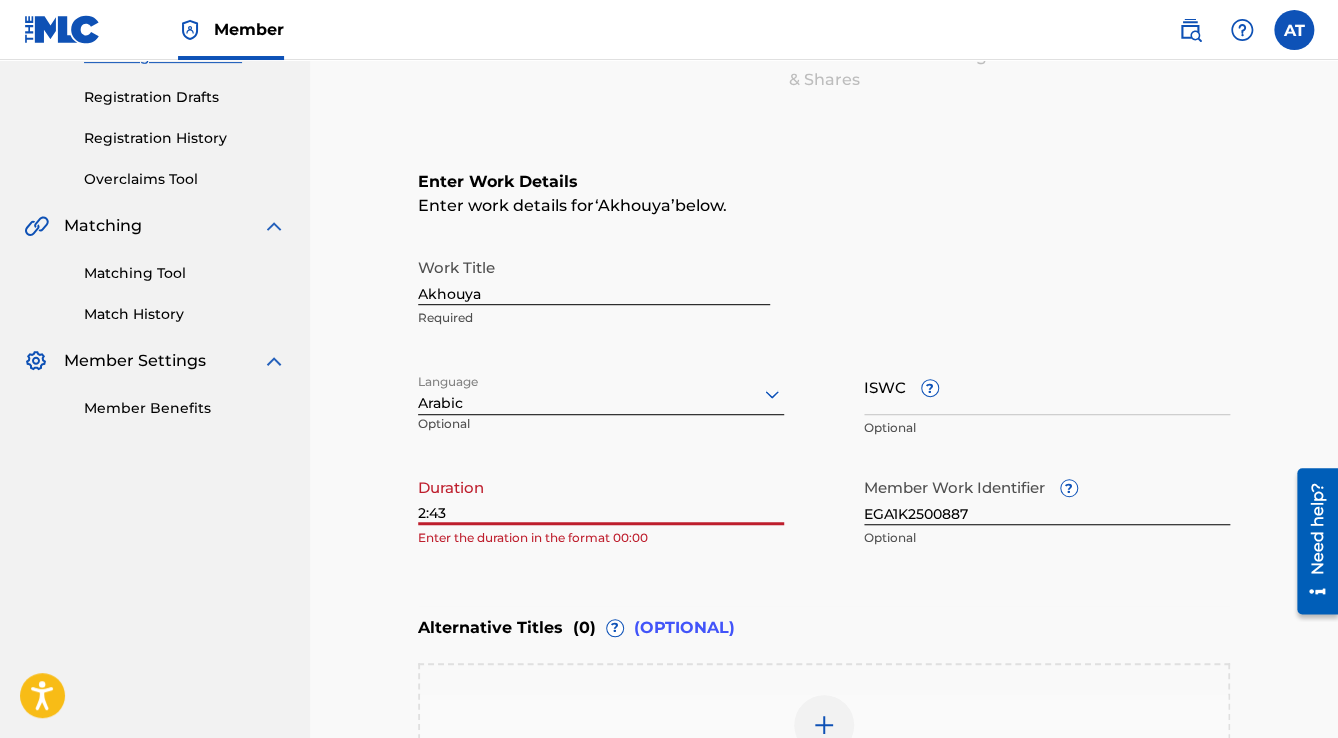 click on "2:43" at bounding box center [601, 496] 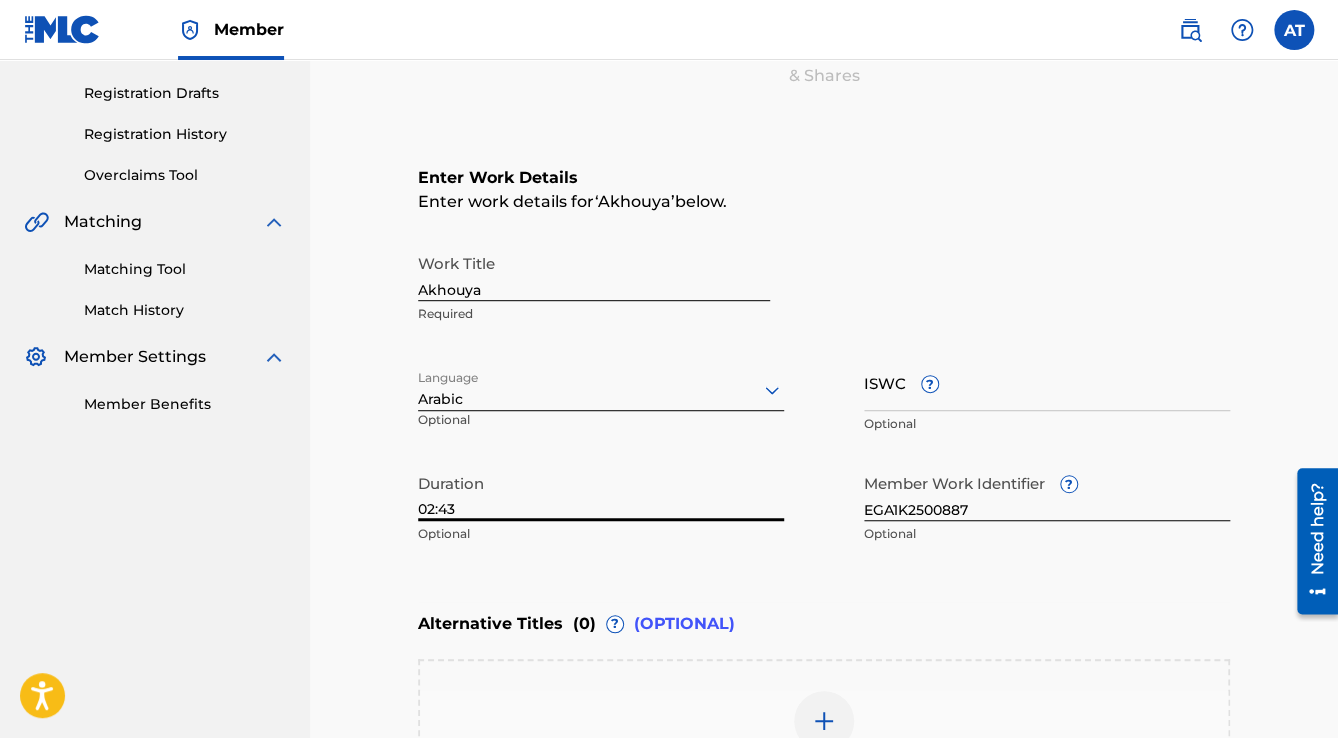scroll, scrollTop: 640, scrollLeft: 0, axis: vertical 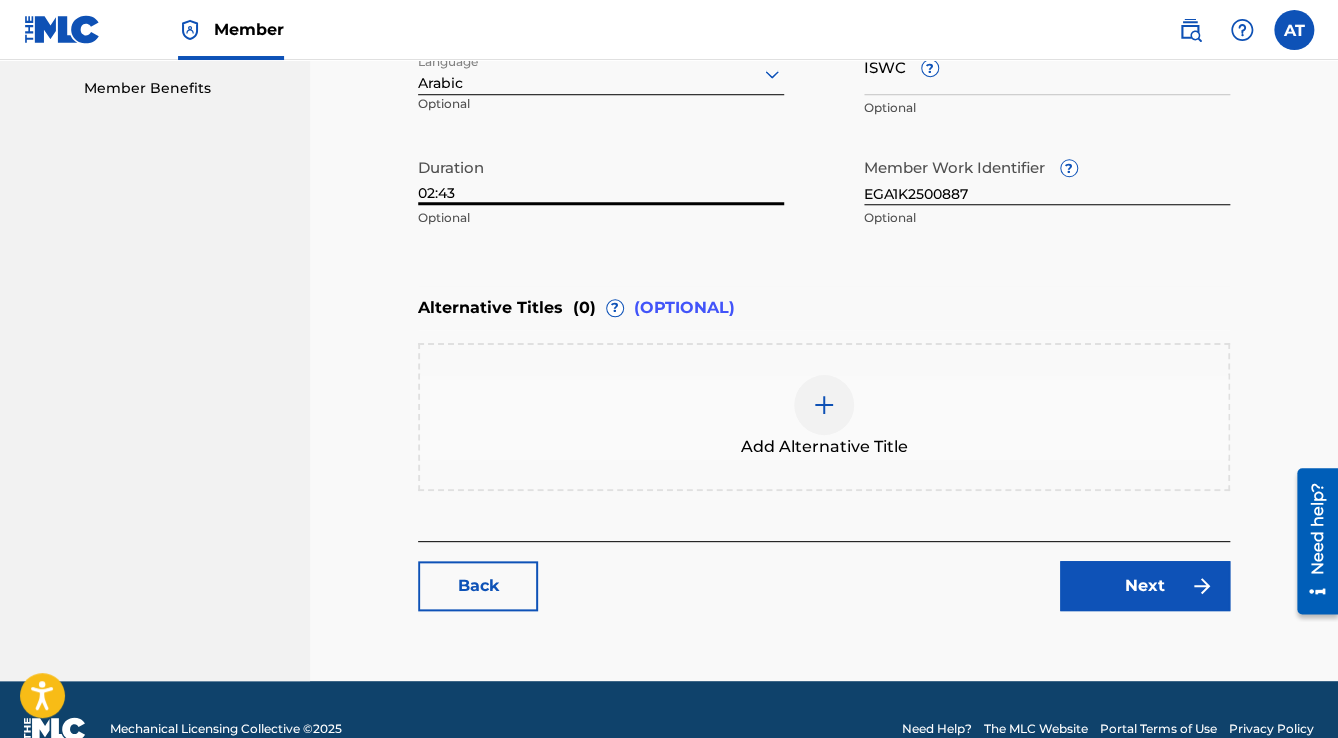 type on "02:43" 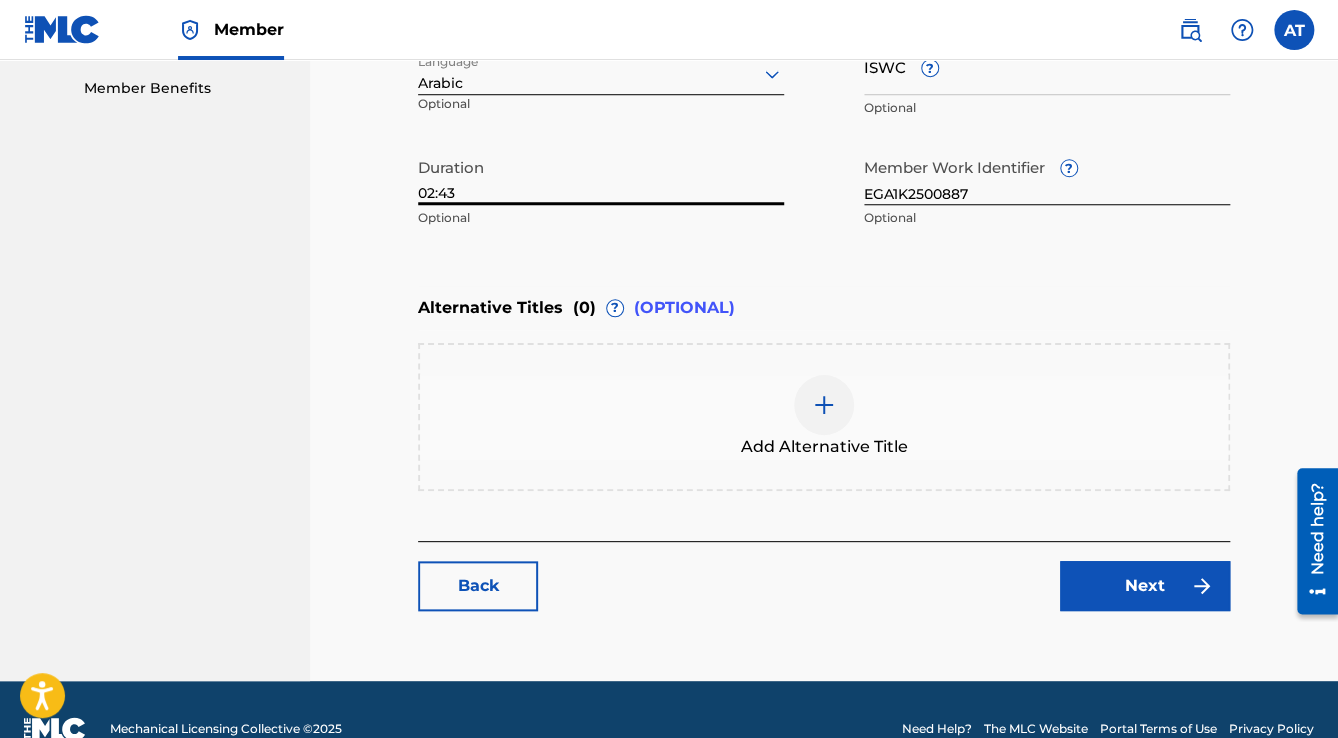 click on "Next" at bounding box center [1145, 586] 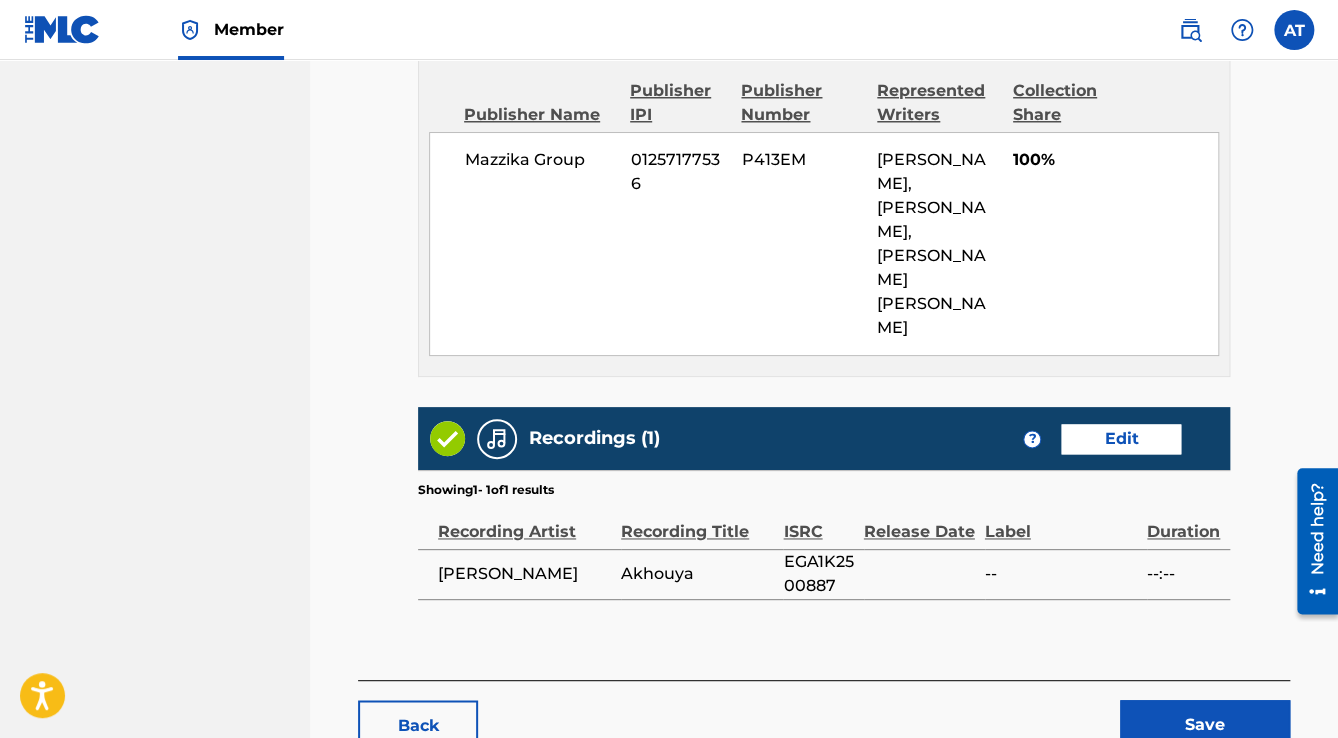 scroll, scrollTop: 1040, scrollLeft: 0, axis: vertical 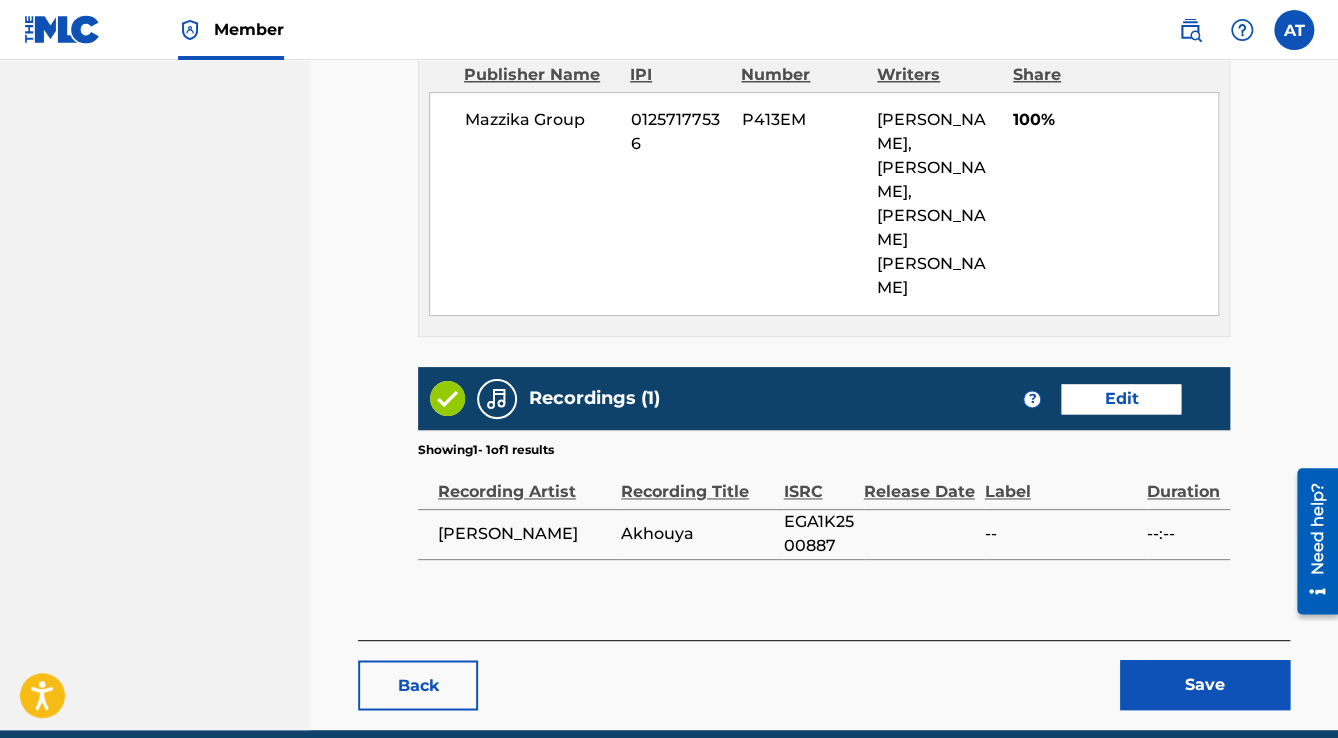 click on "Save" at bounding box center [1205, 685] 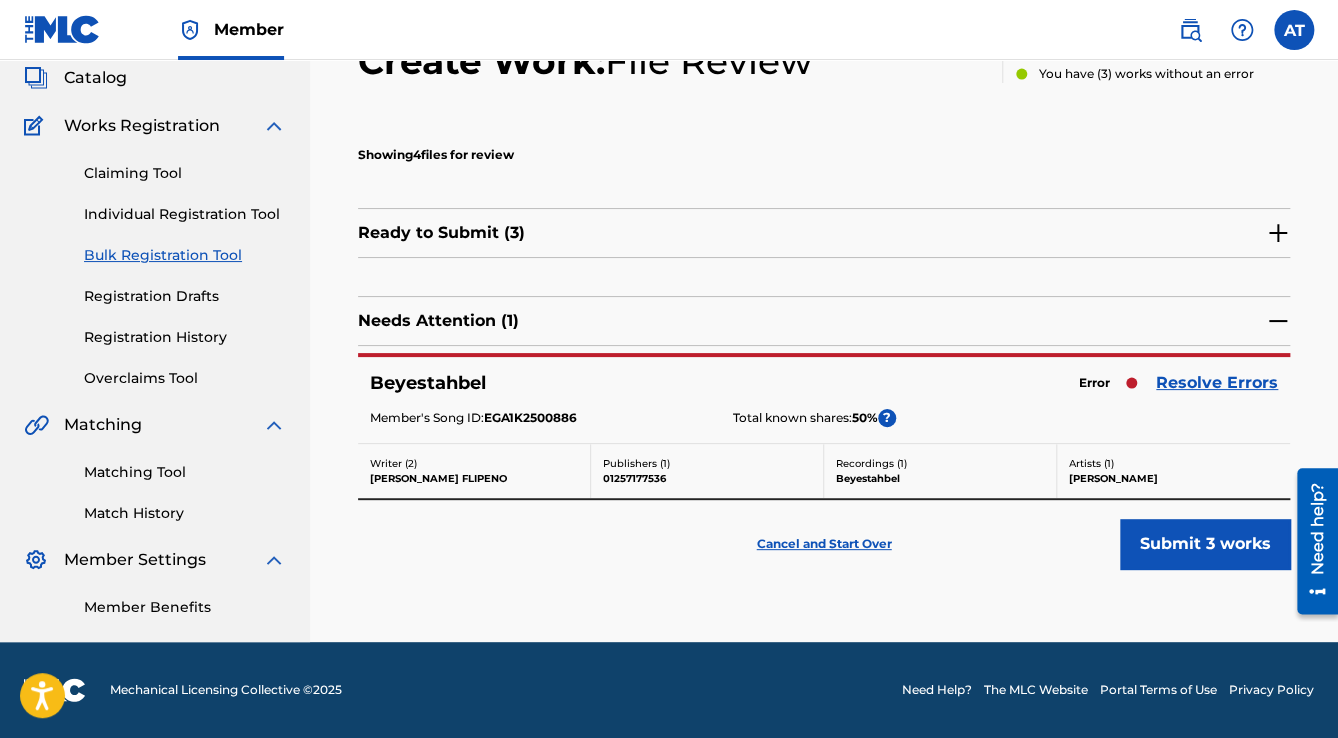 scroll, scrollTop: 0, scrollLeft: 0, axis: both 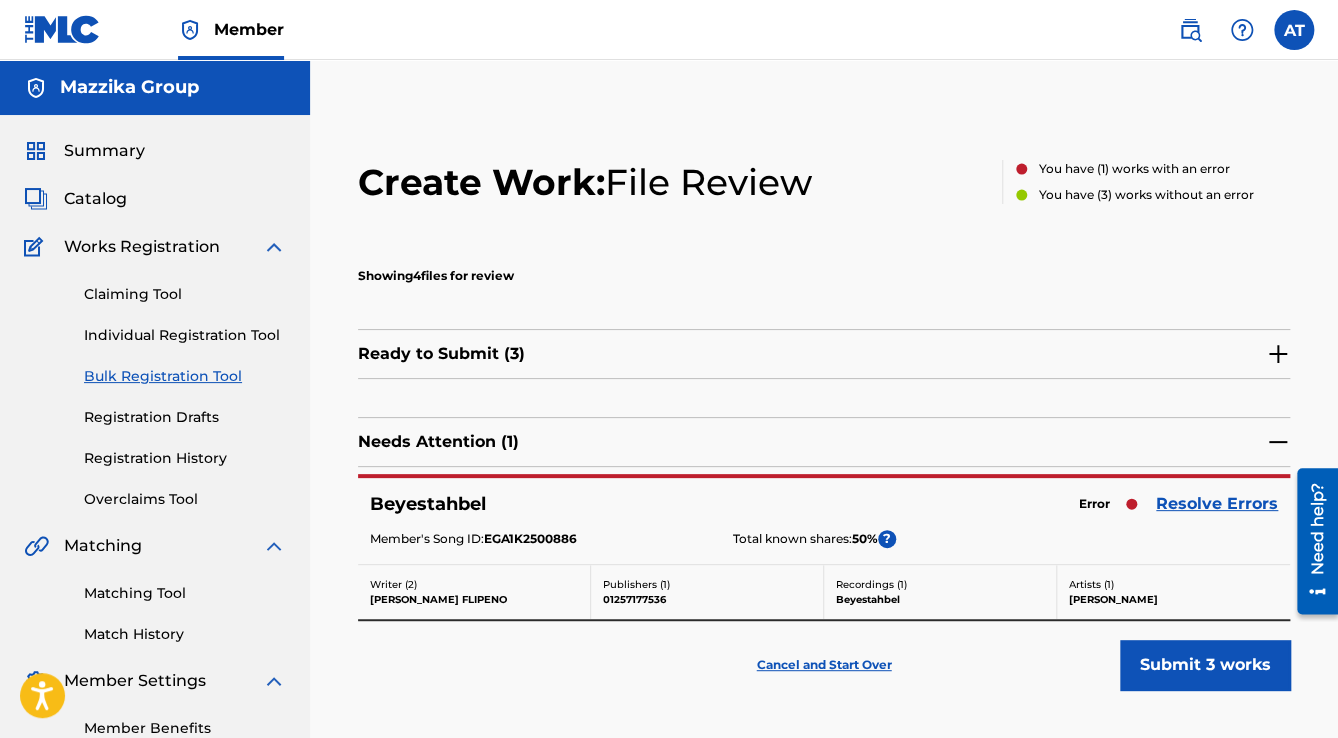 click on "Resolve Errors" at bounding box center [1217, 504] 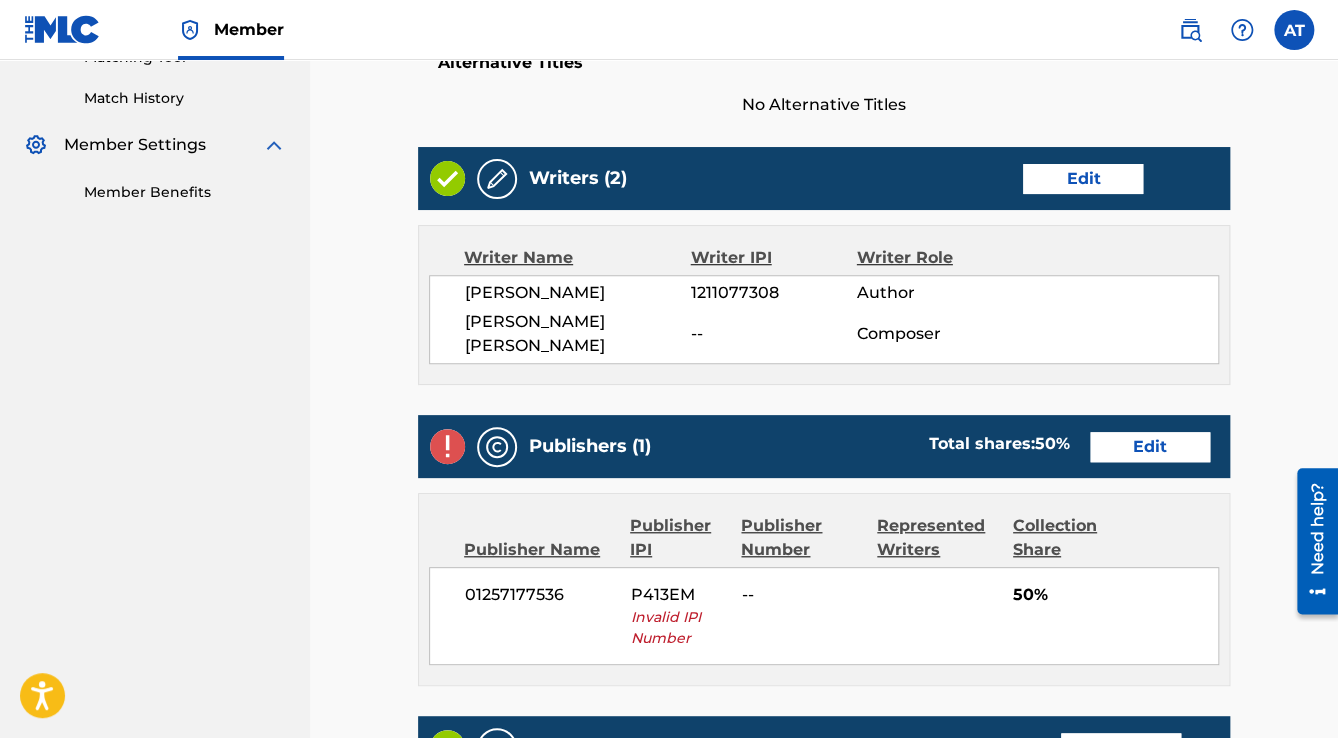 scroll, scrollTop: 640, scrollLeft: 0, axis: vertical 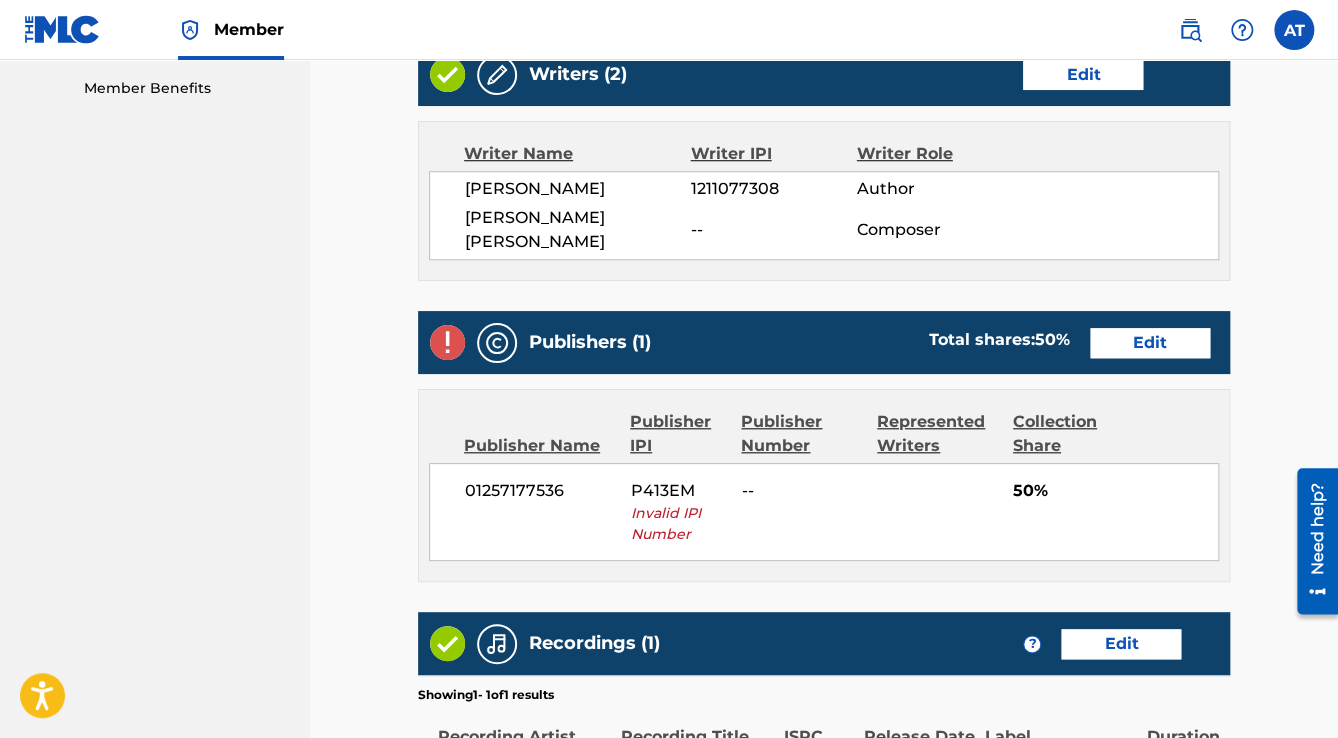click on "Edit" at bounding box center (1150, 343) 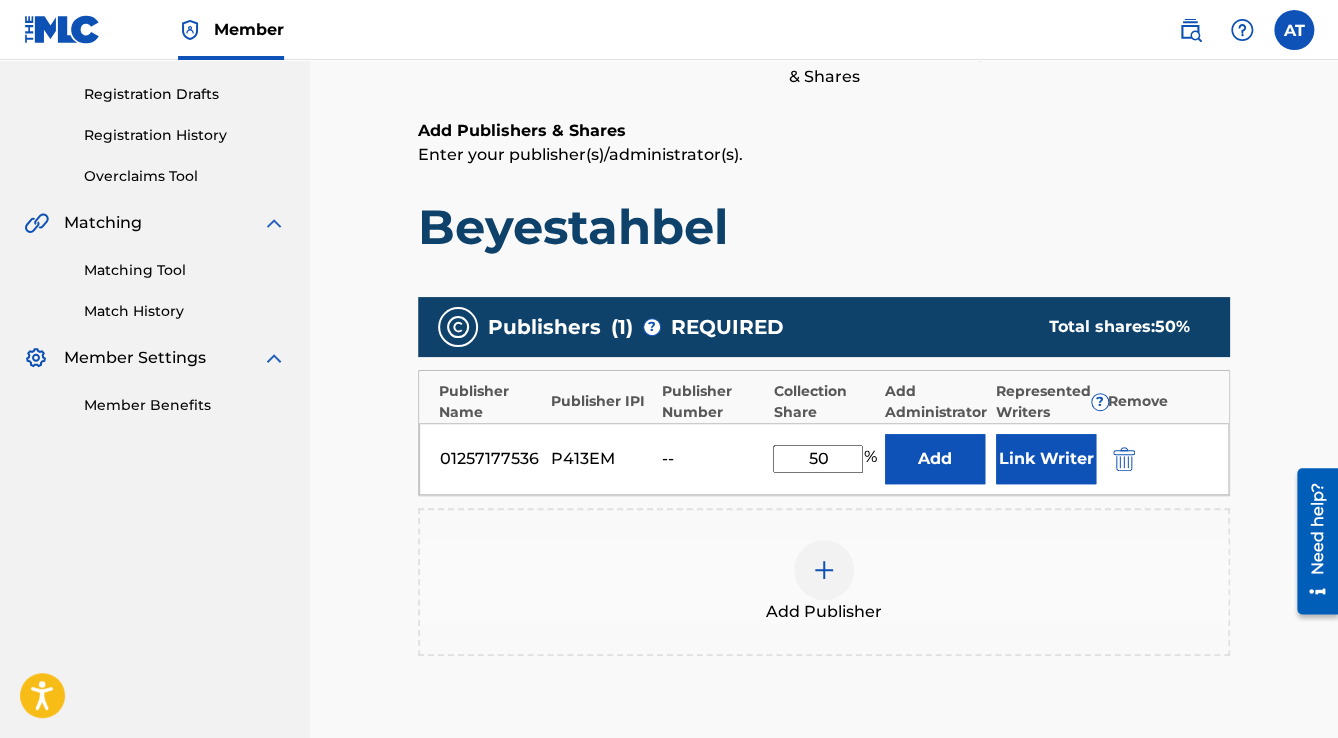 scroll, scrollTop: 400, scrollLeft: 0, axis: vertical 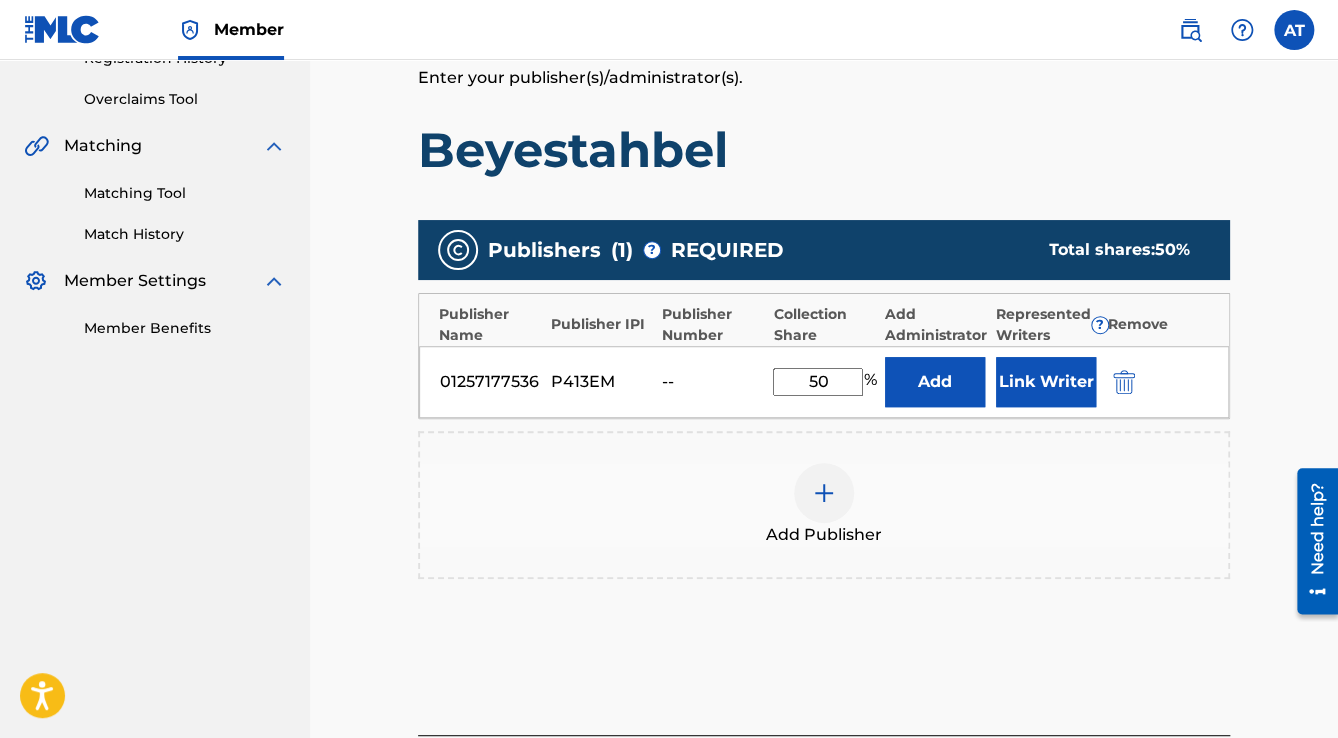 click at bounding box center [1124, 382] 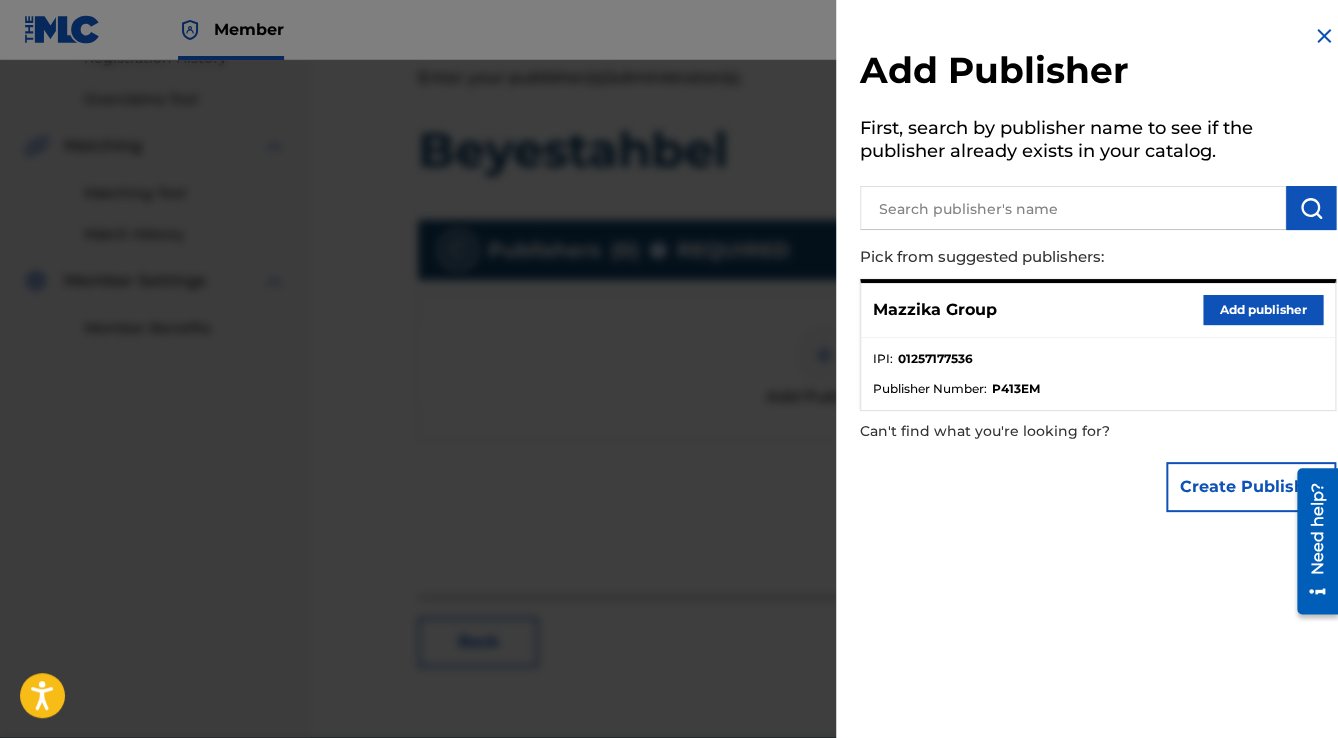 click on "Add publisher" at bounding box center [1263, 310] 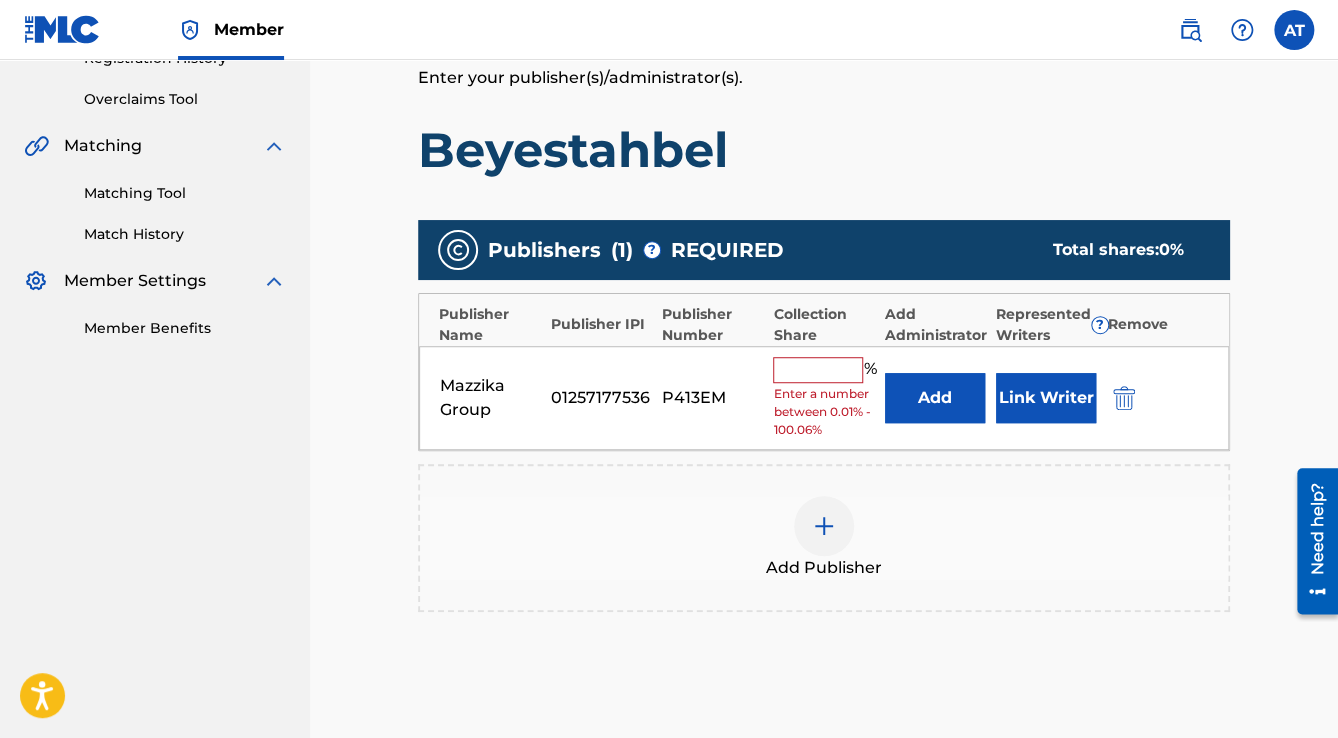 click at bounding box center (818, 370) 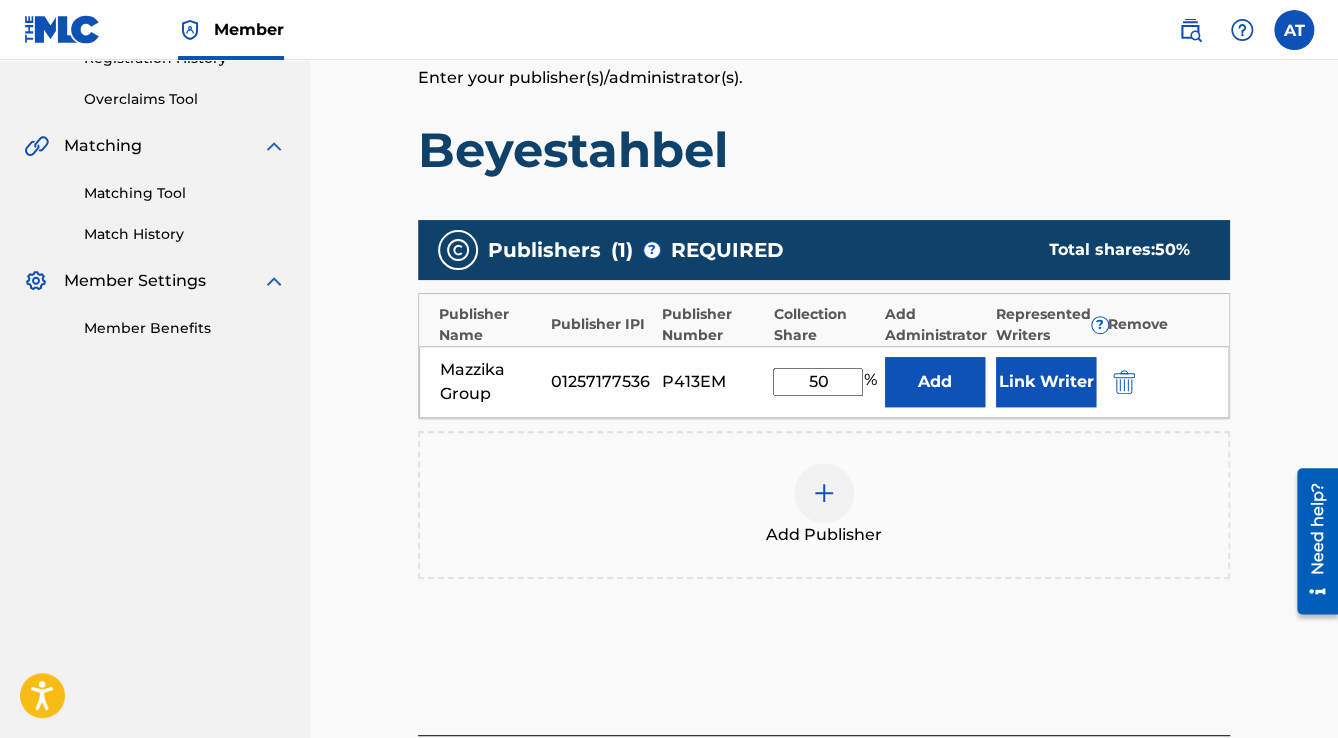 click on "Link Writer" at bounding box center (1046, 382) 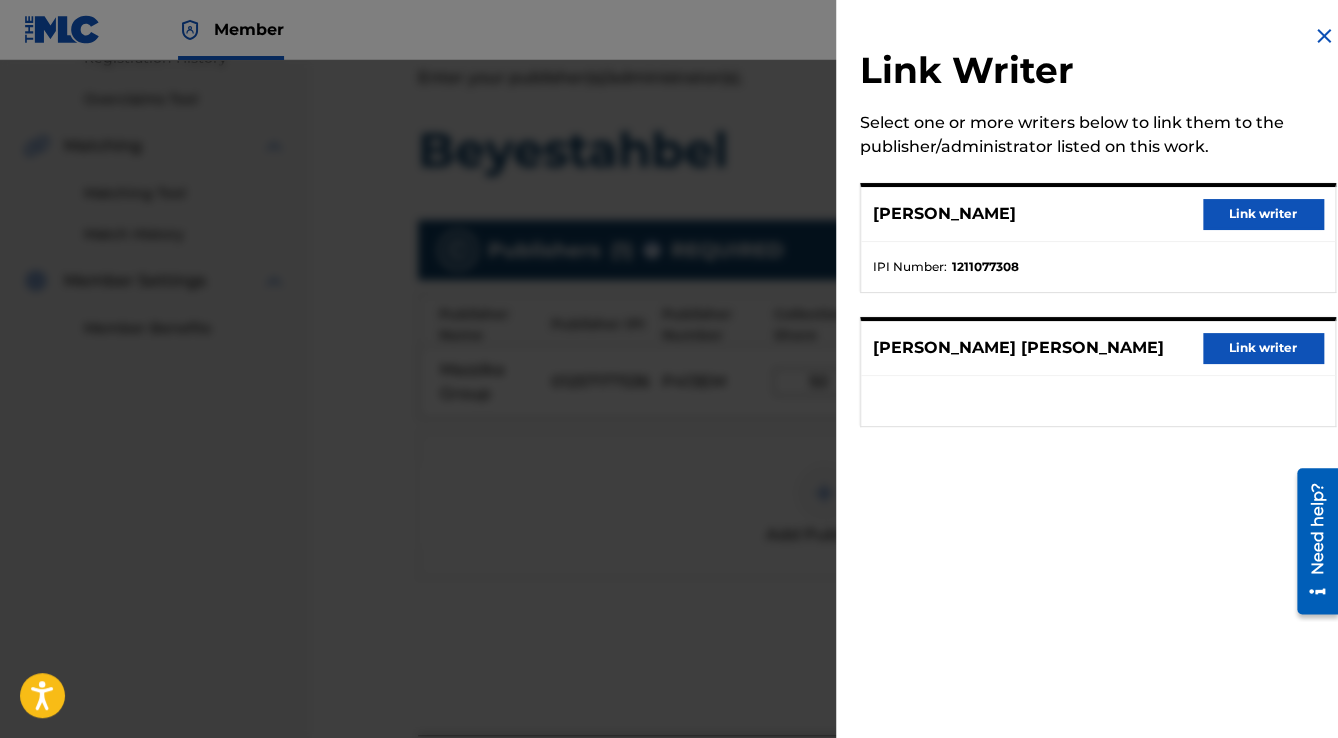 click on "Link writer" at bounding box center [1263, 214] 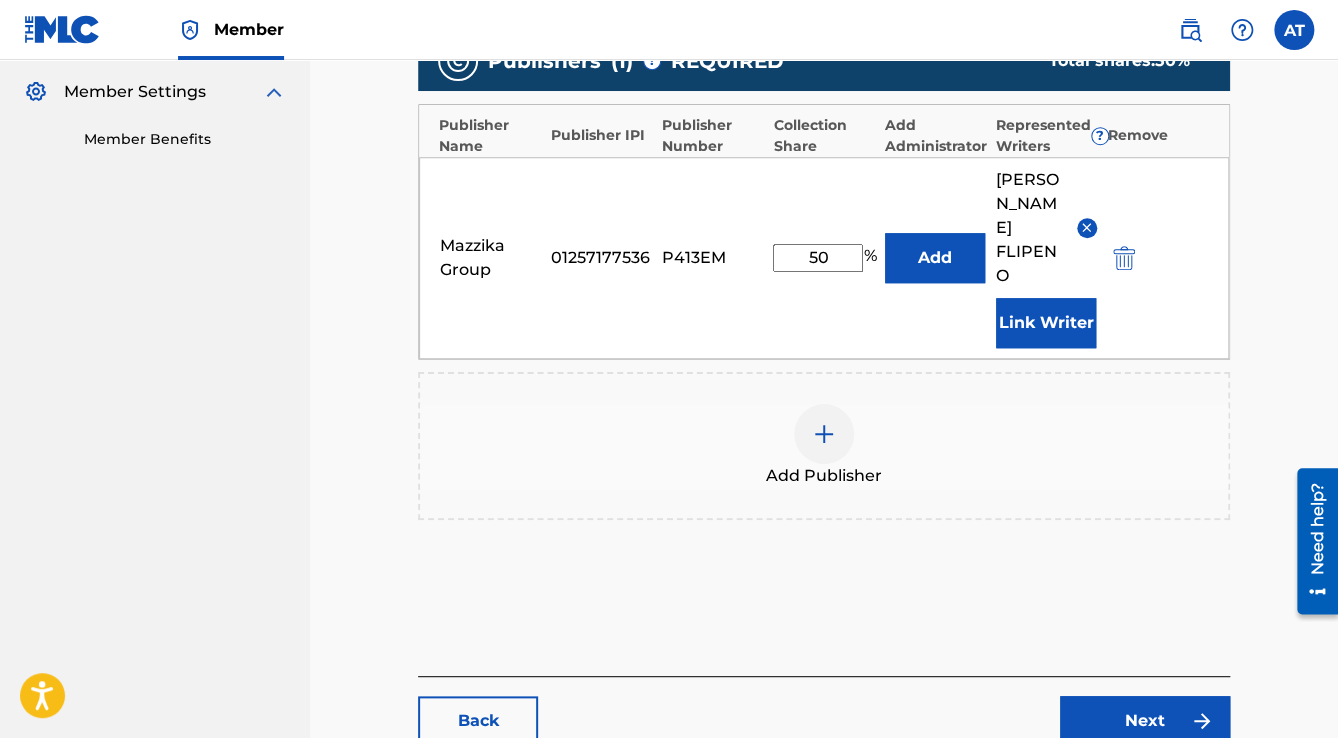 scroll, scrollTop: 712, scrollLeft: 0, axis: vertical 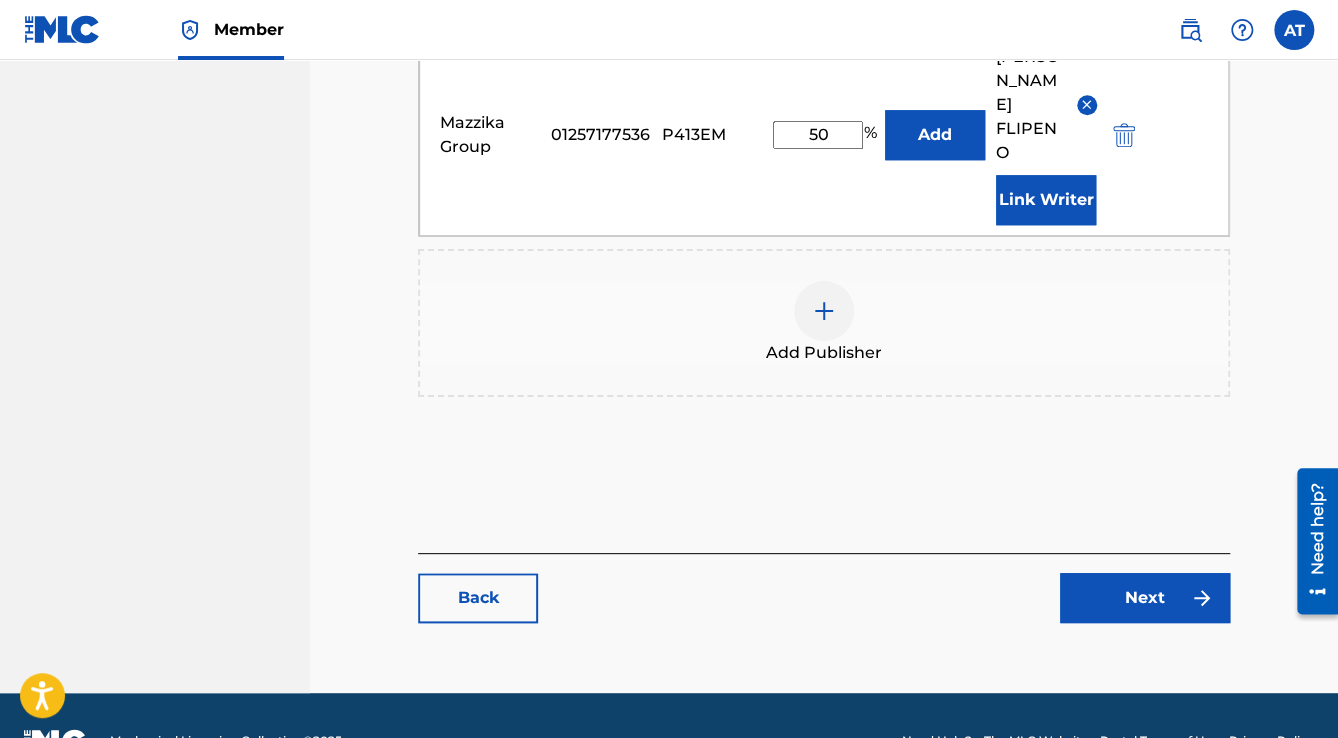 click on "Next" at bounding box center [1145, 598] 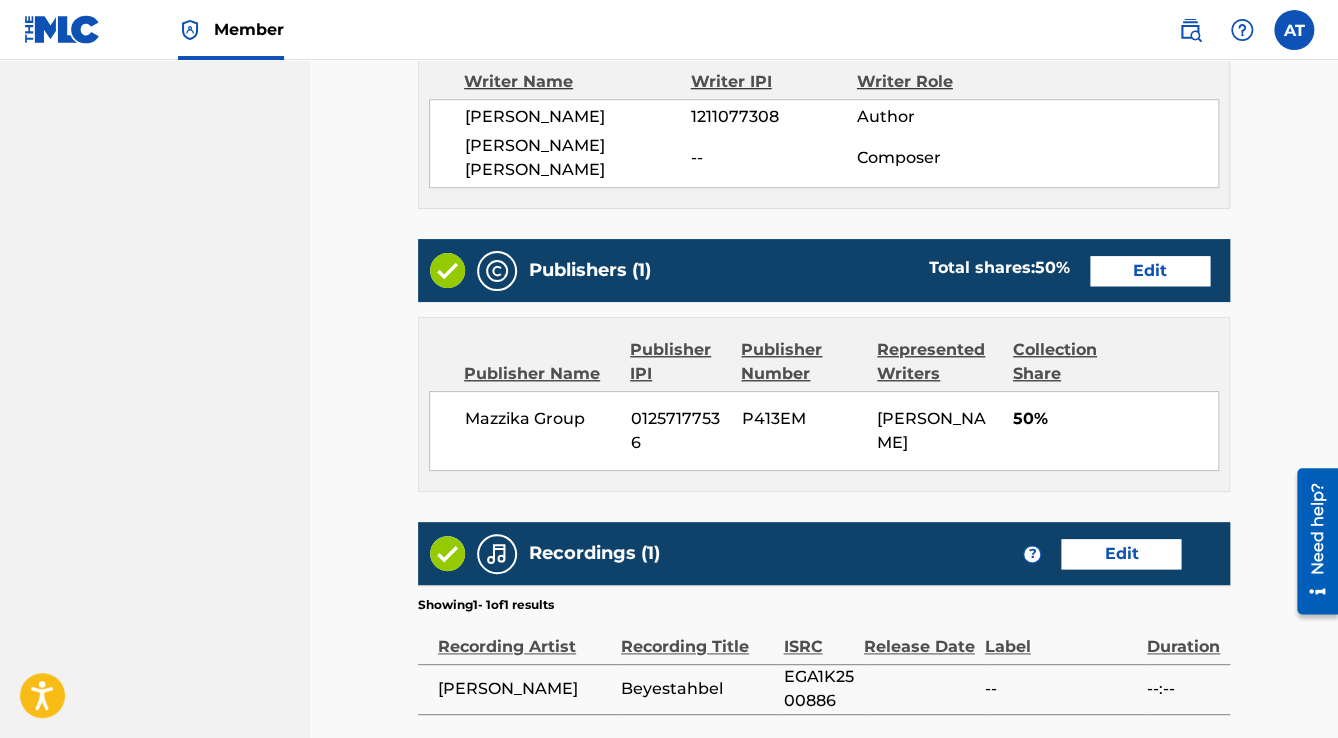 scroll, scrollTop: 0, scrollLeft: 0, axis: both 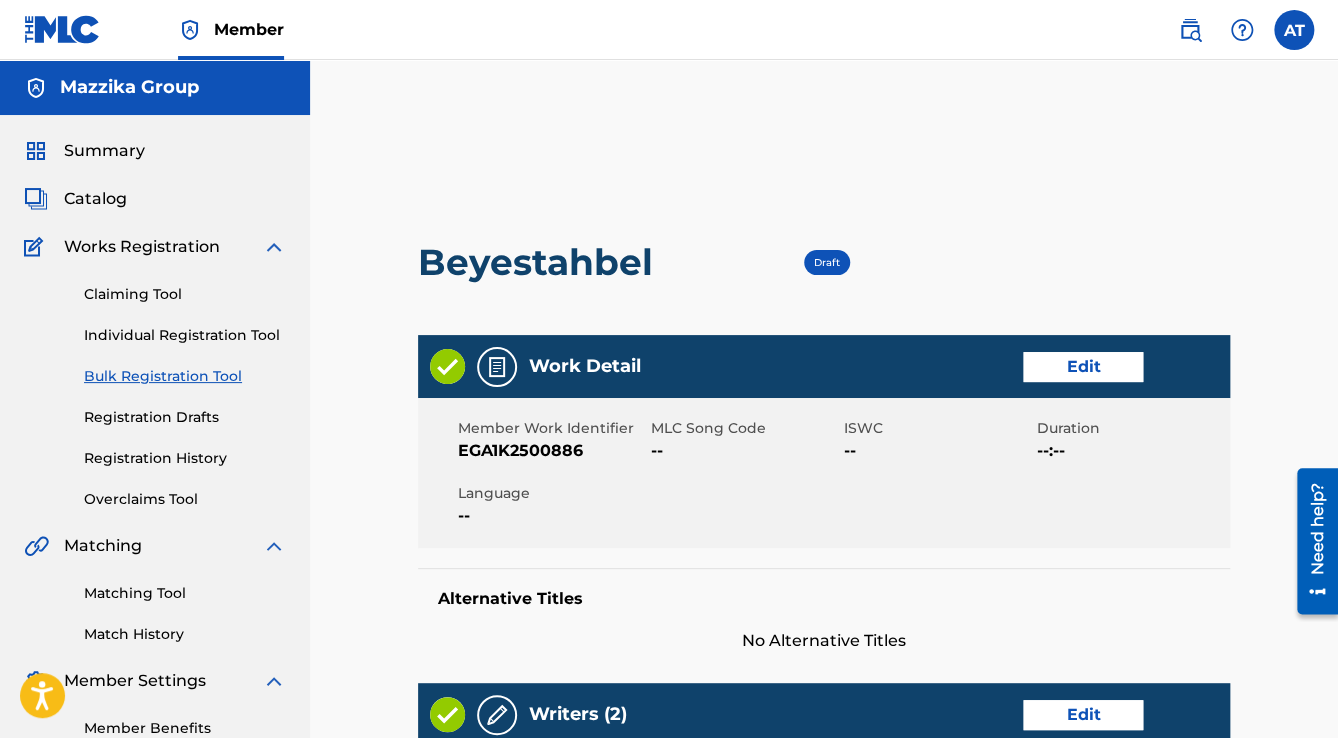 click on "Edit" at bounding box center [1083, 367] 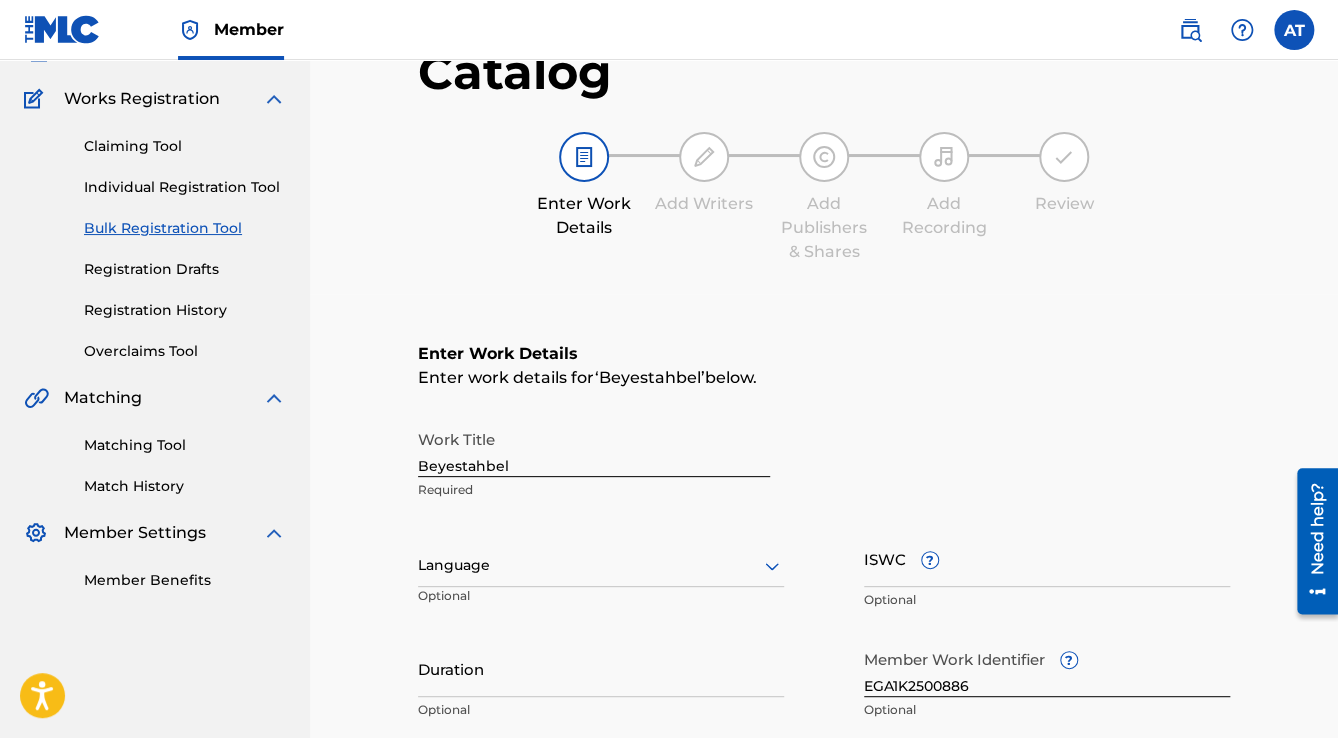 scroll, scrollTop: 320, scrollLeft: 0, axis: vertical 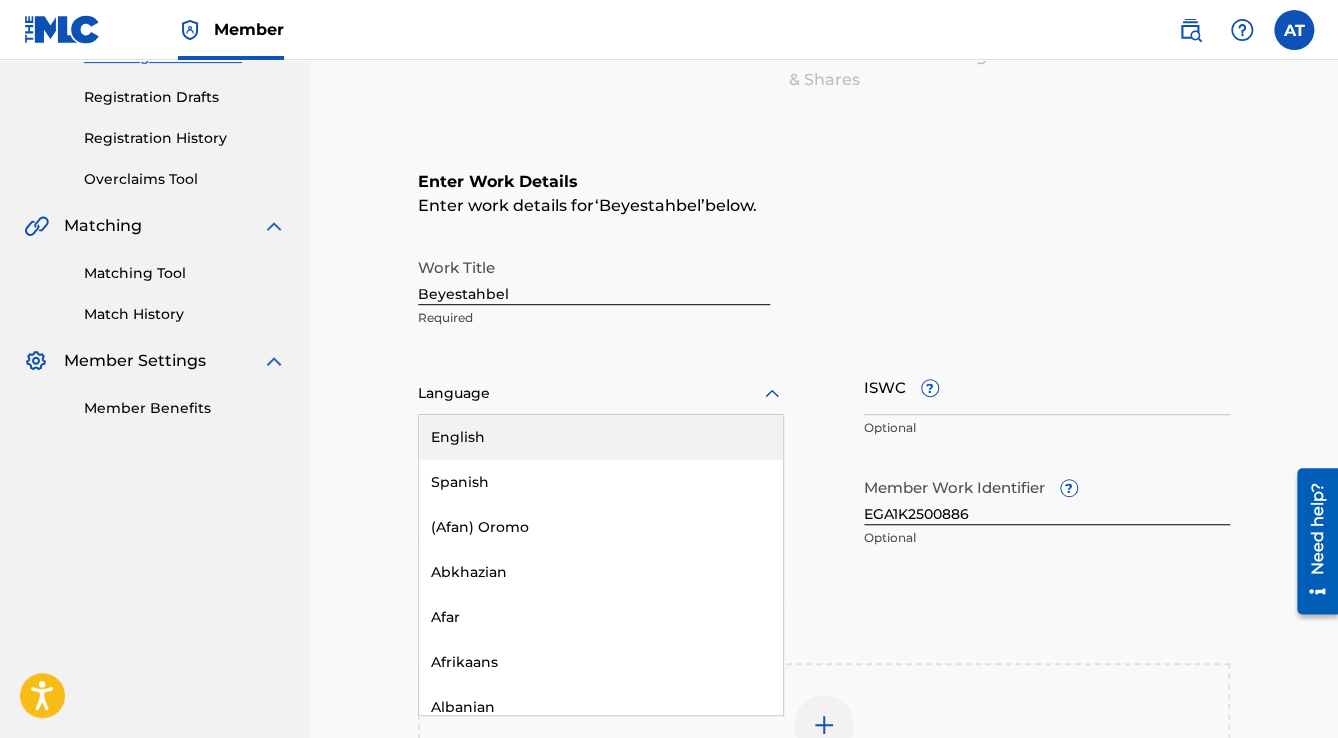 click at bounding box center (601, 393) 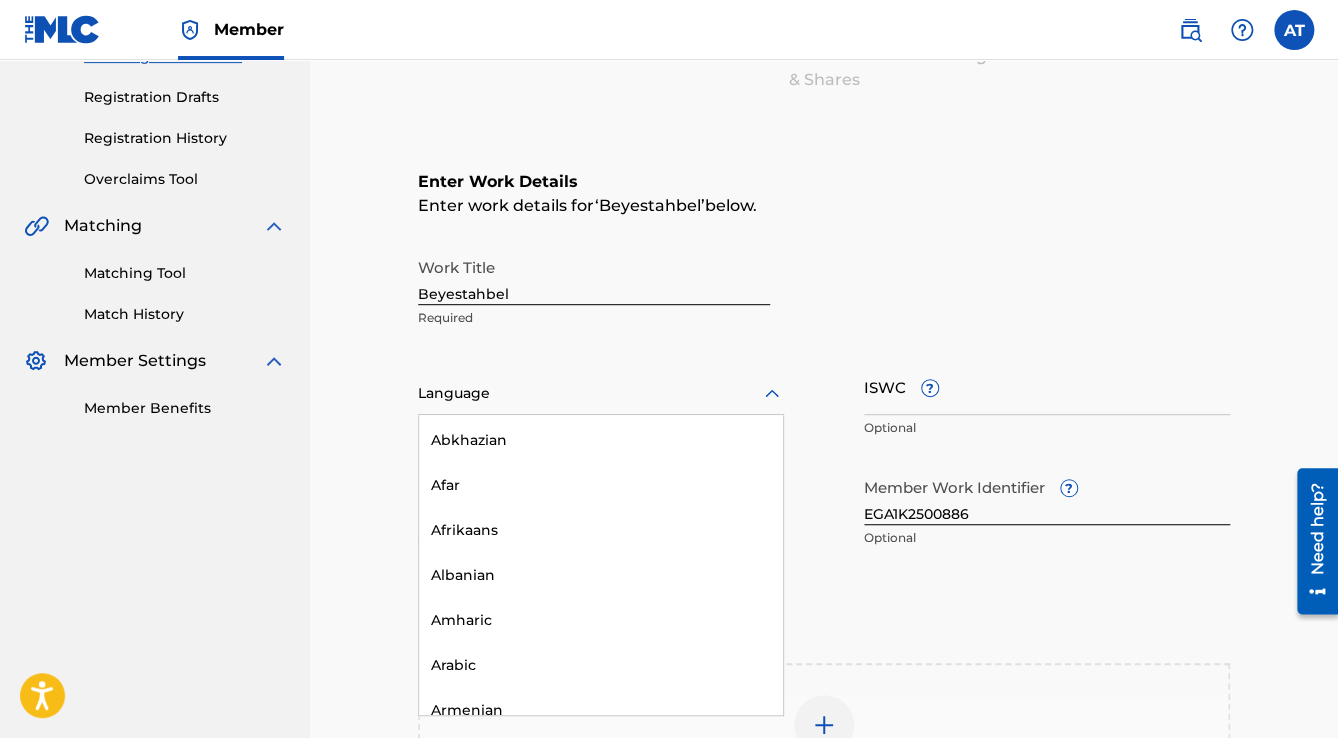 scroll, scrollTop: 240, scrollLeft: 0, axis: vertical 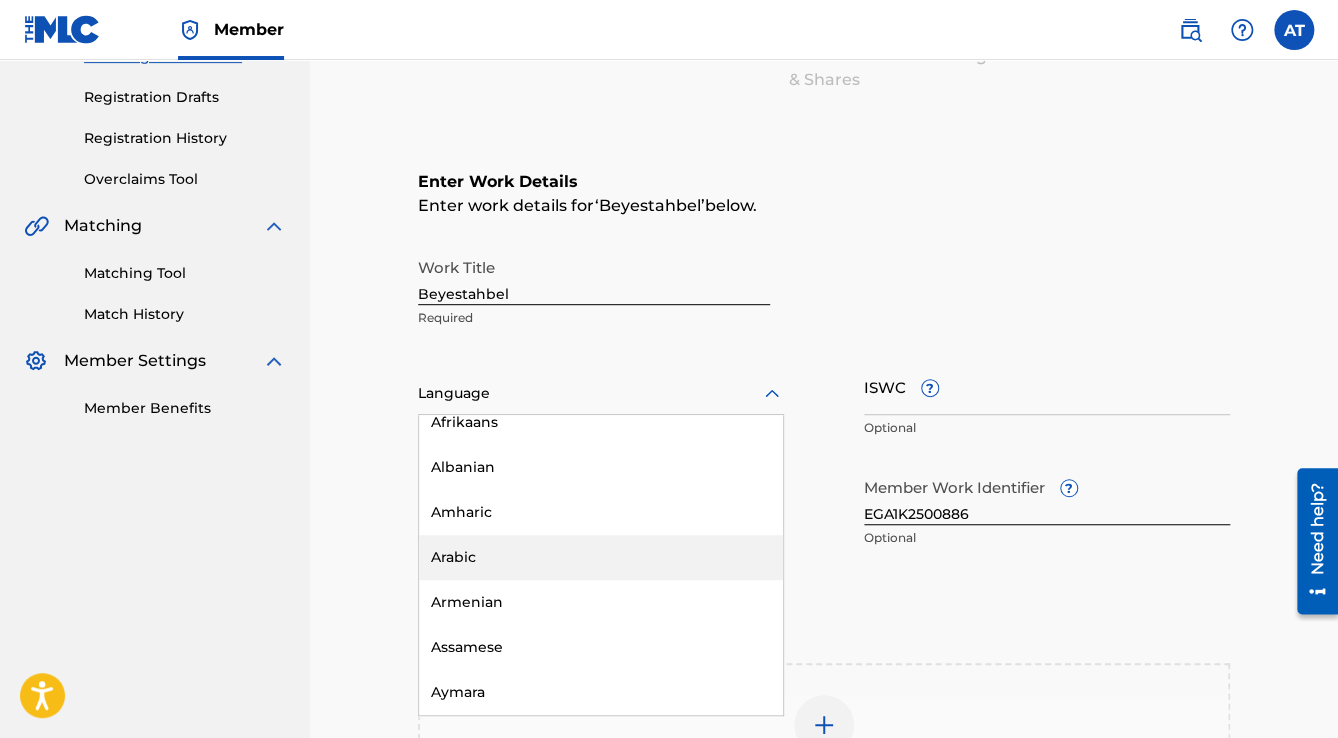 click on "Arabic" at bounding box center [601, 557] 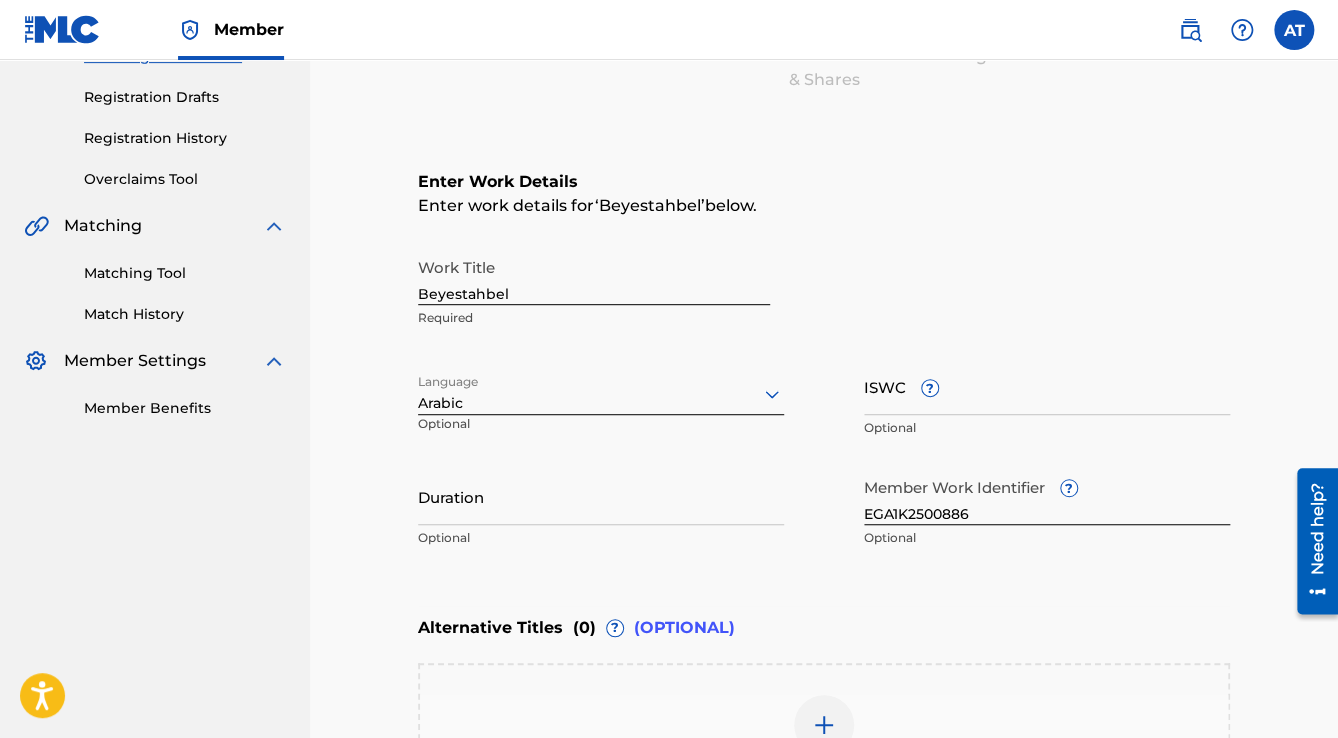 click on "Duration" at bounding box center (601, 496) 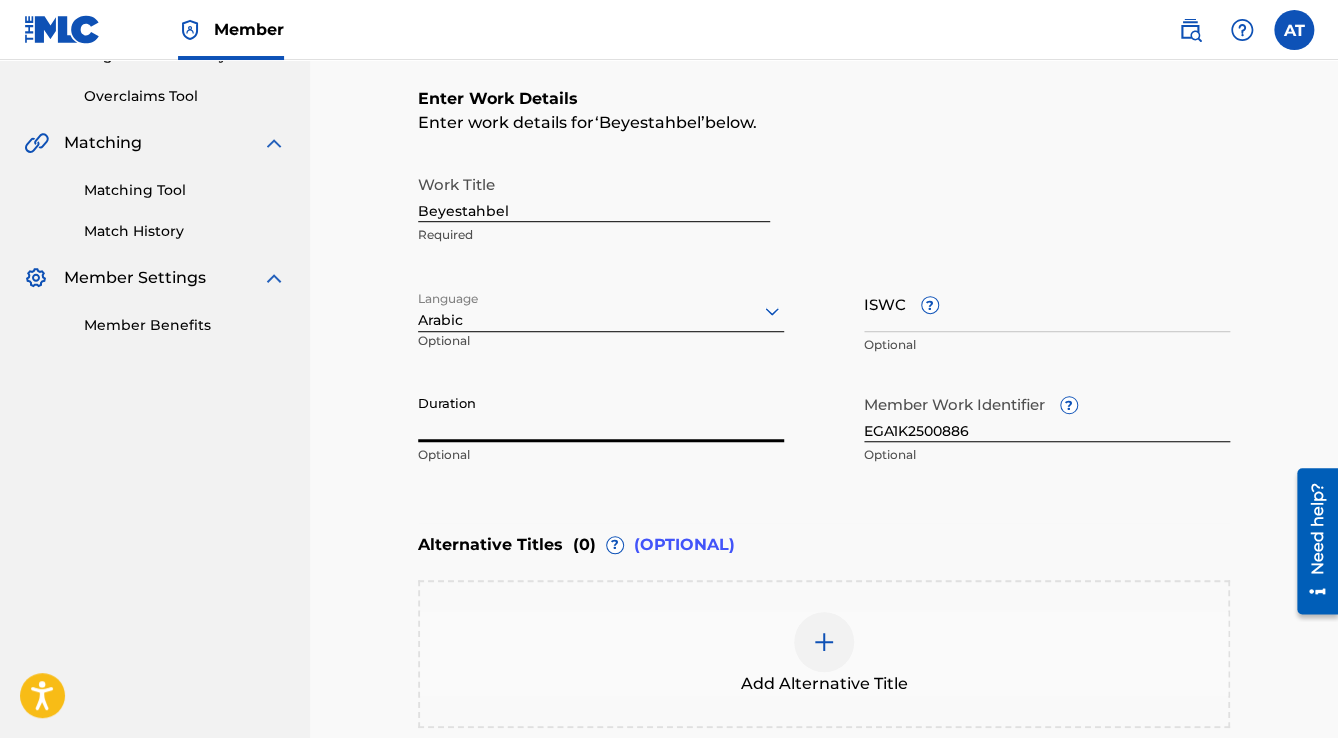 scroll, scrollTop: 480, scrollLeft: 0, axis: vertical 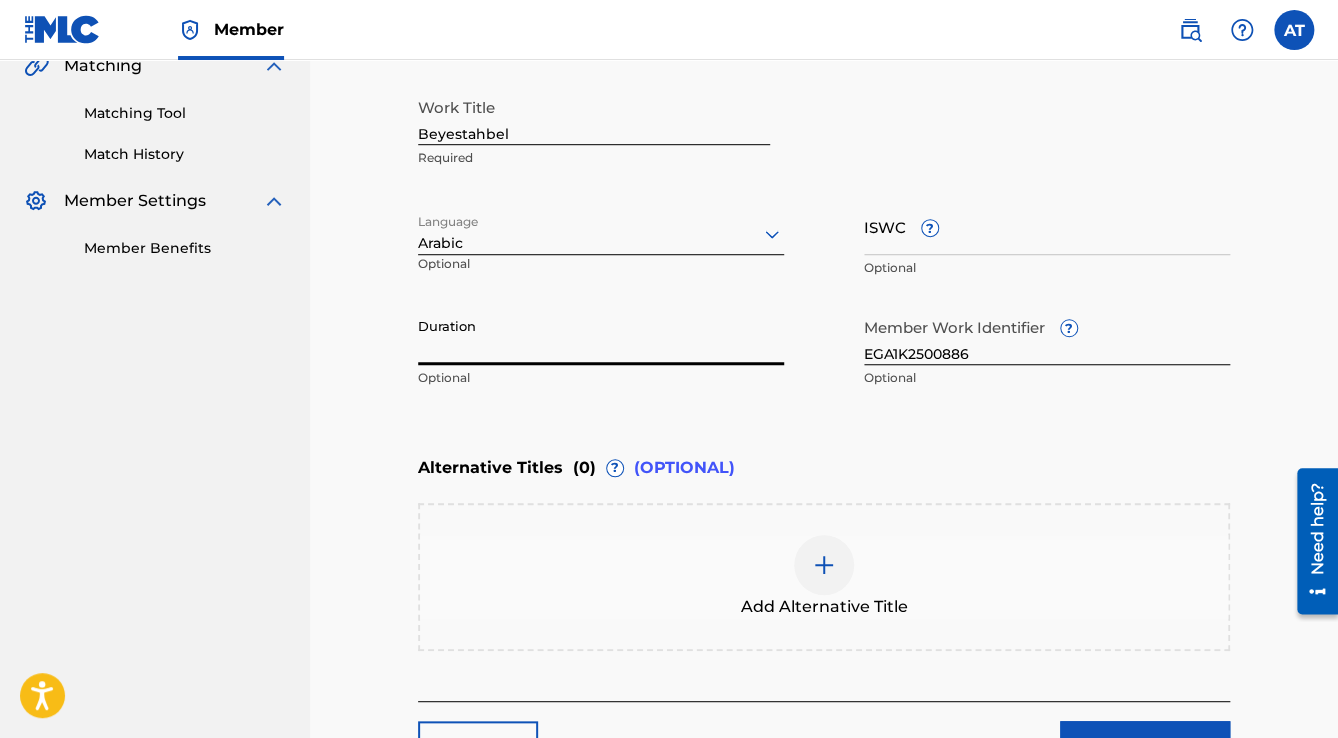 paste on "3:01" 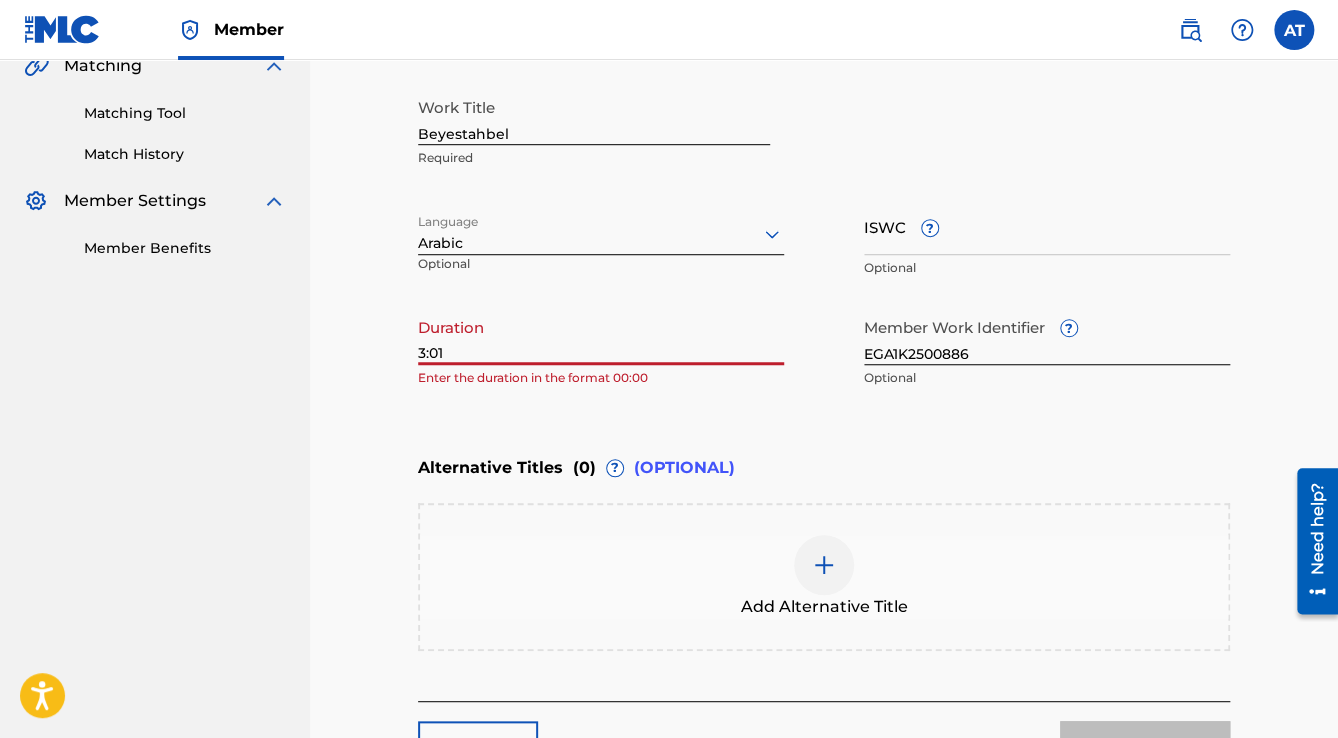click on "3:01" at bounding box center [601, 336] 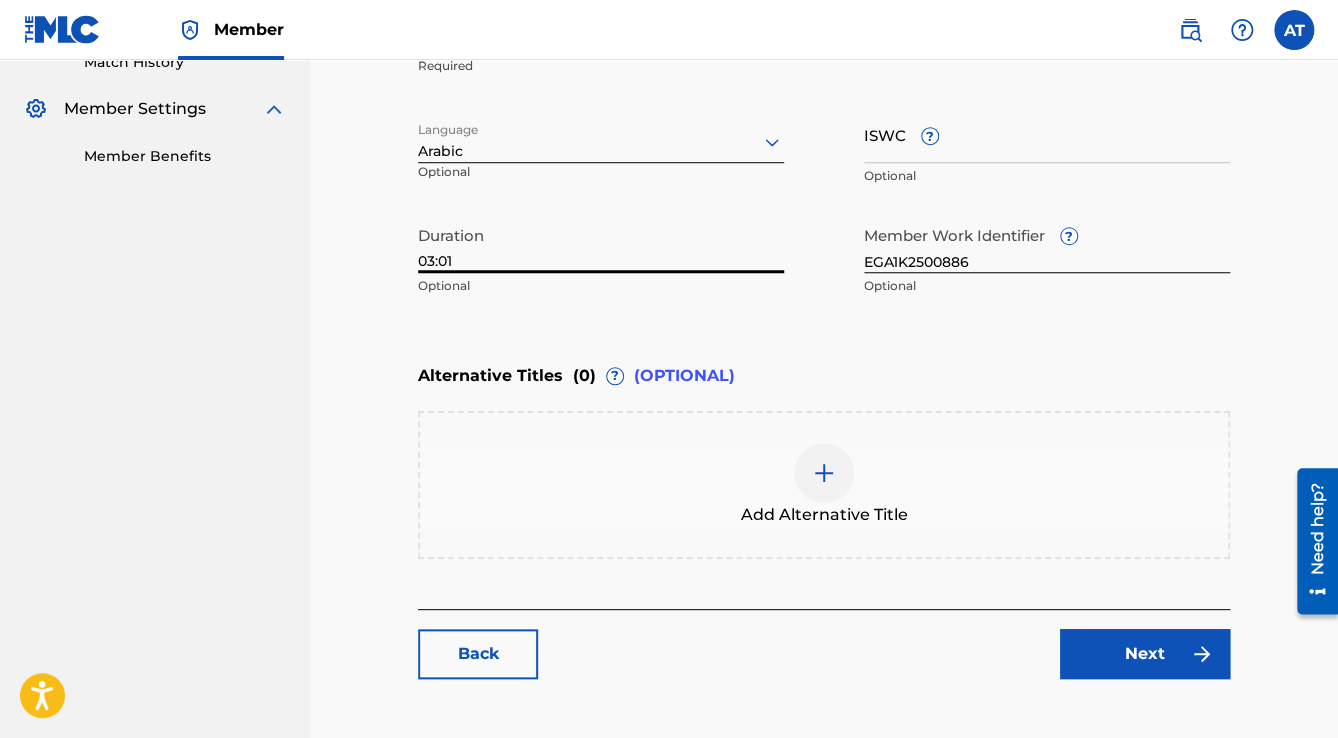 scroll, scrollTop: 677, scrollLeft: 0, axis: vertical 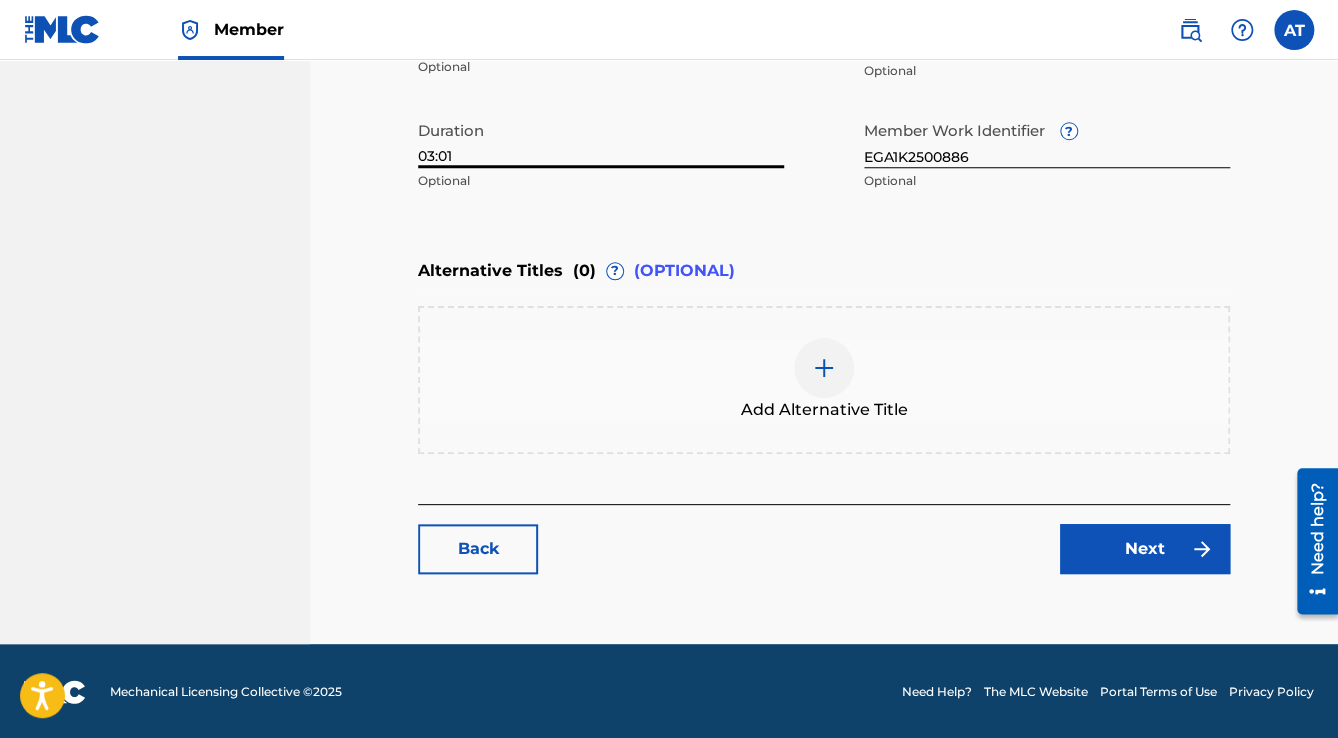 type on "03:01" 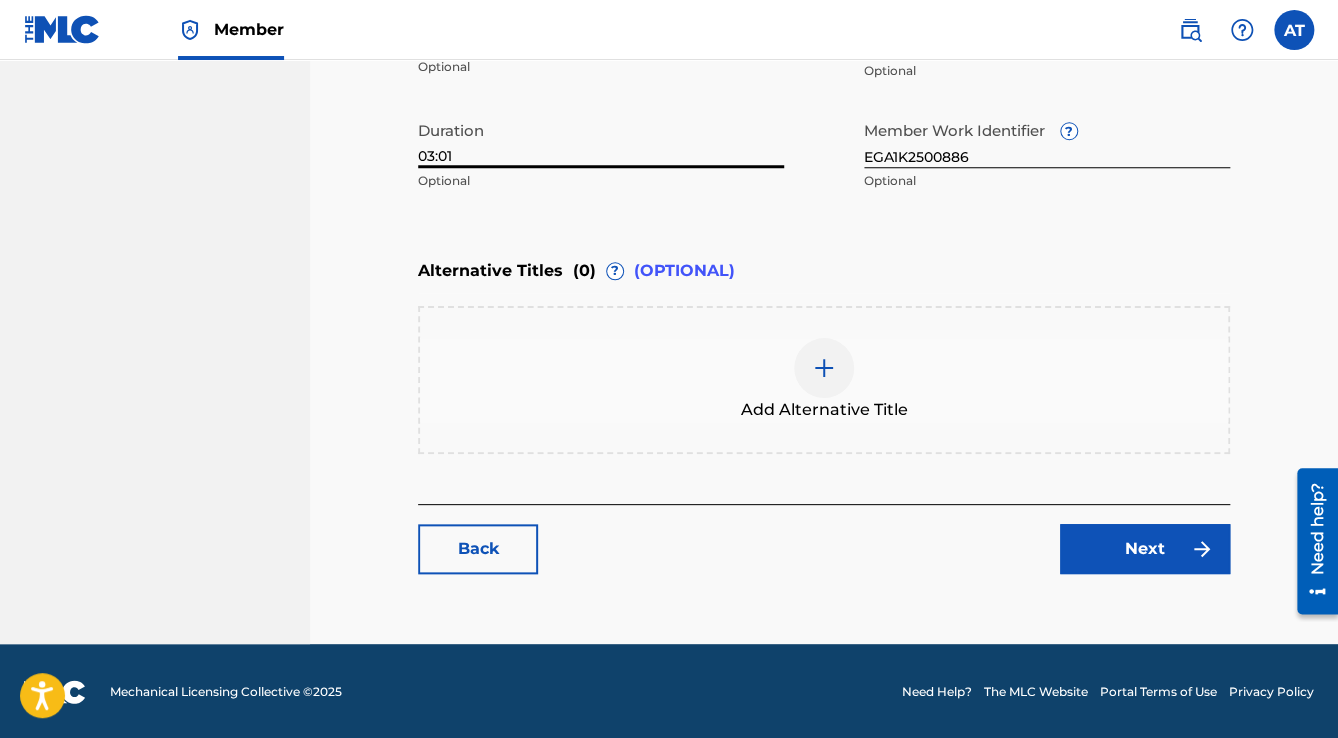 click on "Next" at bounding box center [1145, 549] 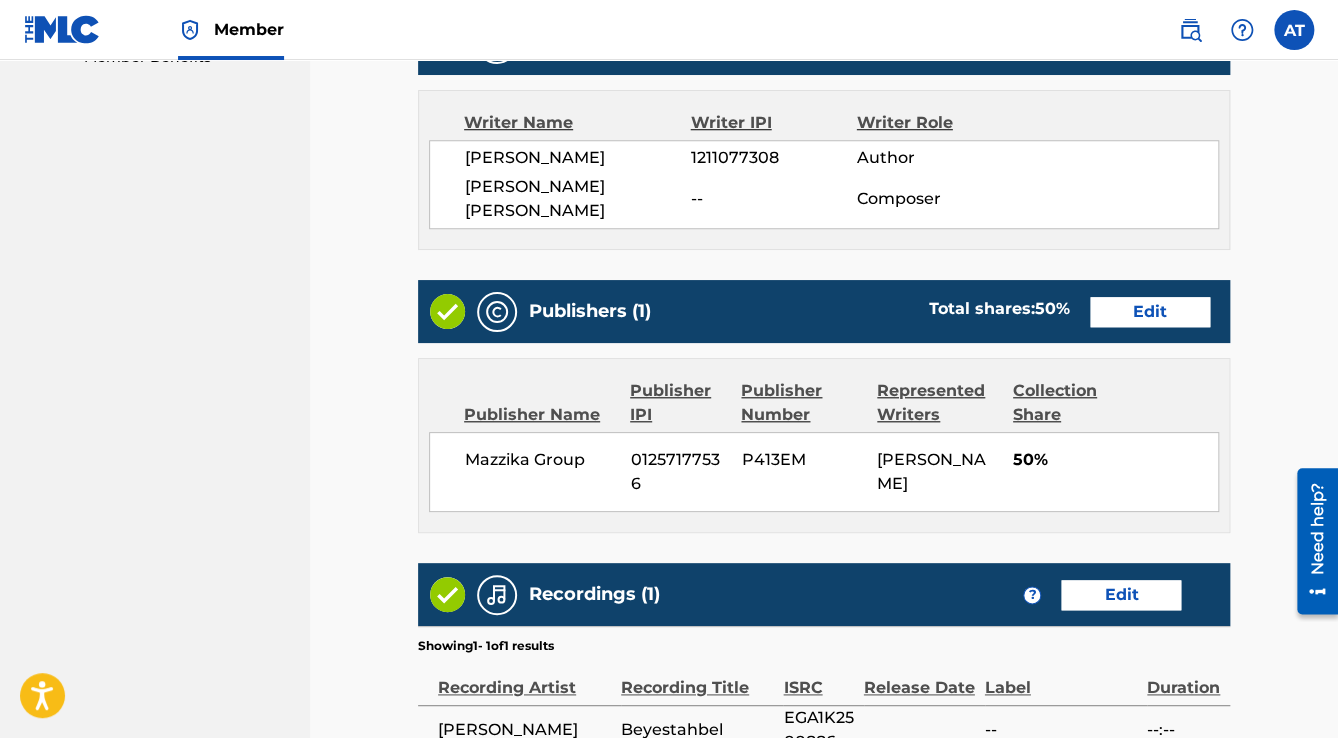 scroll, scrollTop: 928, scrollLeft: 0, axis: vertical 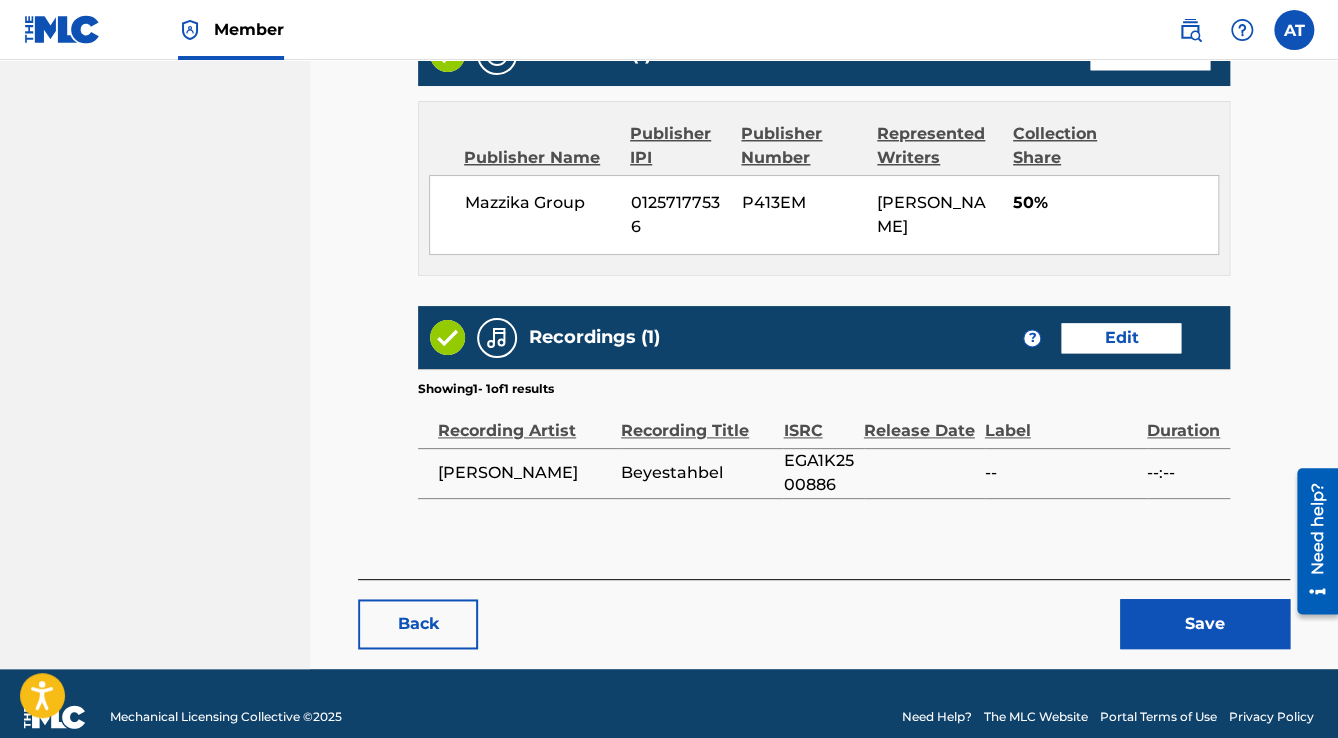 click on "Save" at bounding box center [1205, 624] 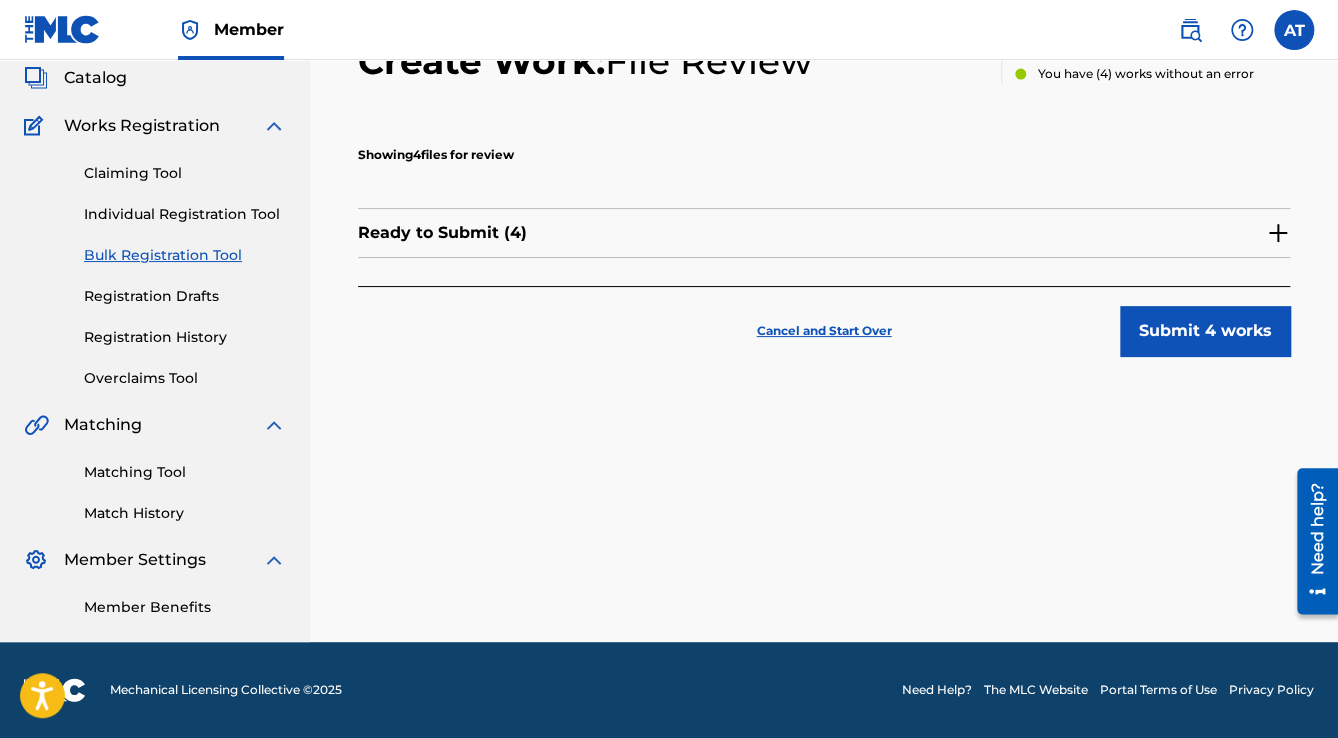 scroll, scrollTop: 0, scrollLeft: 0, axis: both 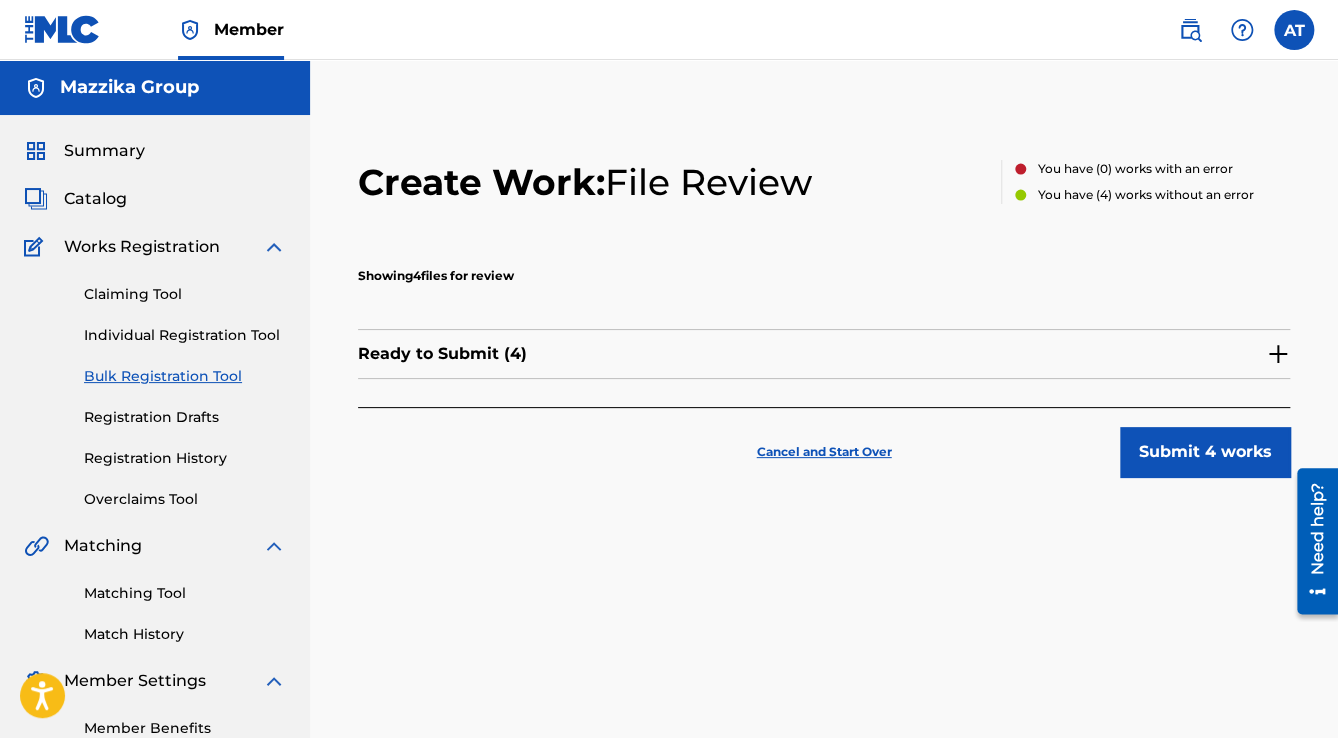 click on "Submit 4 works" at bounding box center [1205, 452] 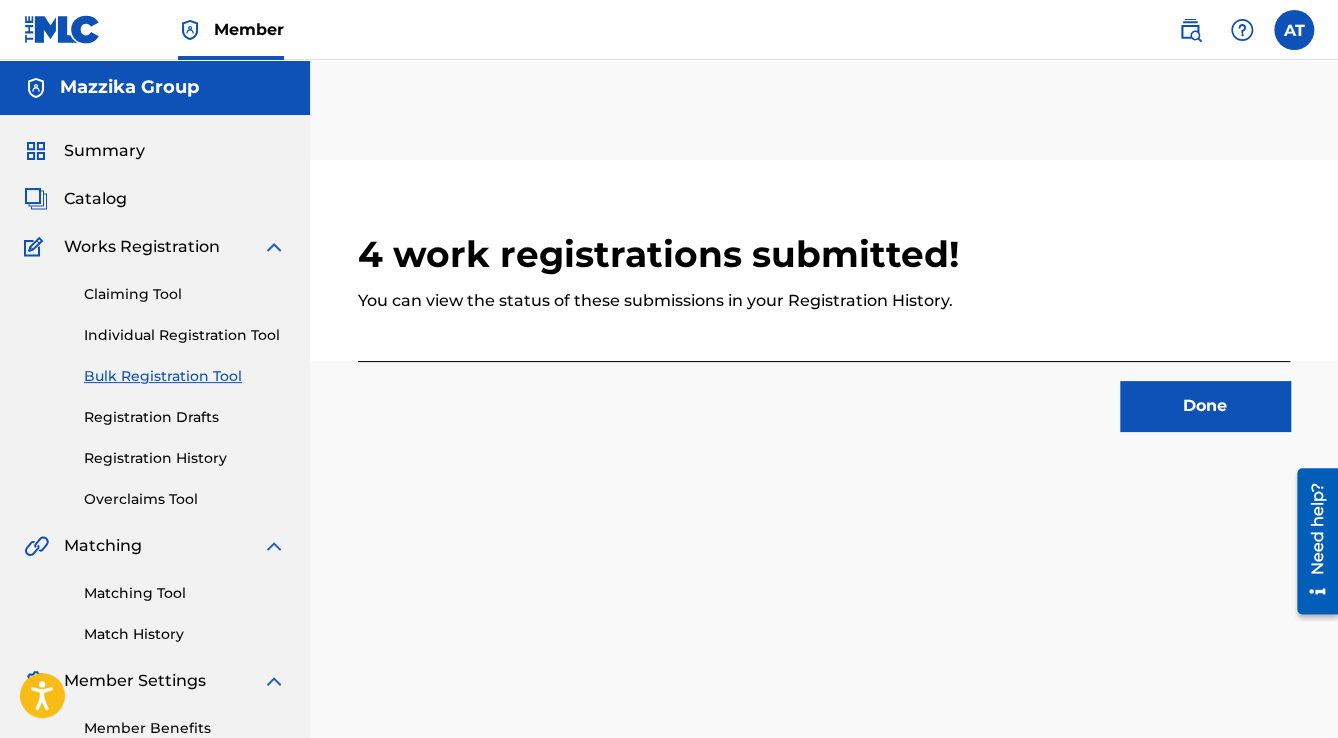 click on "Done" at bounding box center (1205, 406) 